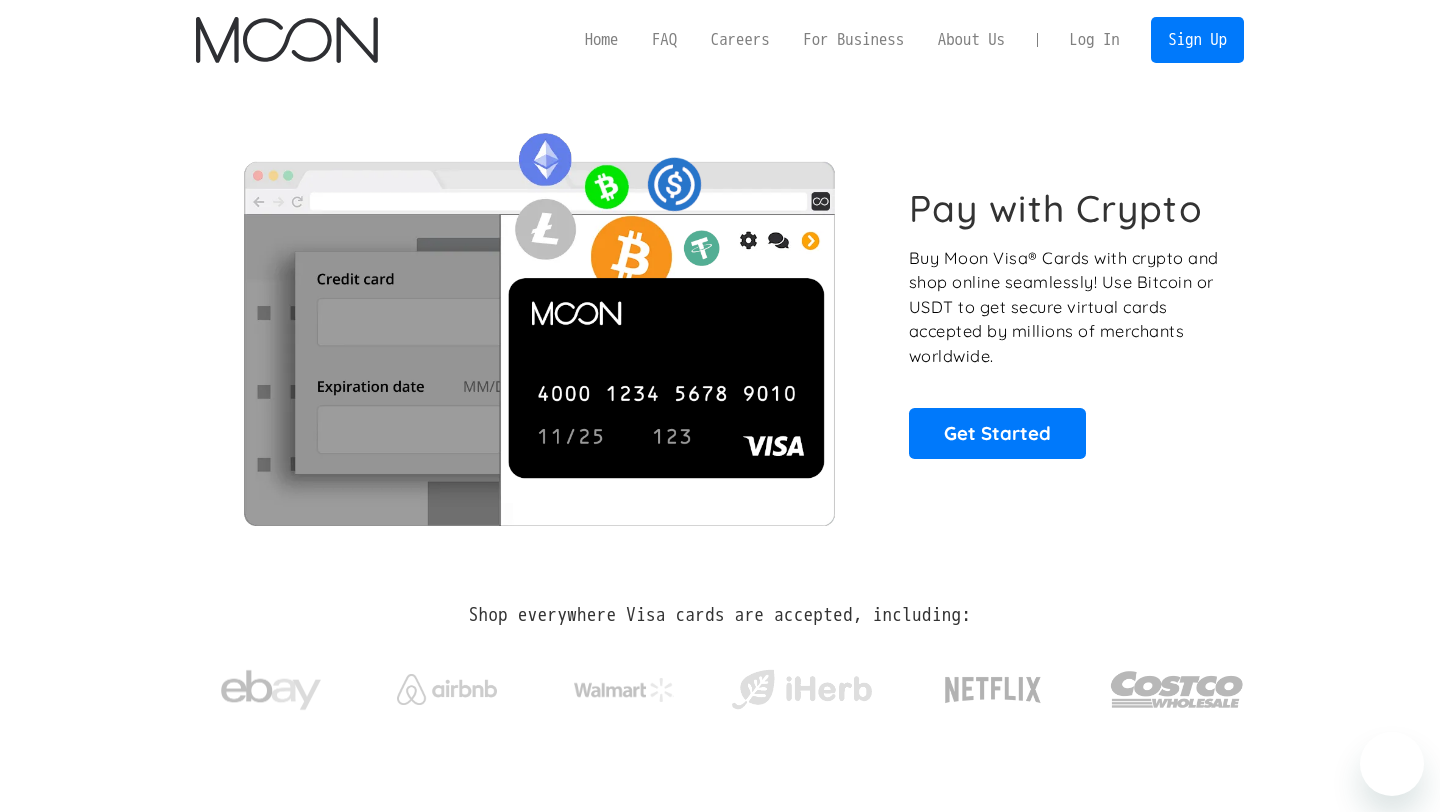 scroll, scrollTop: 0, scrollLeft: 0, axis: both 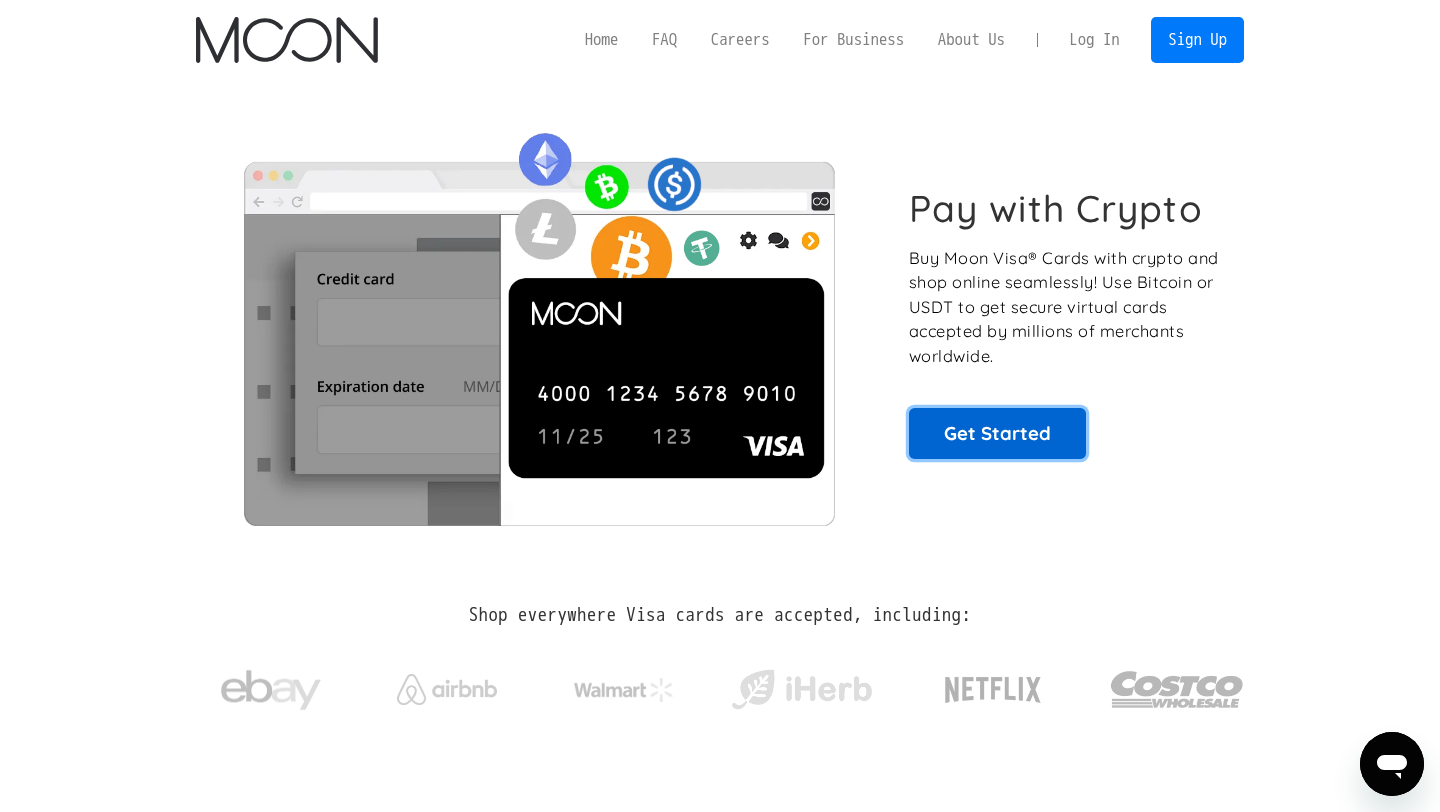 click on "Get Started" at bounding box center (997, 433) 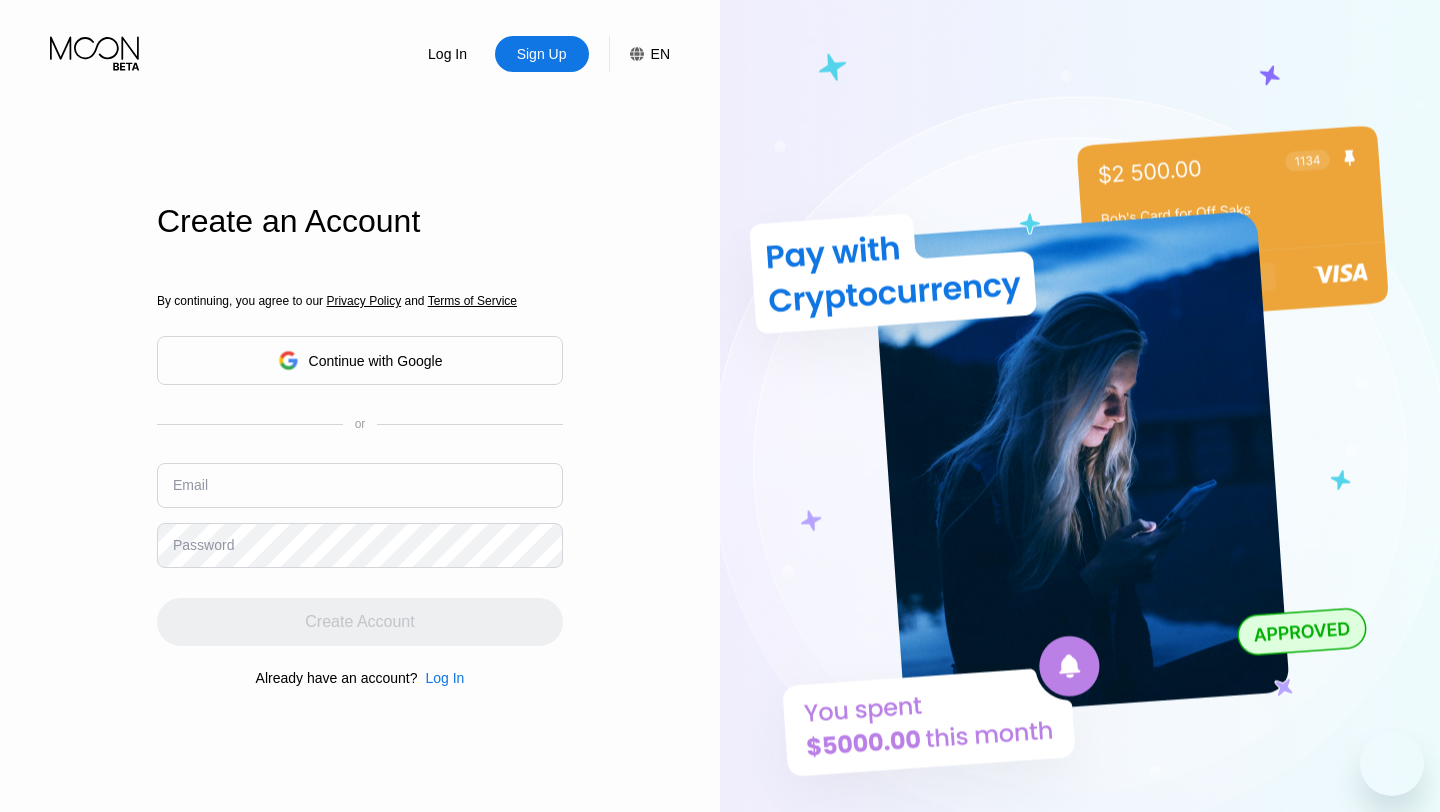 scroll, scrollTop: 0, scrollLeft: 0, axis: both 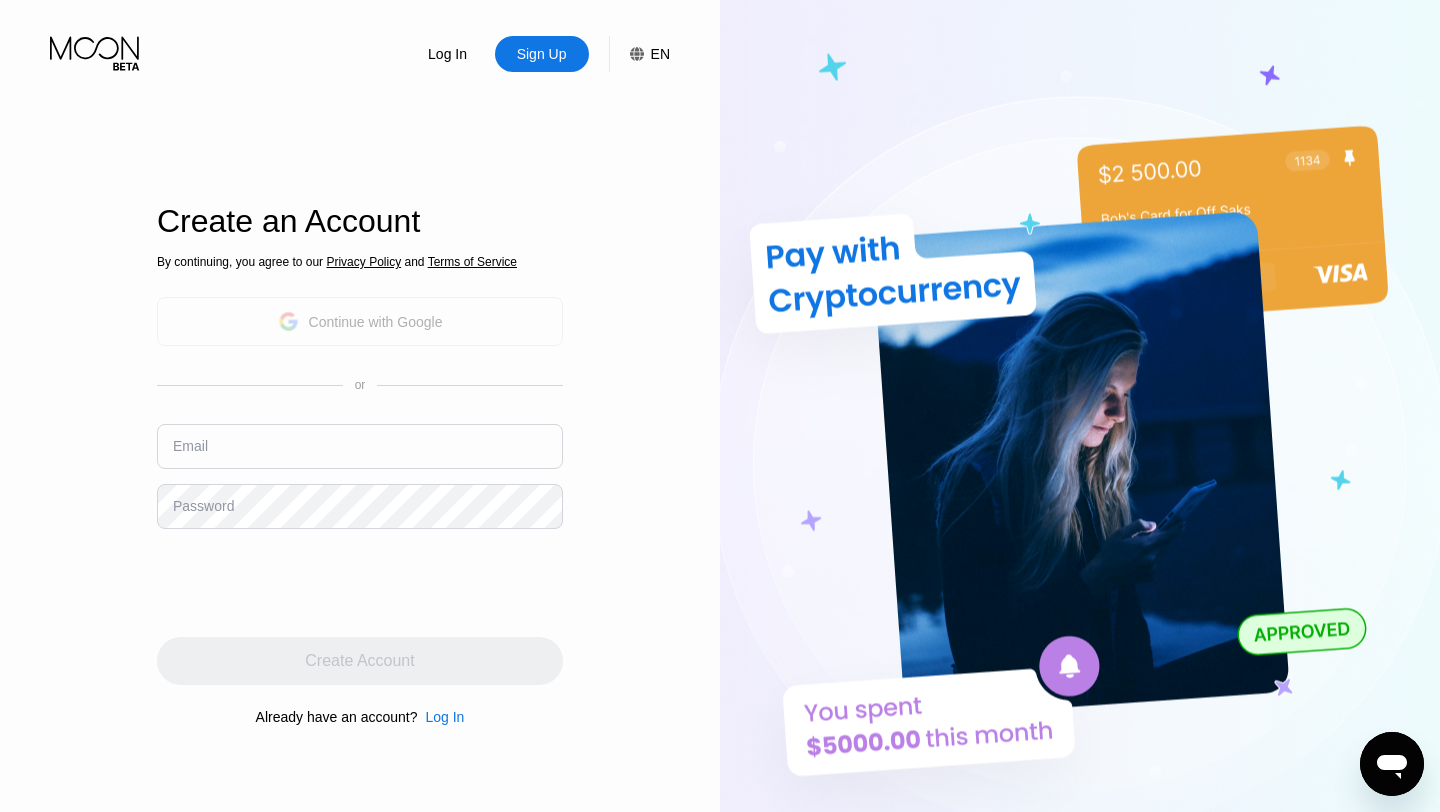 click on "Continue with Google" at bounding box center (360, 321) 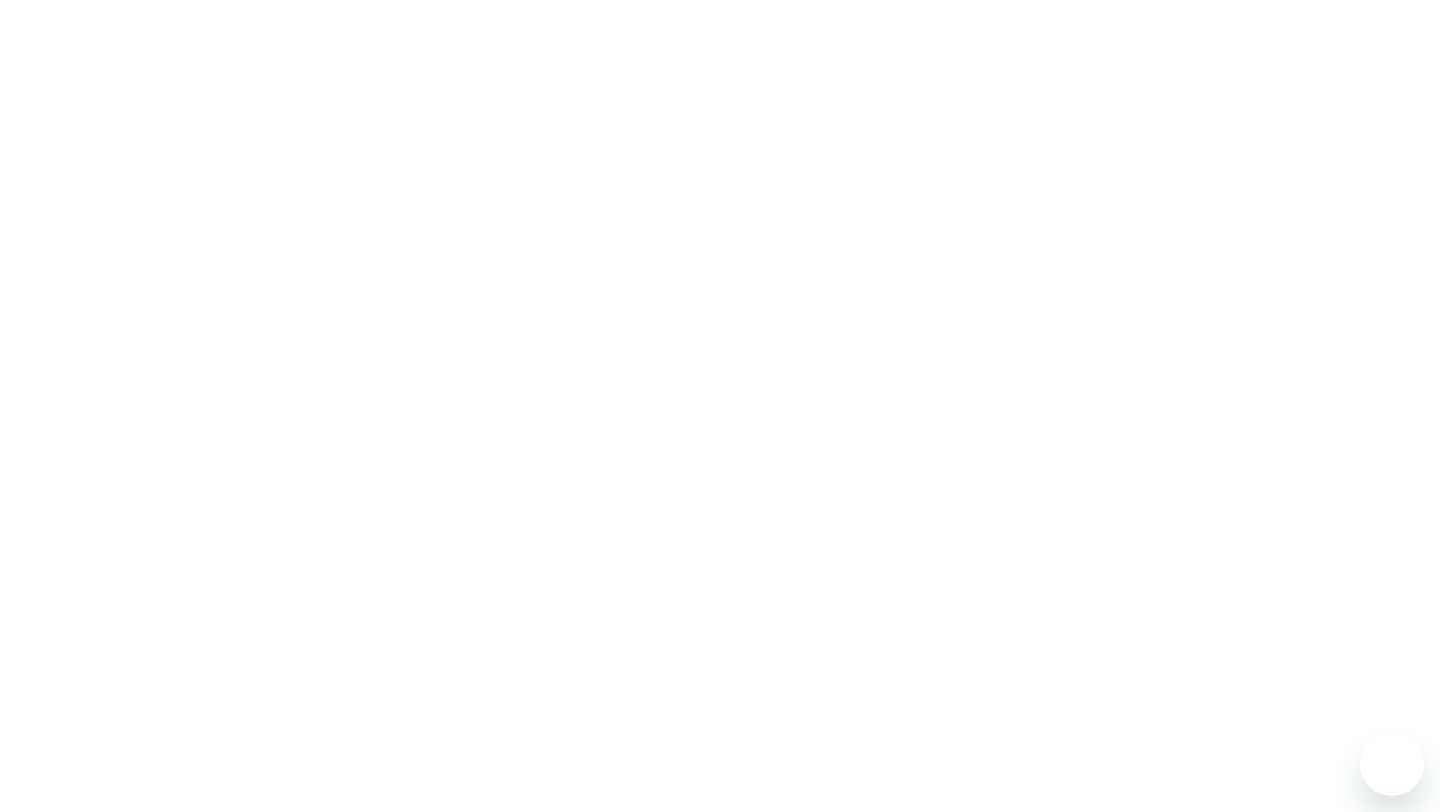scroll, scrollTop: 0, scrollLeft: 0, axis: both 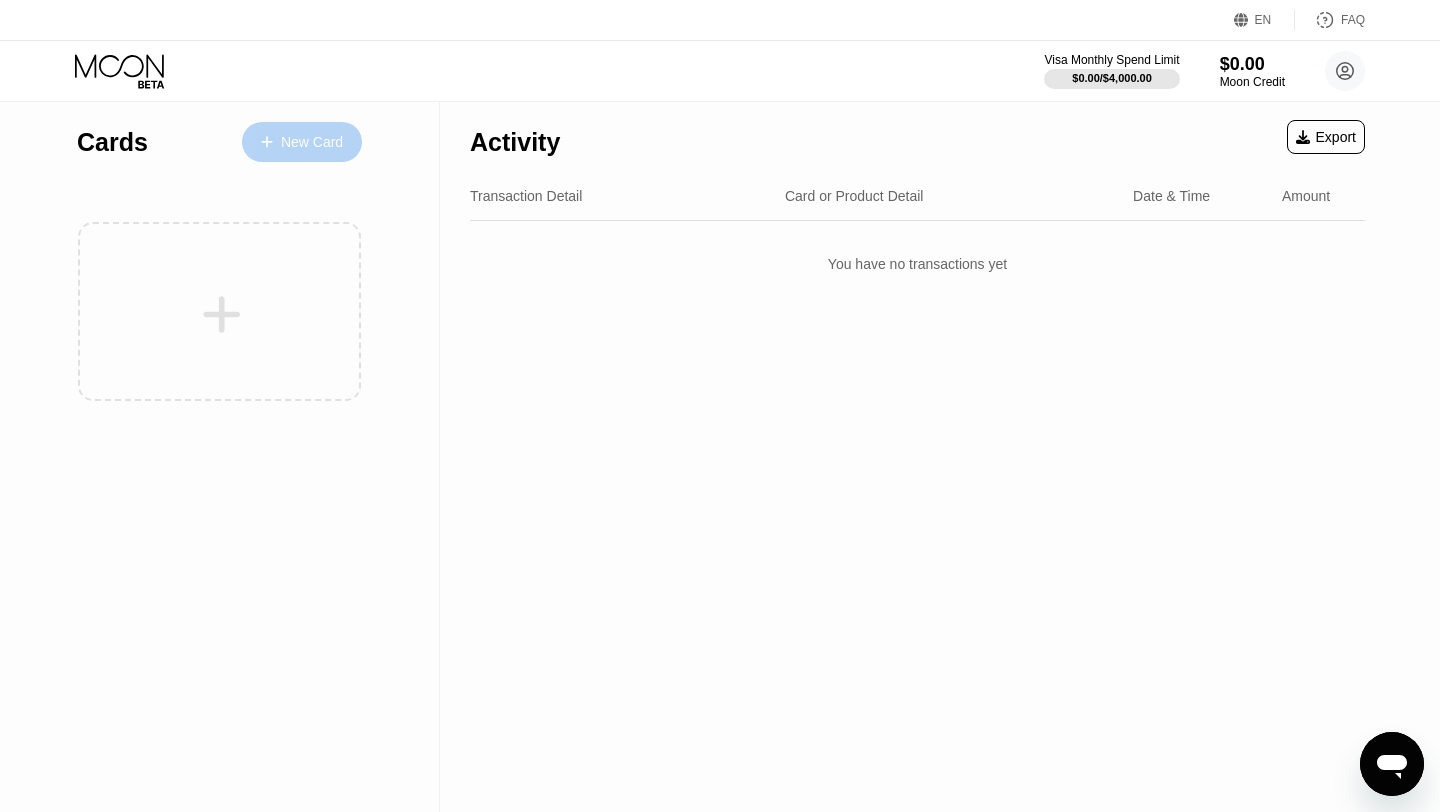 click on "New Card" at bounding box center [312, 142] 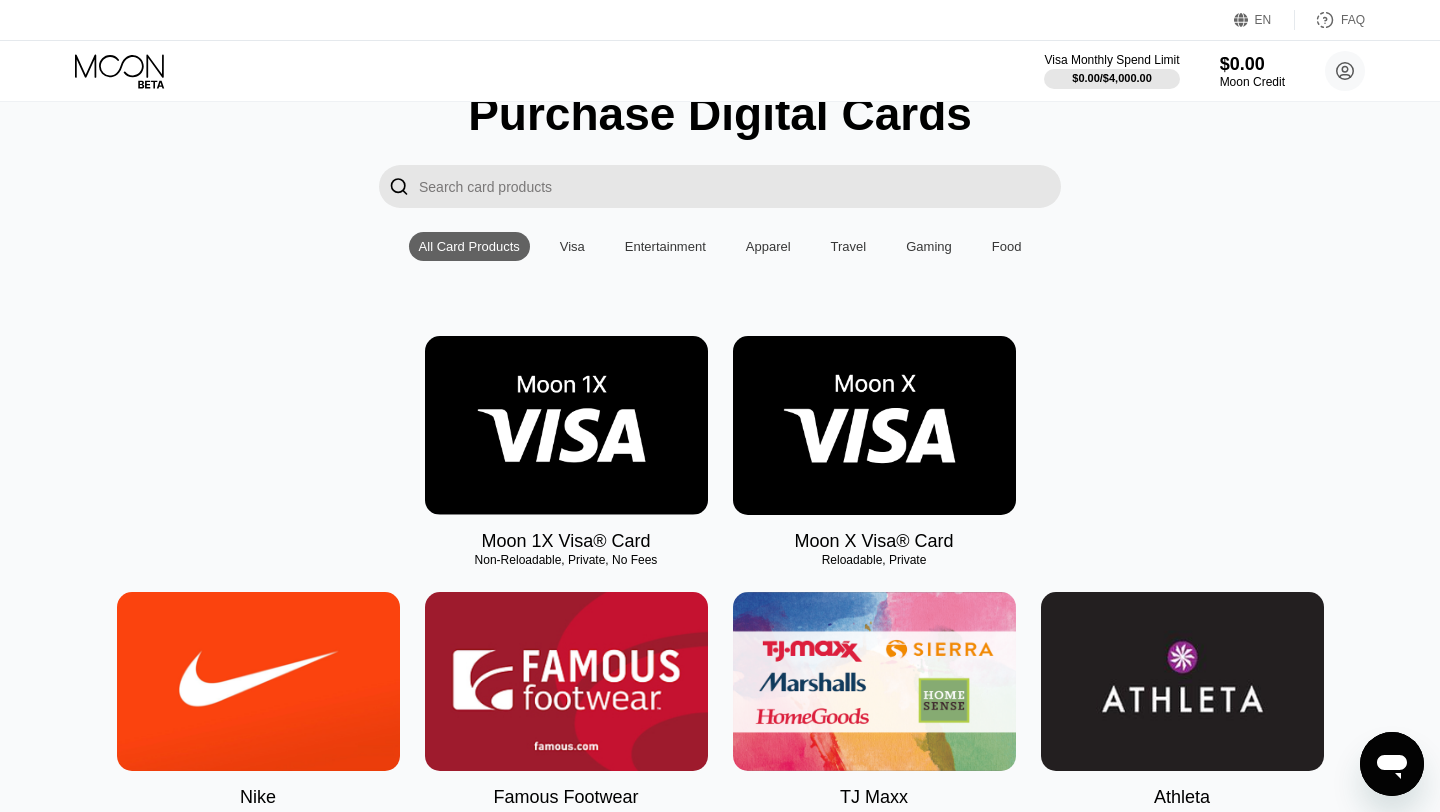 scroll, scrollTop: 88, scrollLeft: 0, axis: vertical 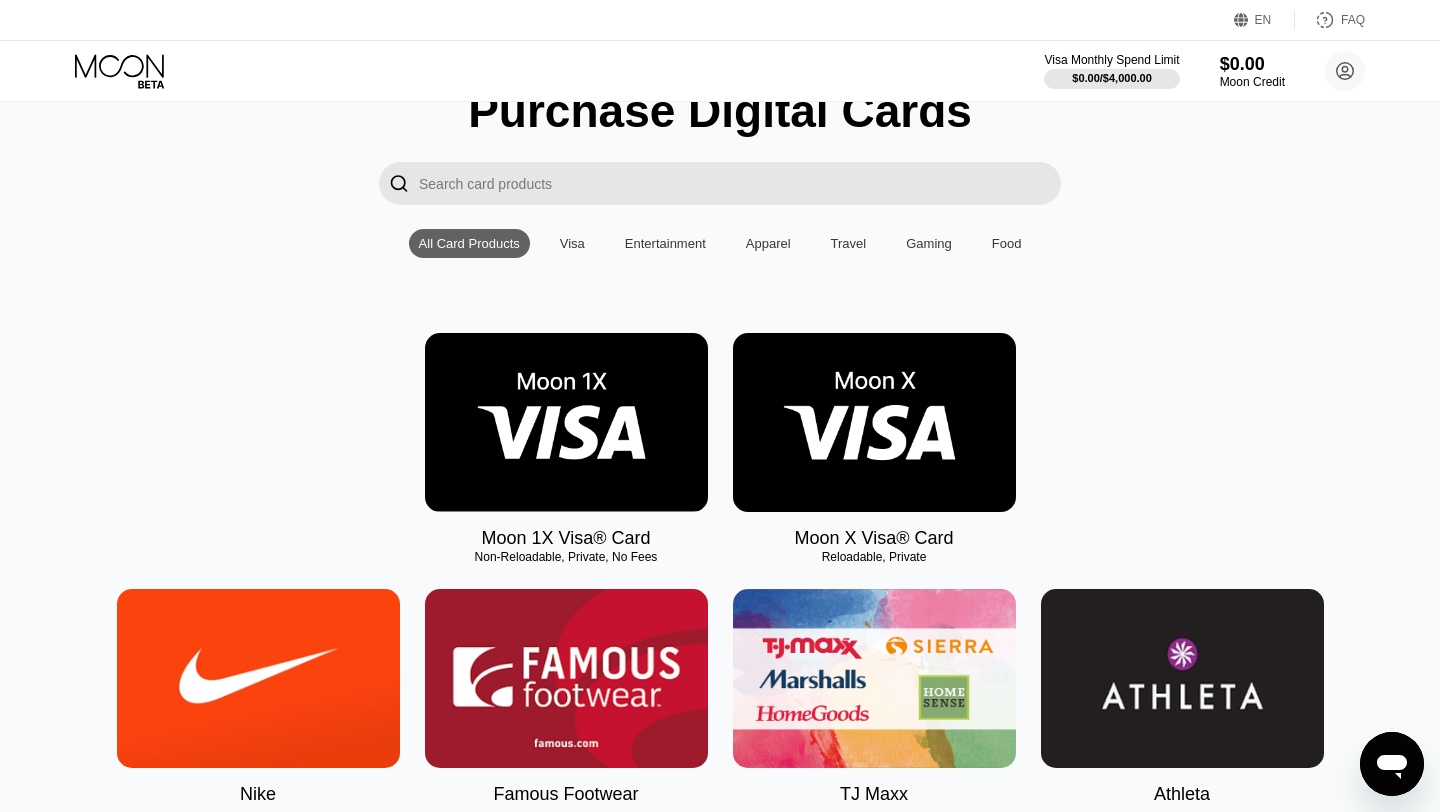 click on "Visa" at bounding box center [572, 243] 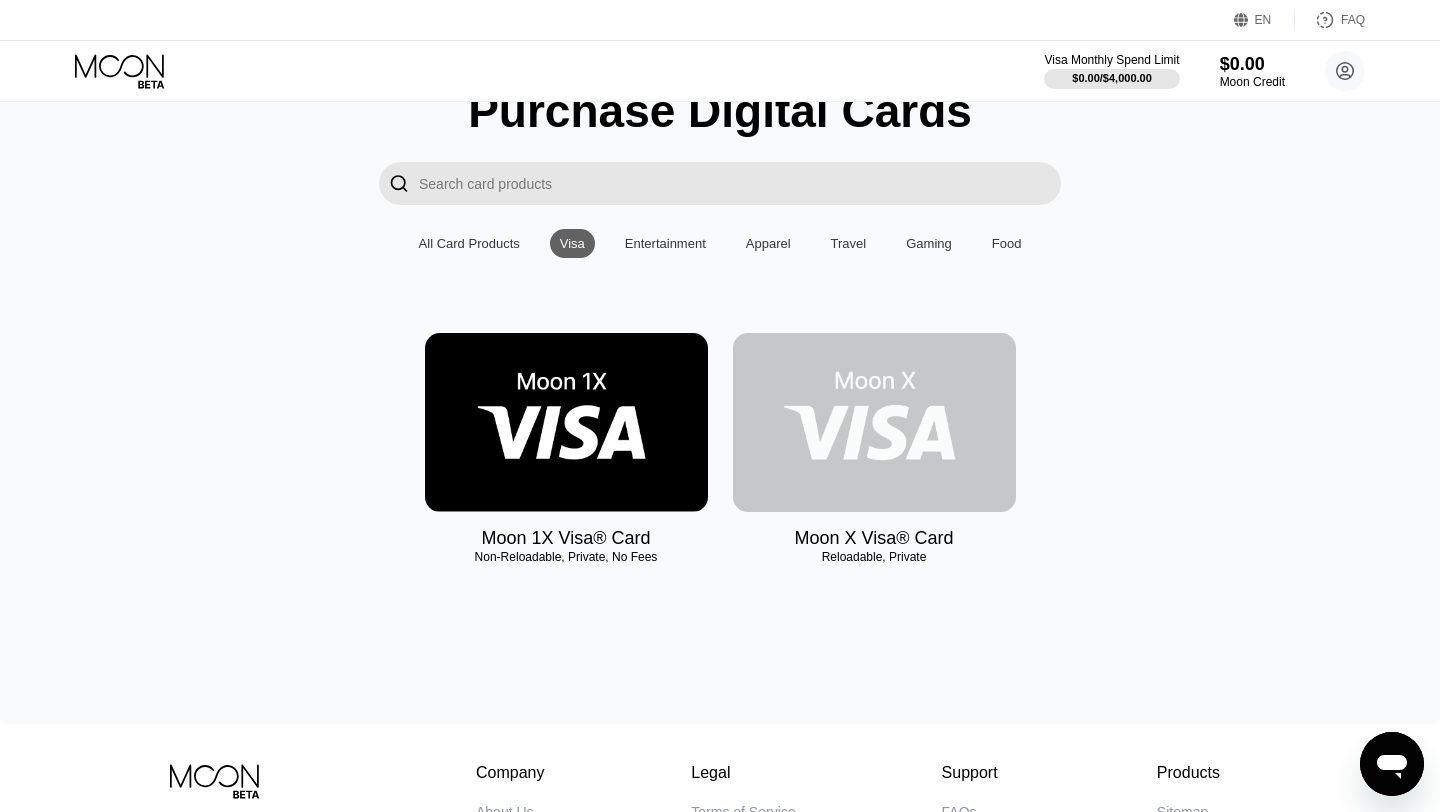 click at bounding box center (874, 422) 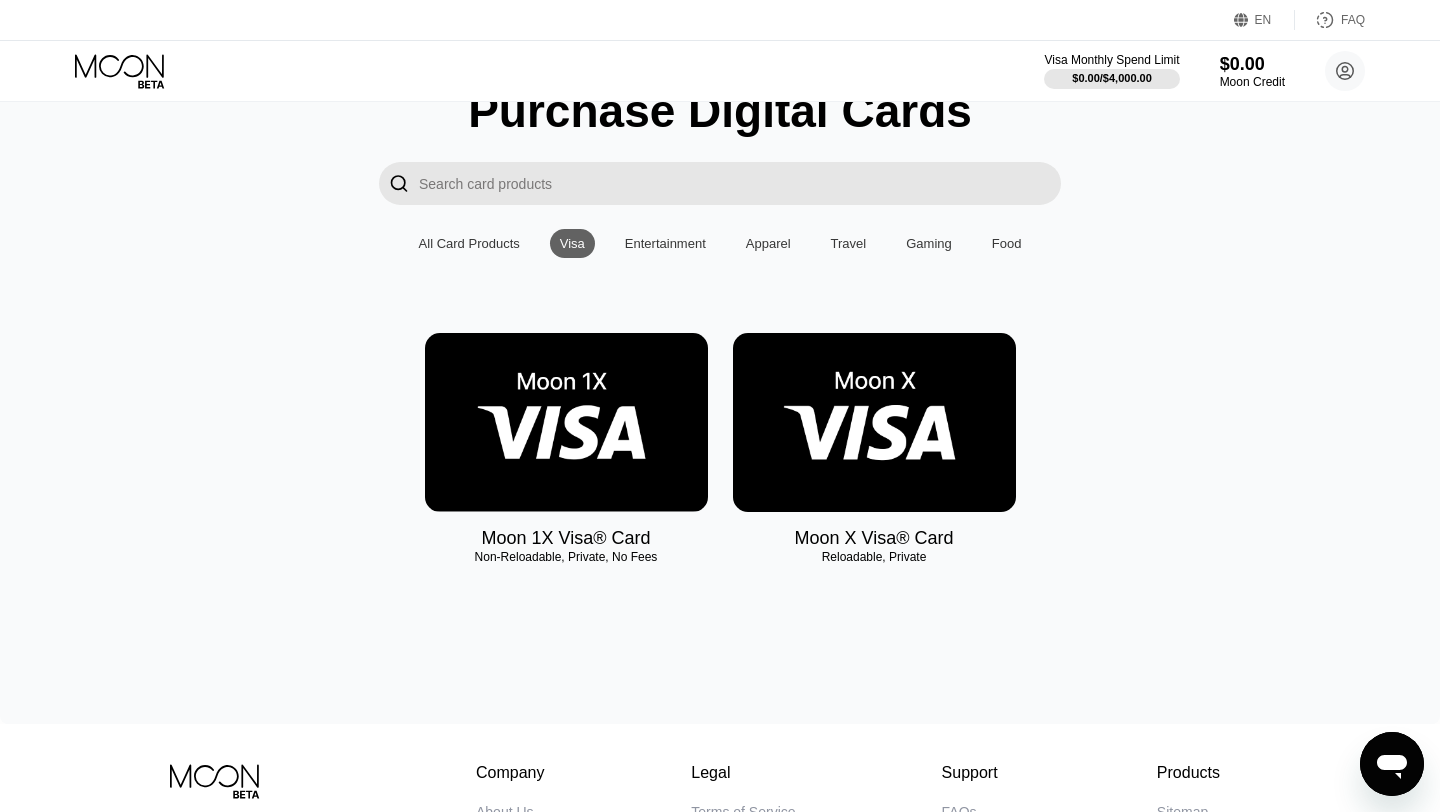 scroll, scrollTop: 0, scrollLeft: 0, axis: both 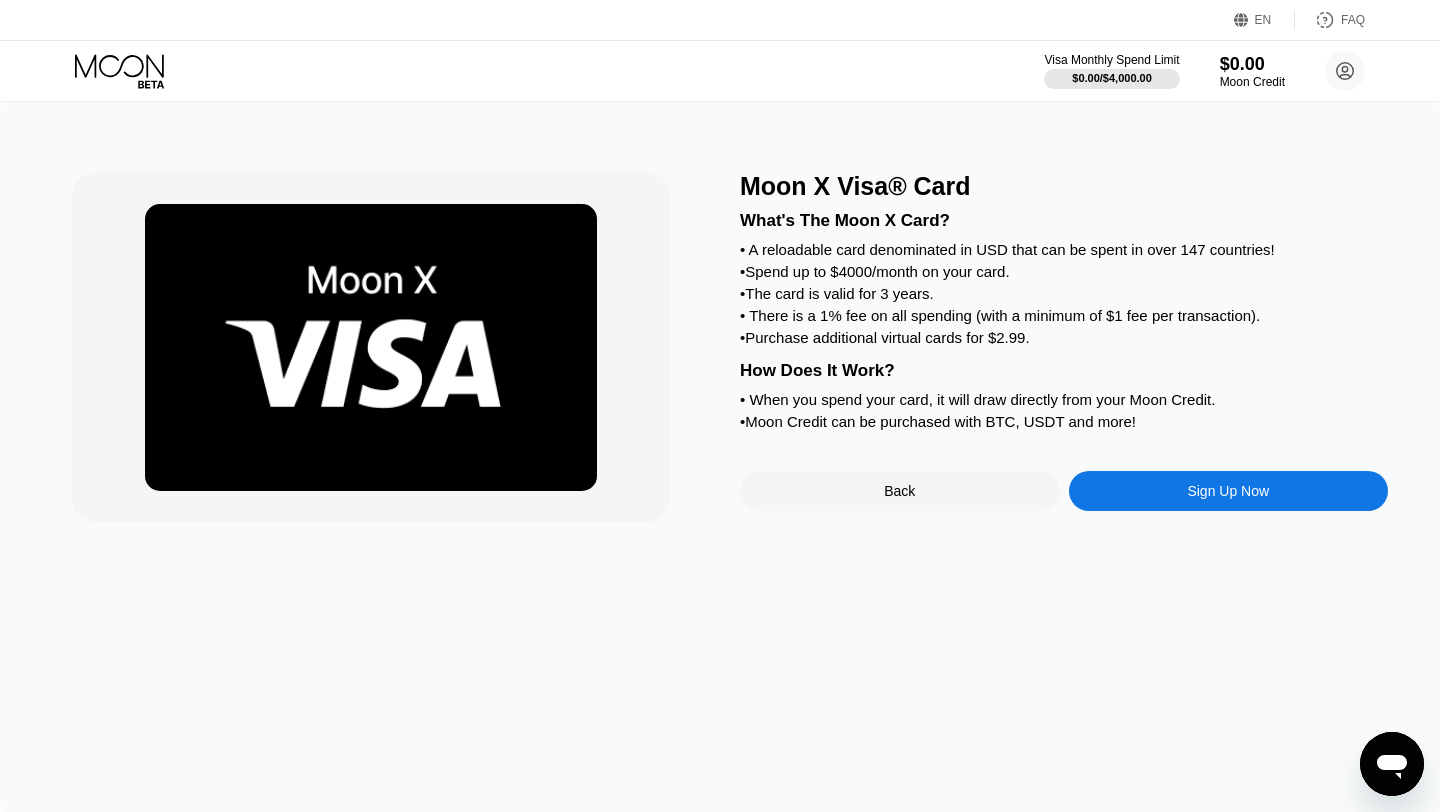 click on "Back" at bounding box center (900, 491) 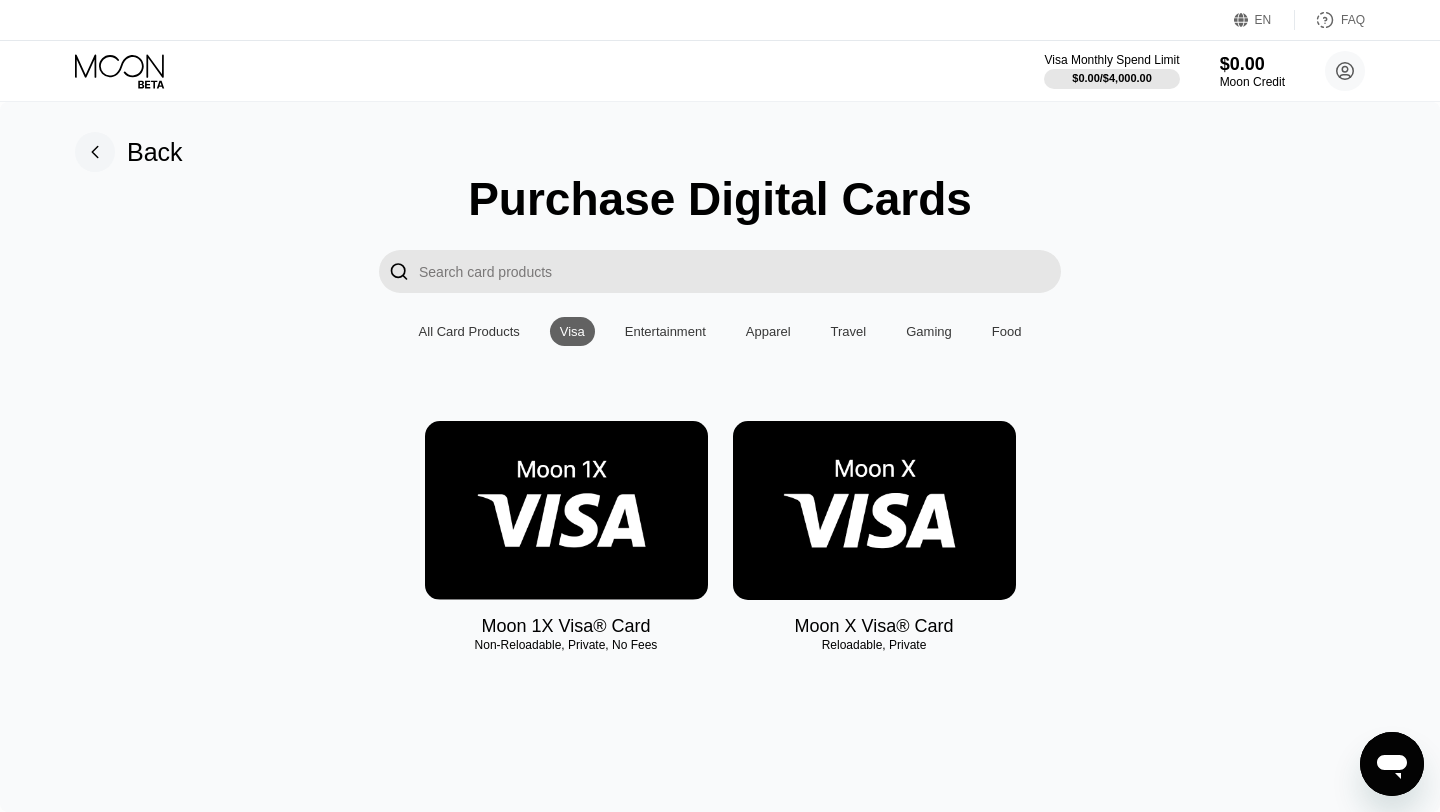 click at bounding box center (566, 510) 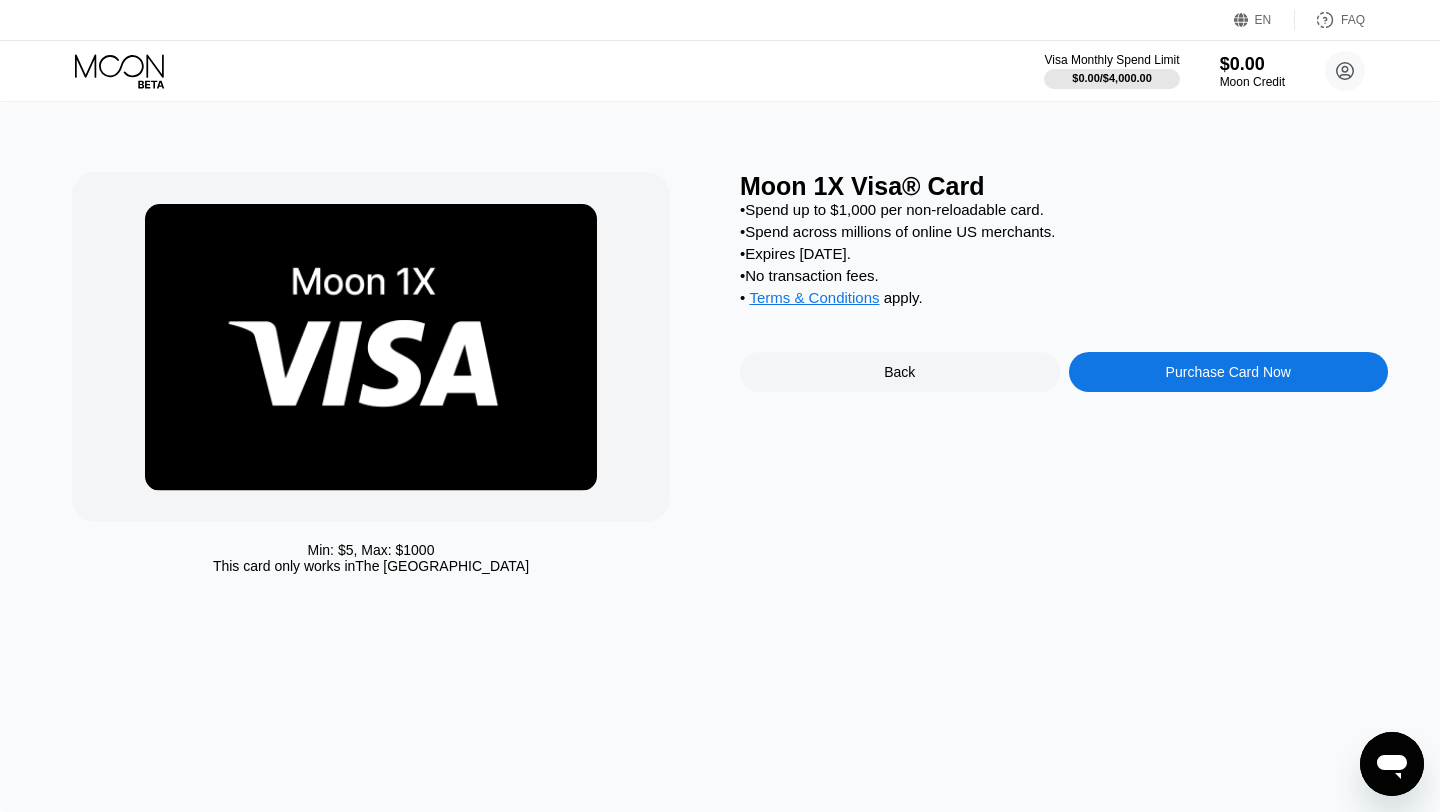 click on "Back" at bounding box center (900, 372) 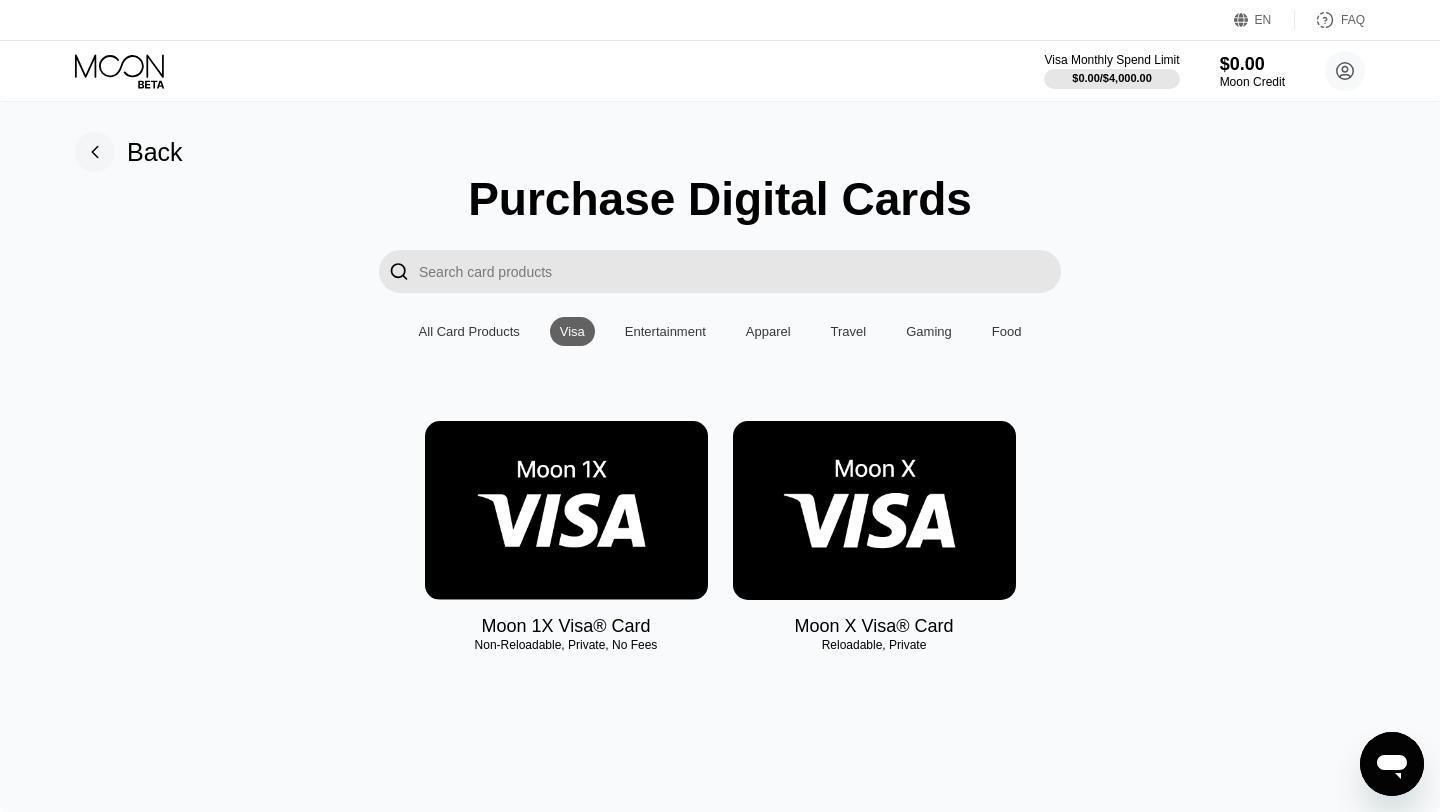 click at bounding box center [874, 510] 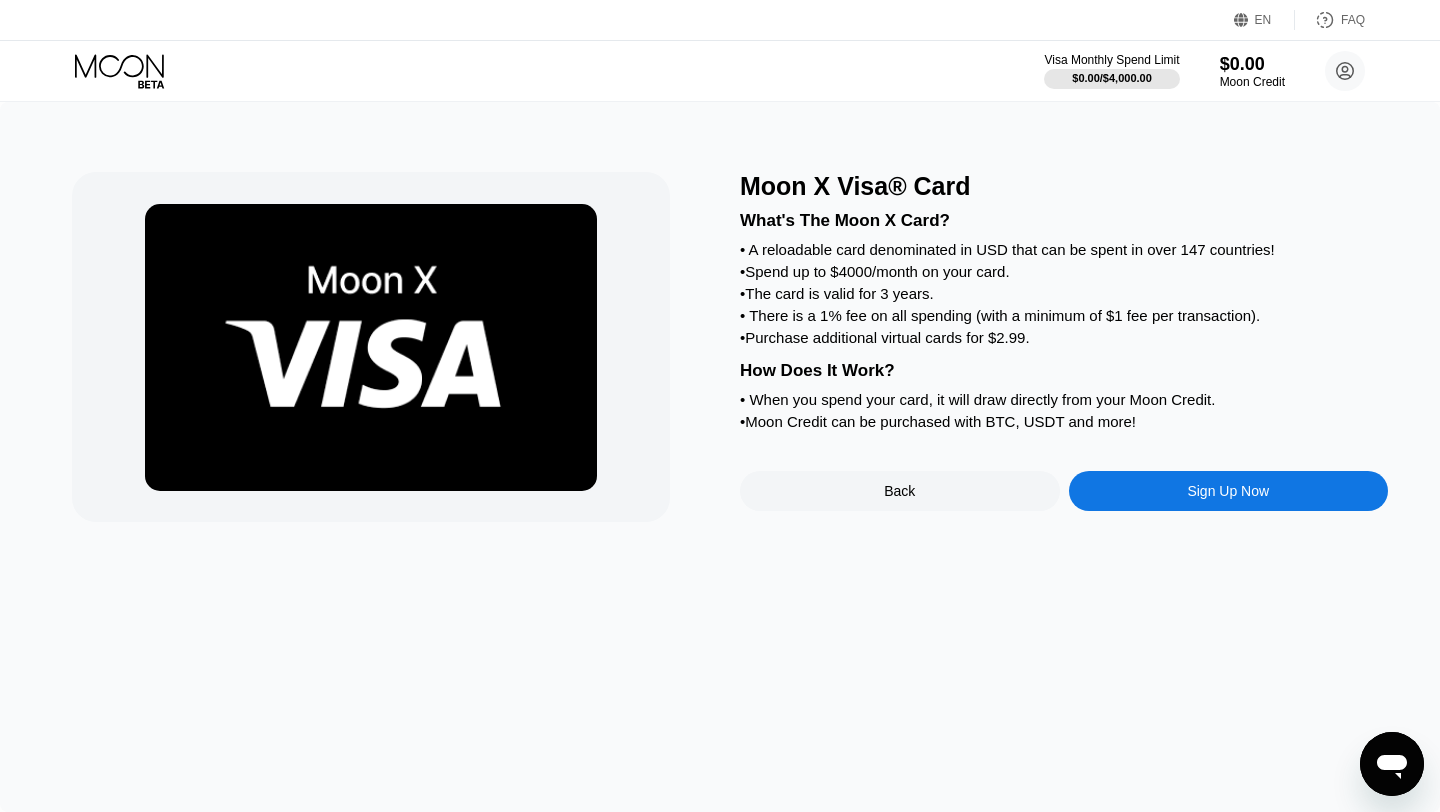click on "Sign Up Now" at bounding box center (1229, 491) 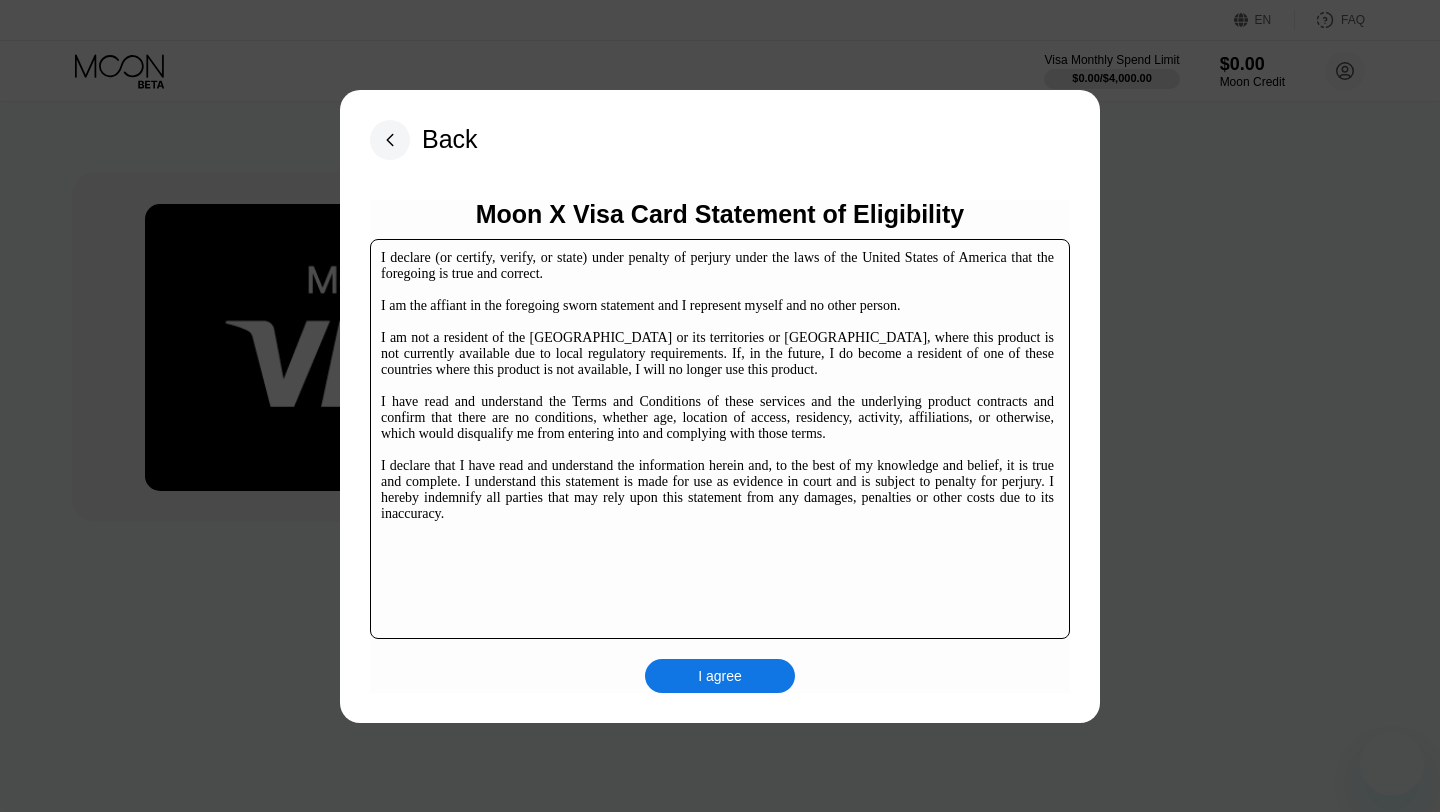 scroll, scrollTop: 0, scrollLeft: 0, axis: both 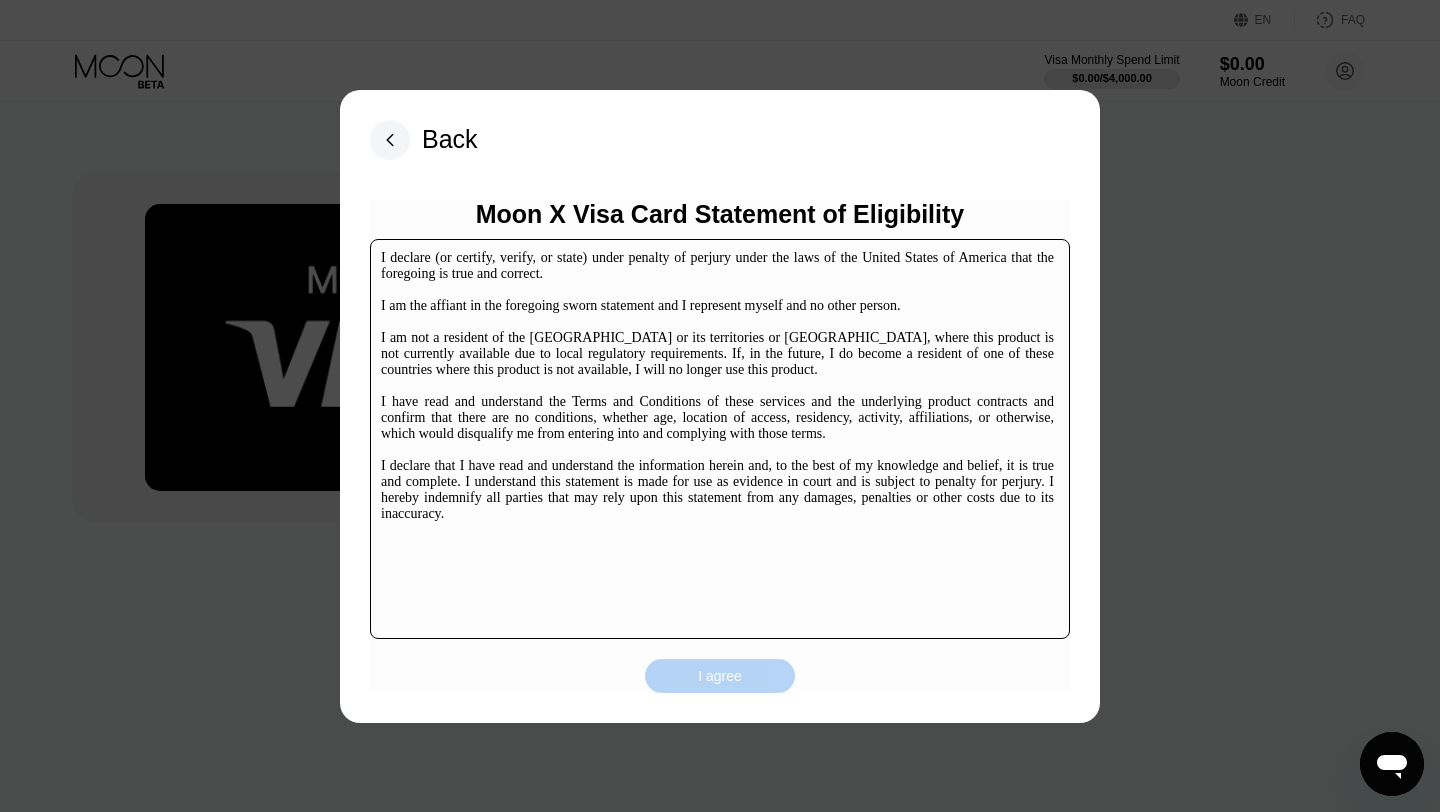 click on "I agree" at bounding box center [720, 676] 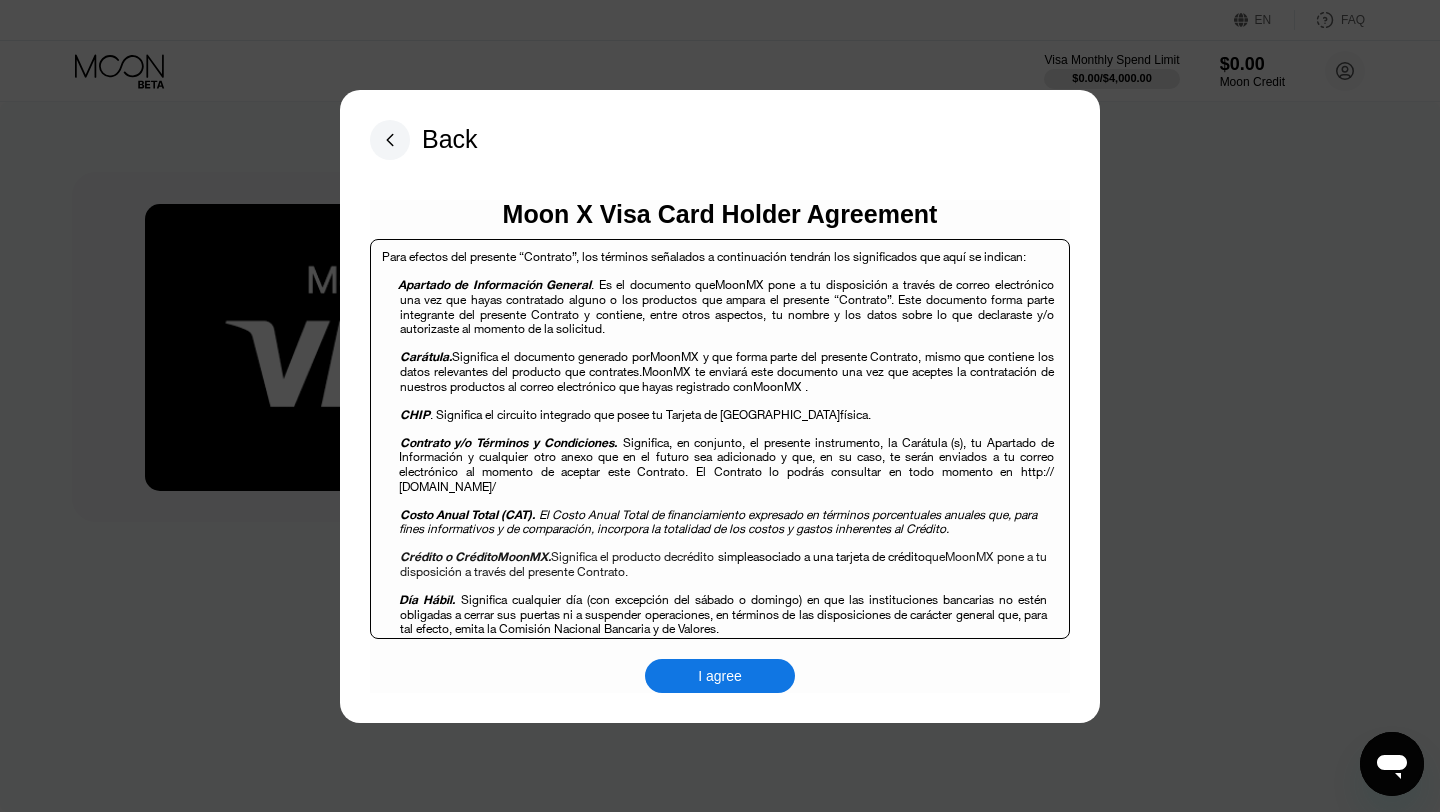 scroll, scrollTop: 782, scrollLeft: 0, axis: vertical 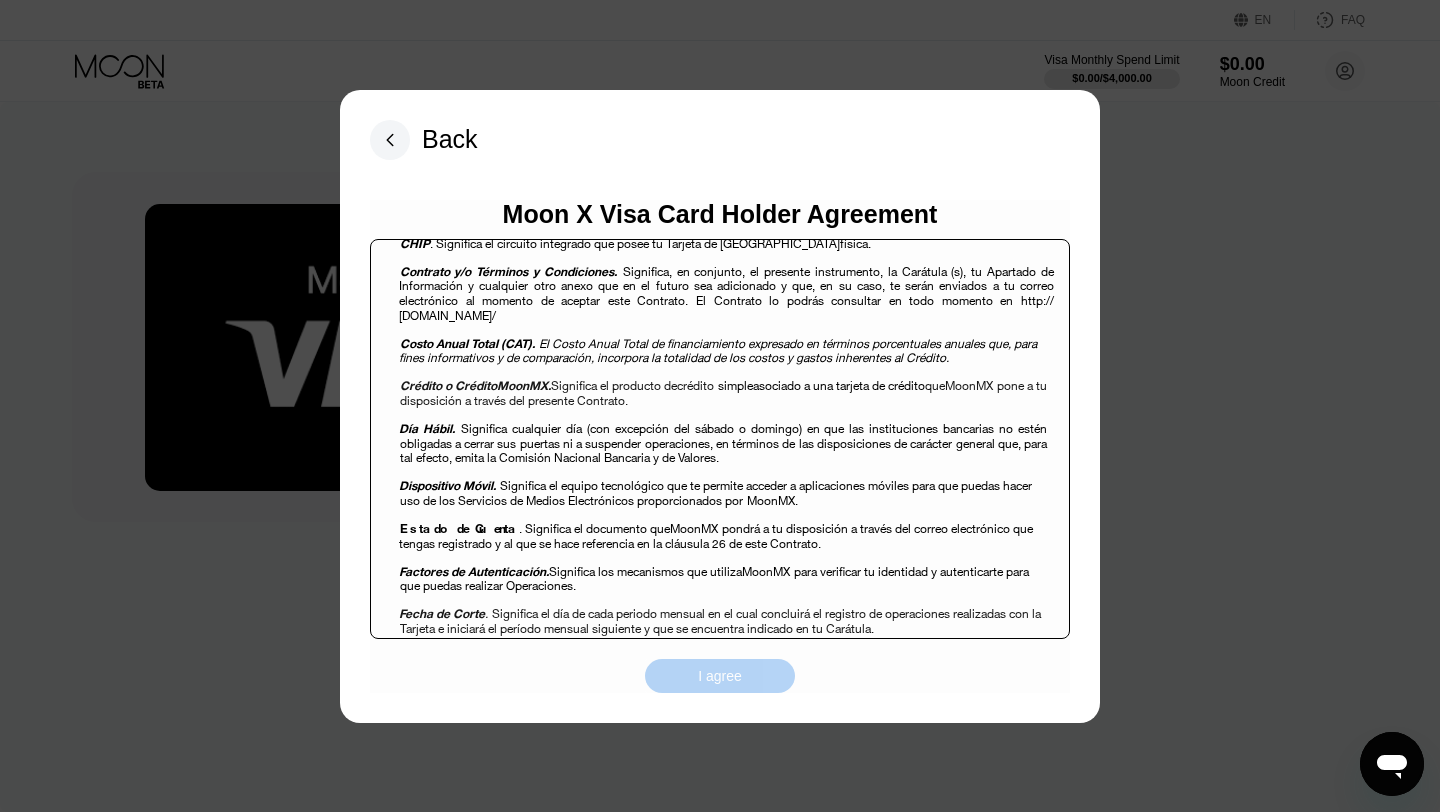 click on "I agree" at bounding box center [720, 676] 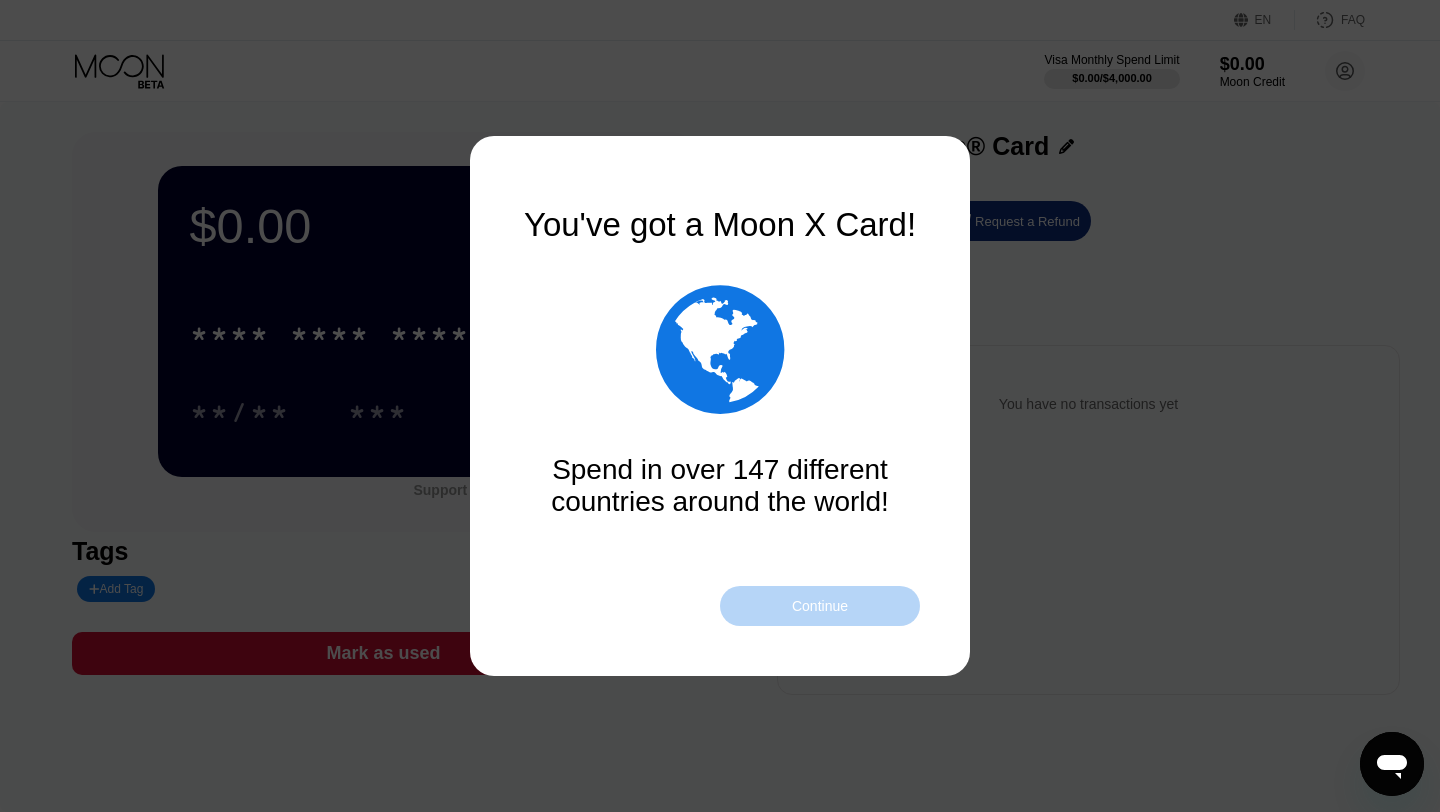 click on "Continue" at bounding box center (820, 606) 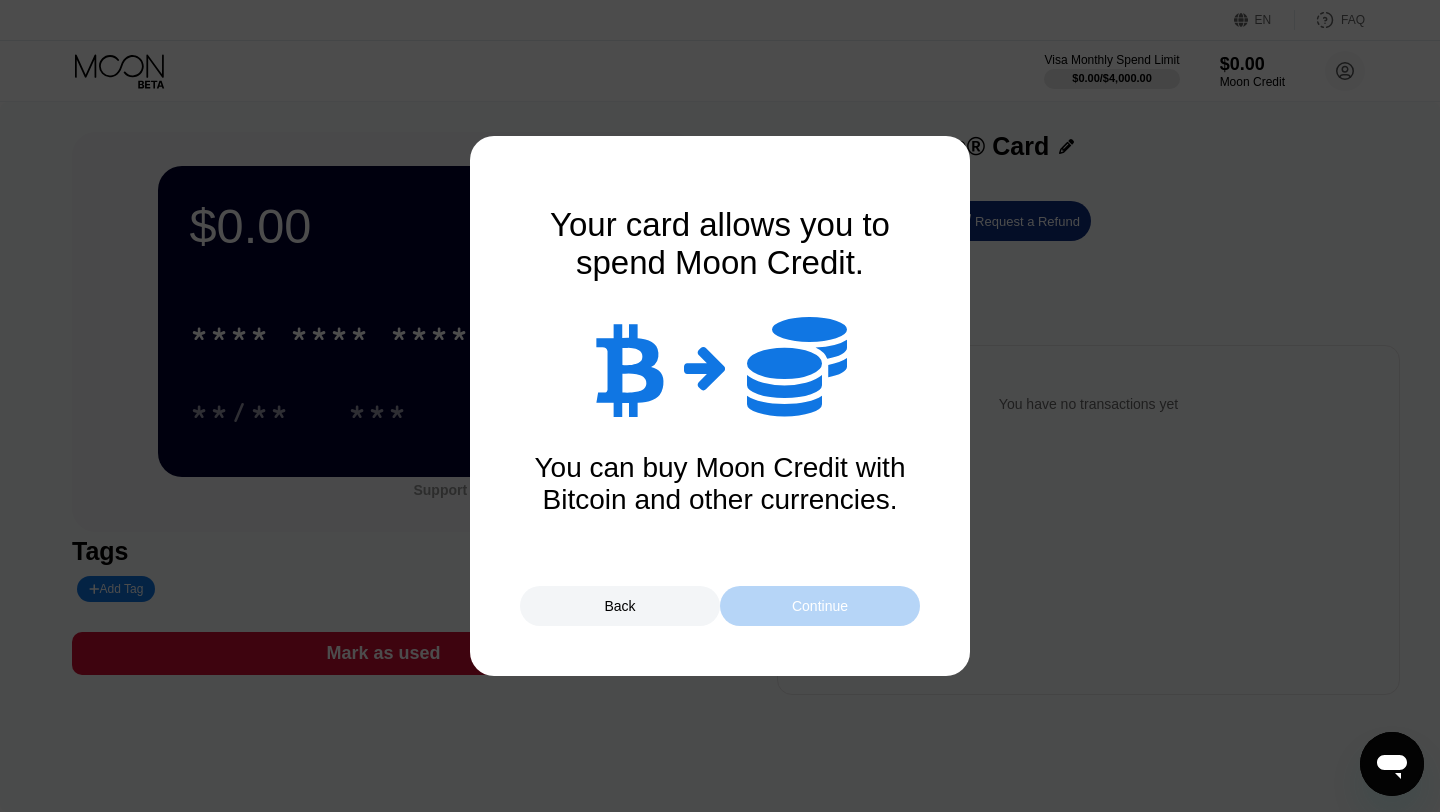 click on "Continue" at bounding box center [820, 606] 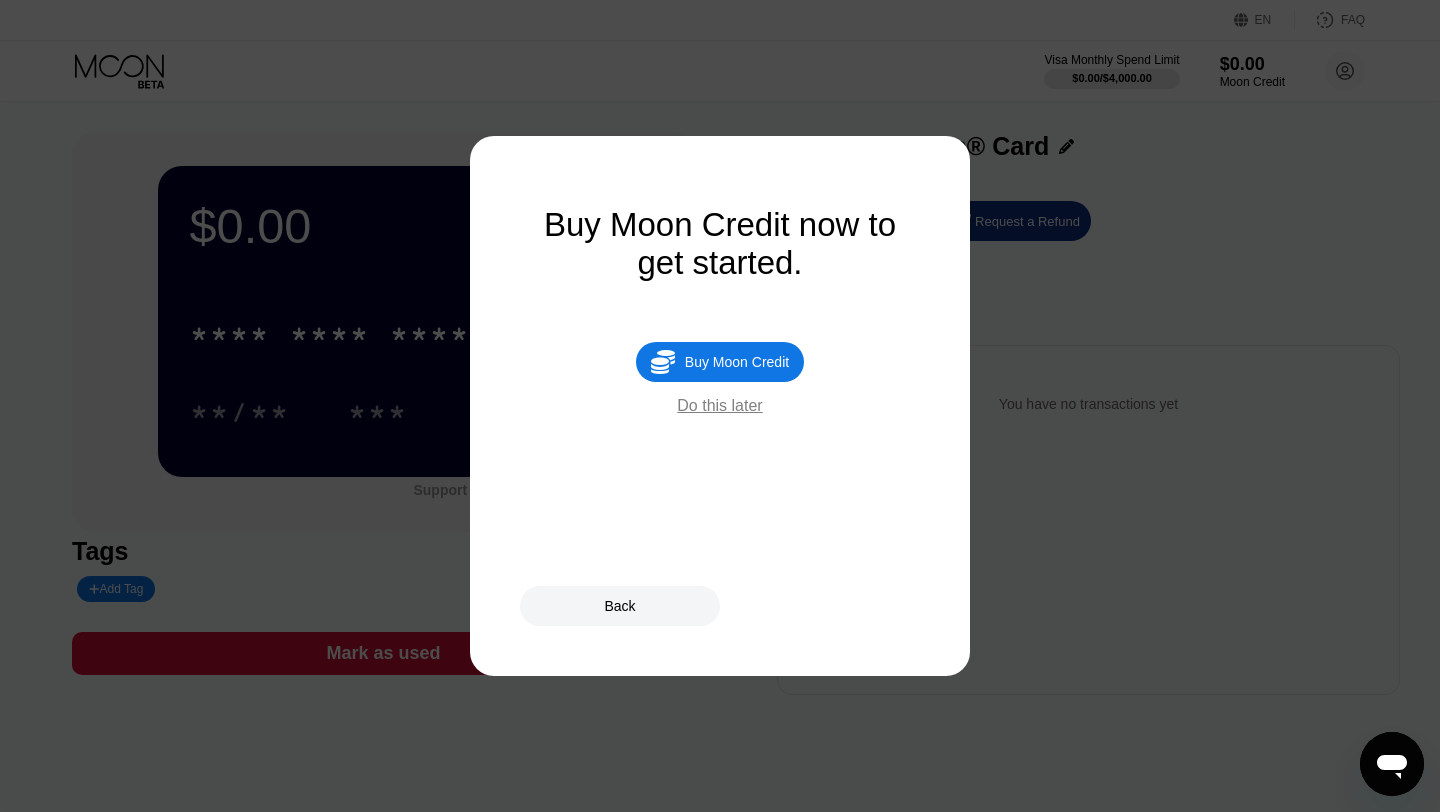 click on "Buy Moon Credit" at bounding box center [737, 362] 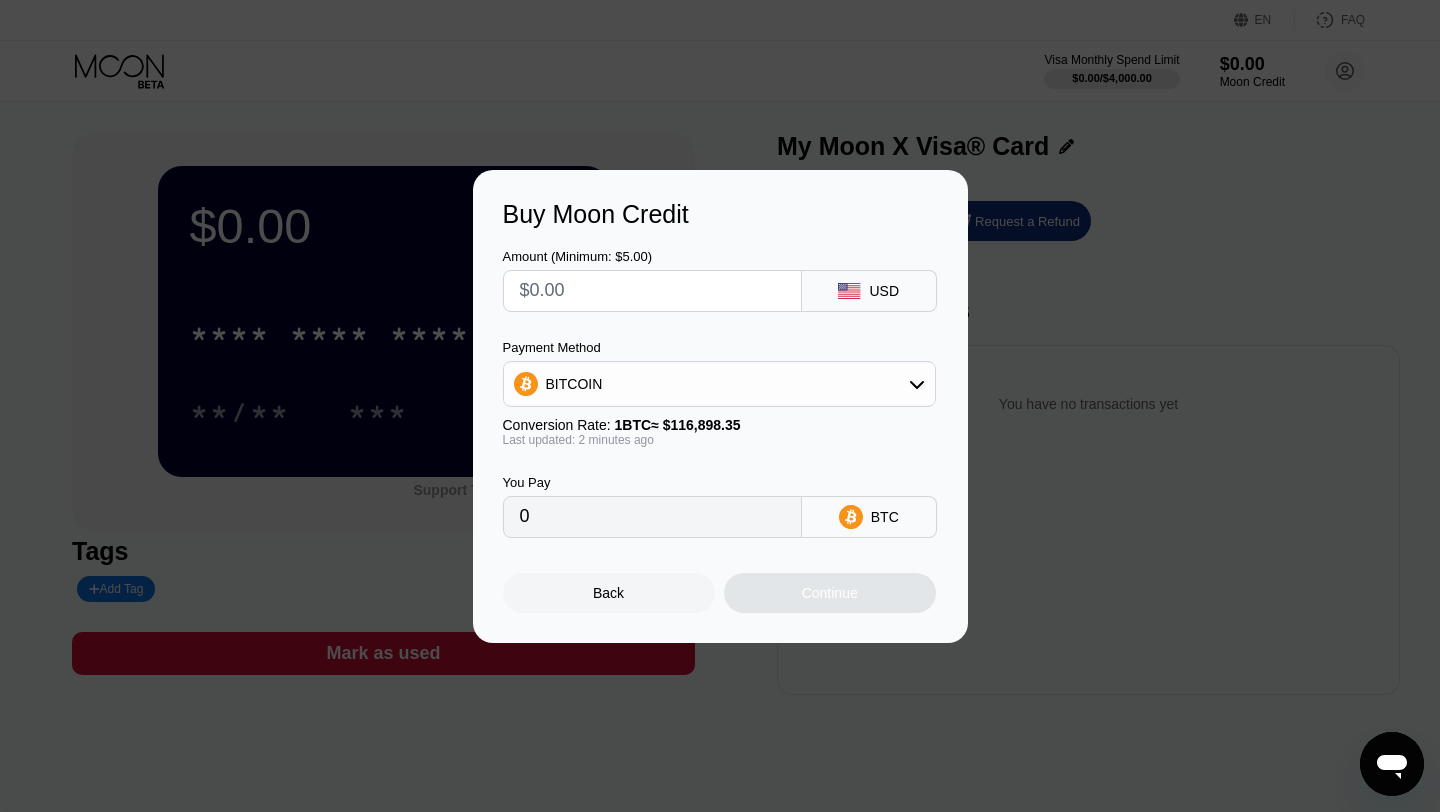 click at bounding box center (652, 291) 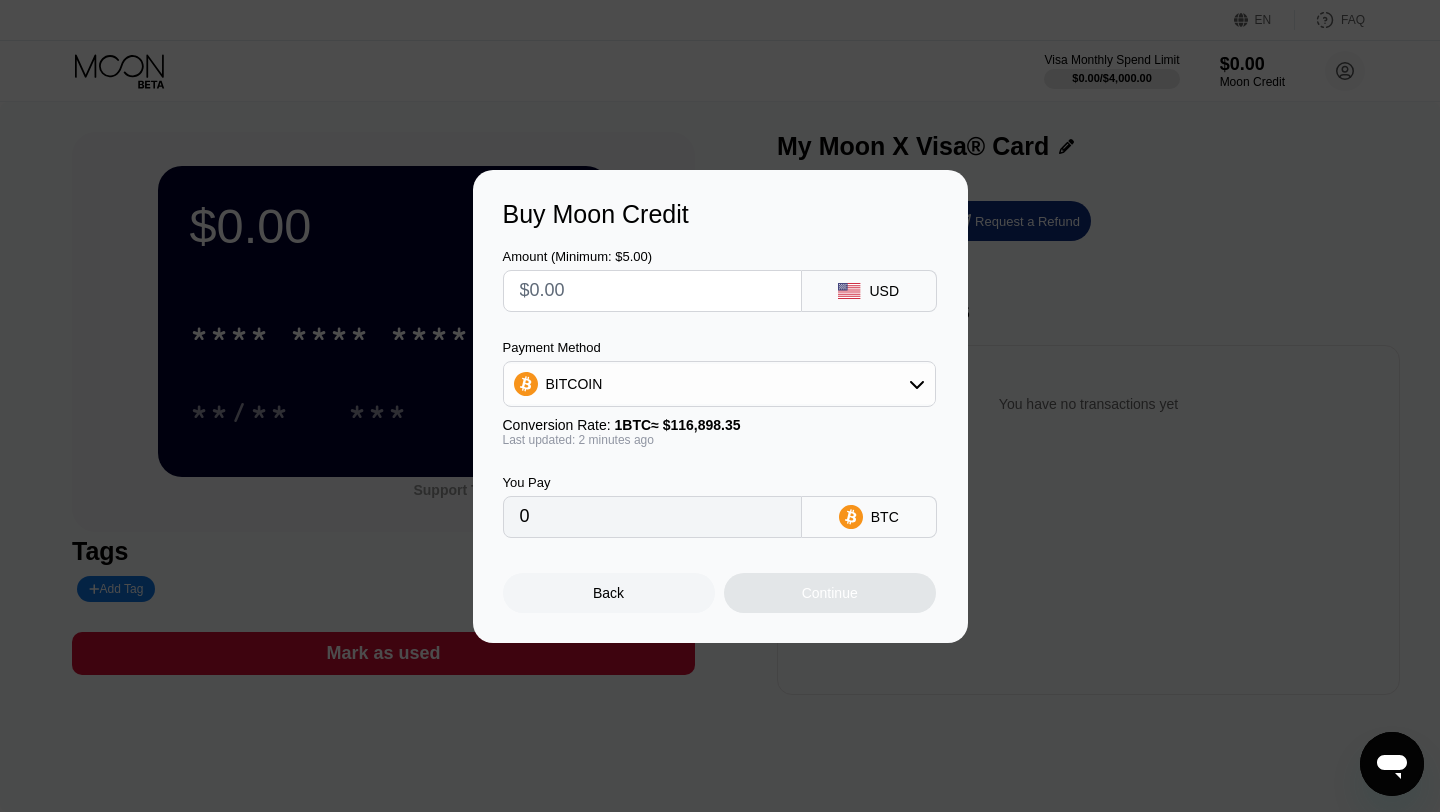 type on "$1" 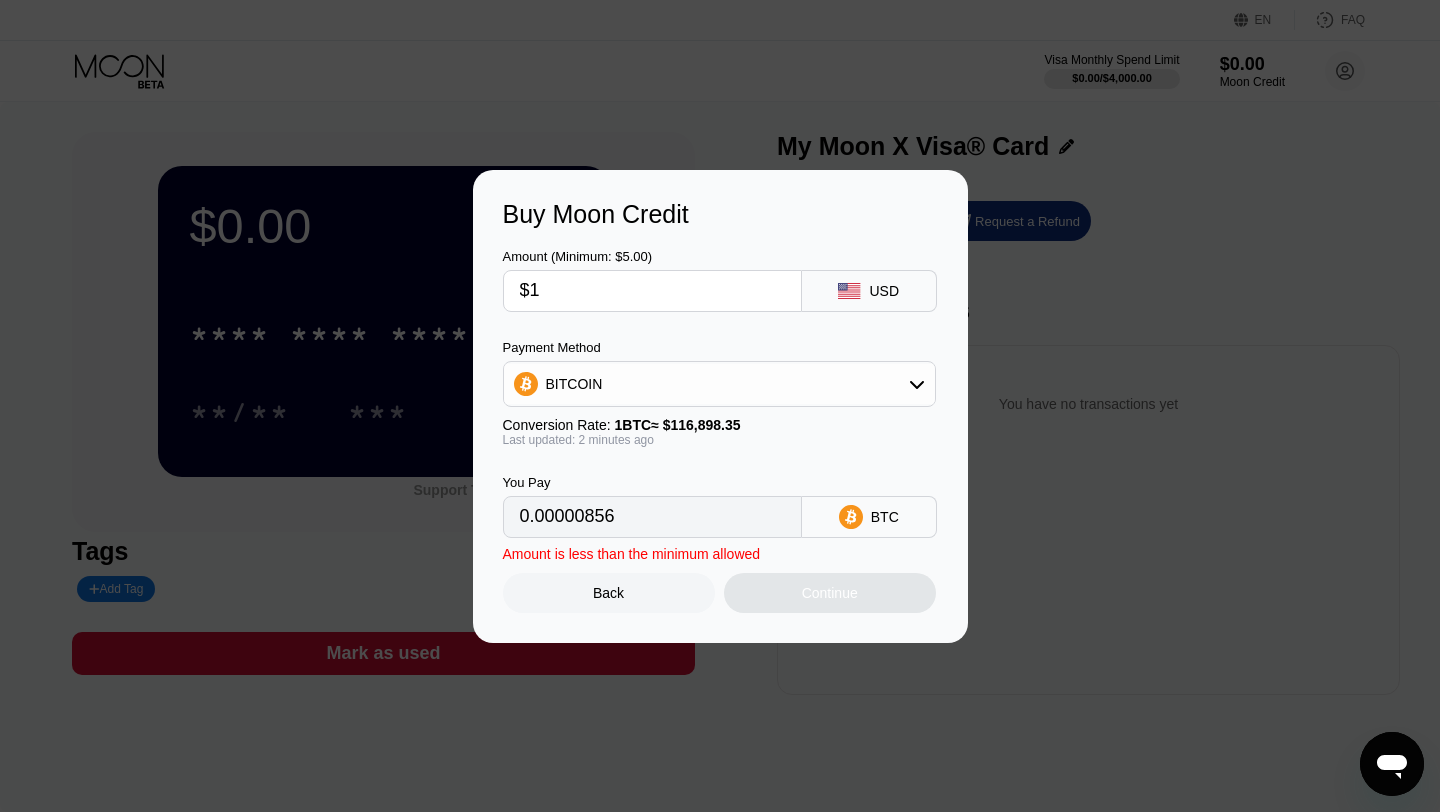 type on "0.00000856" 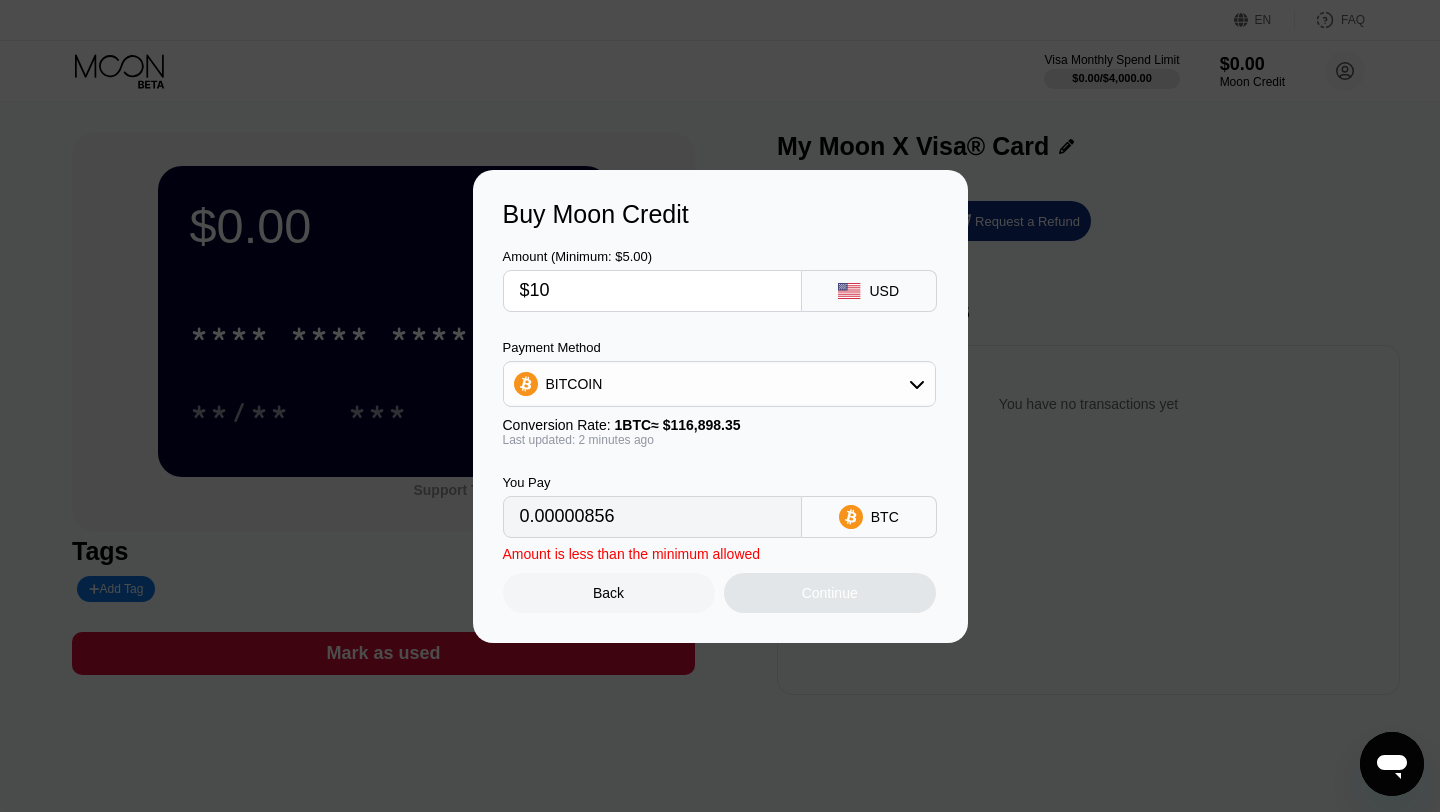 type on "0.00008555" 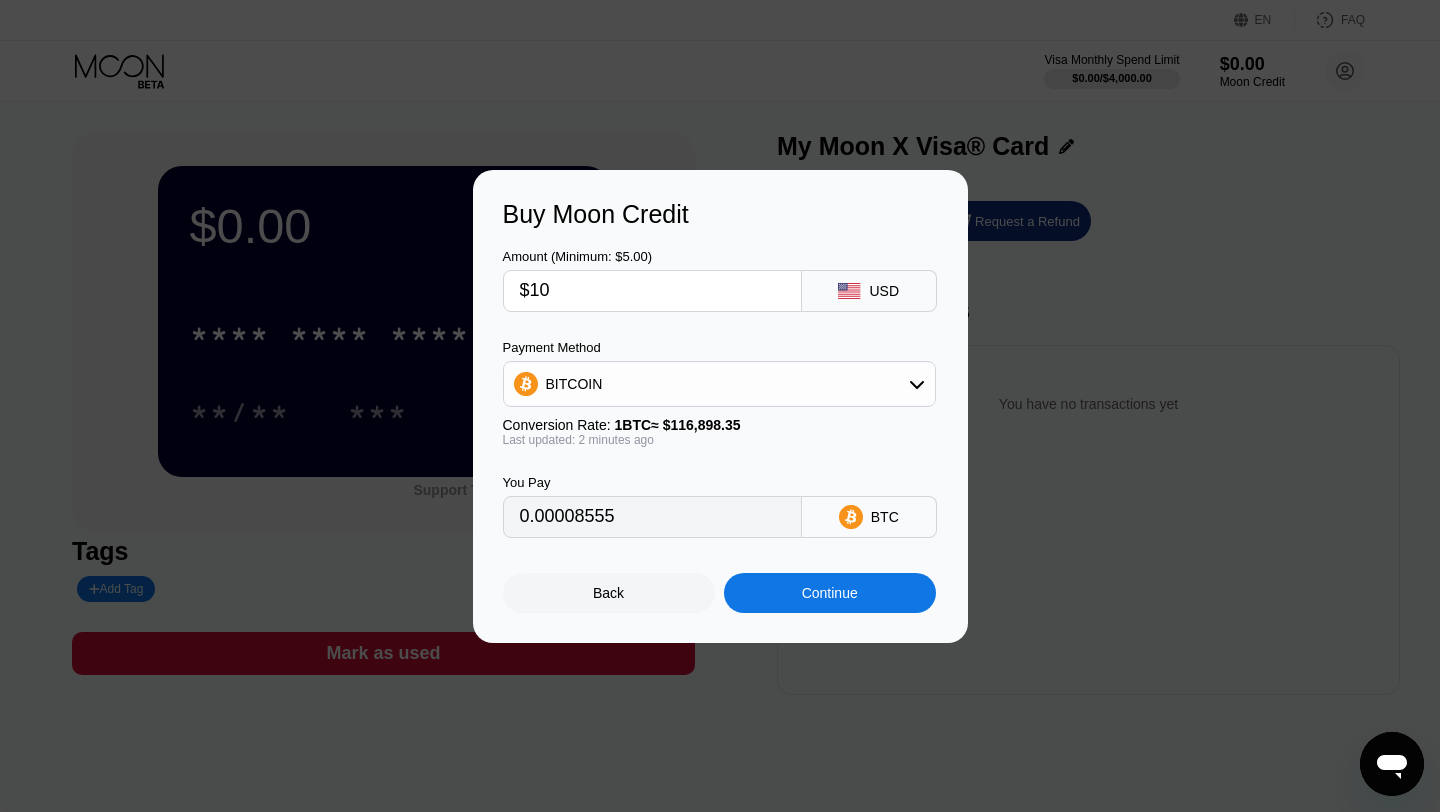 type on "$100" 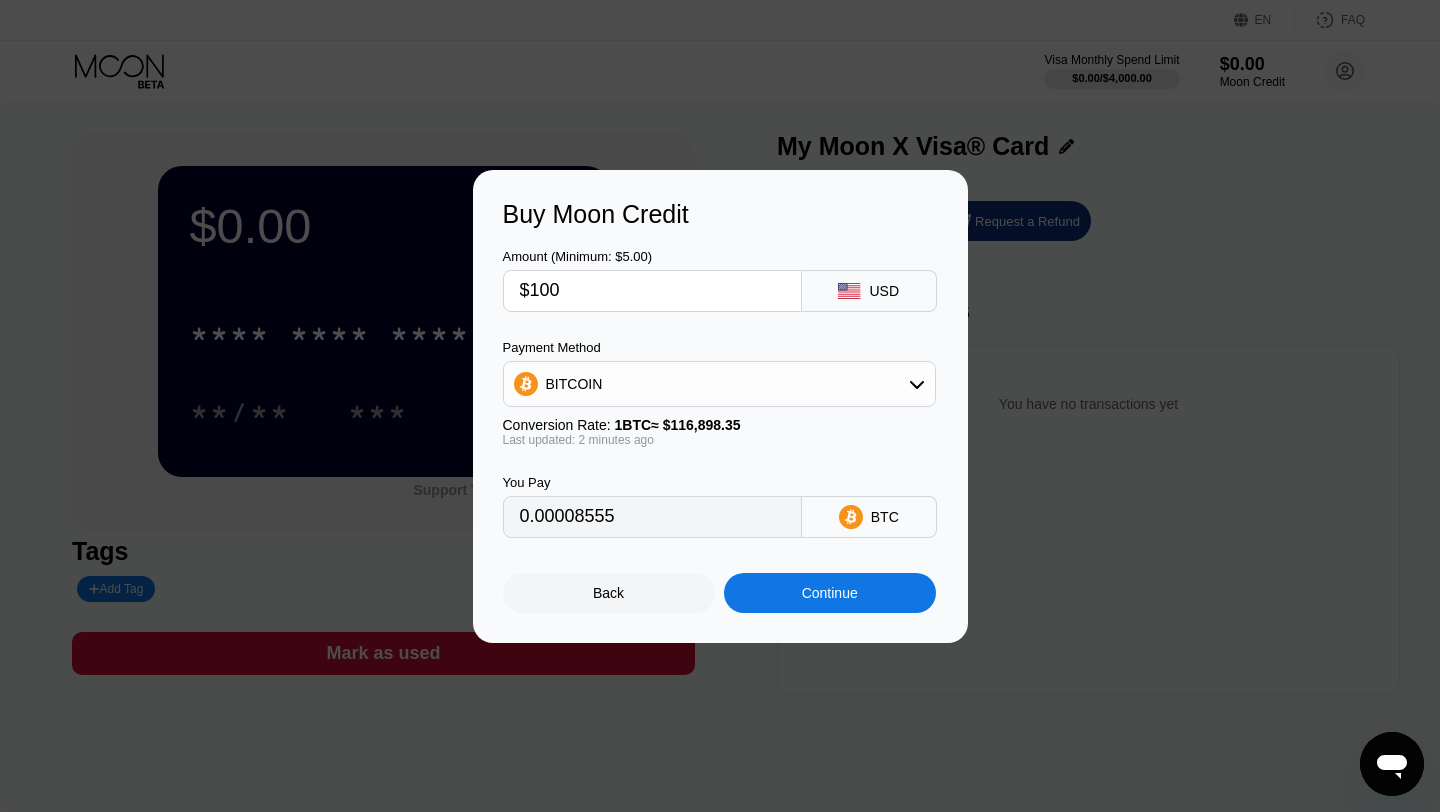 type on "0.00085545" 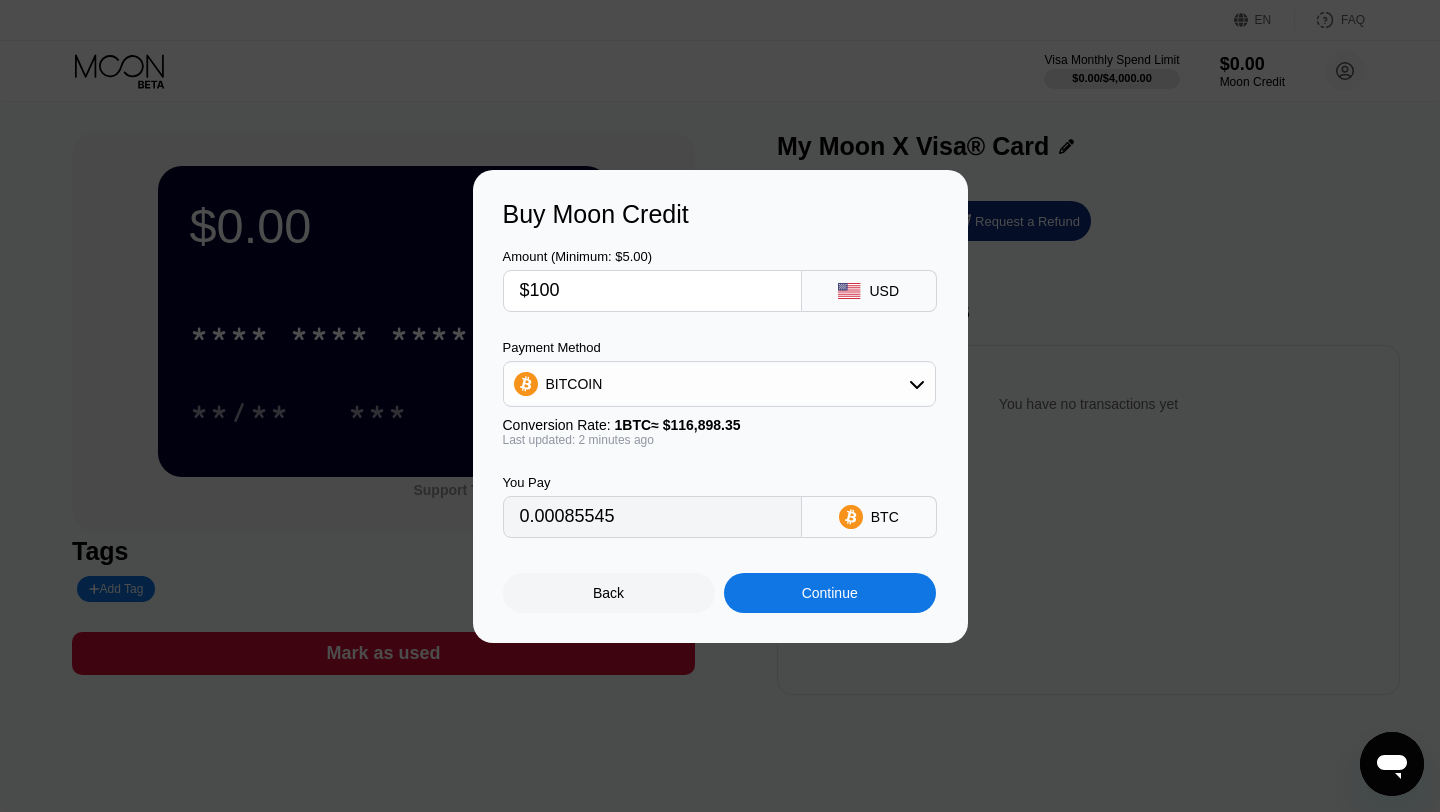 type on "$100" 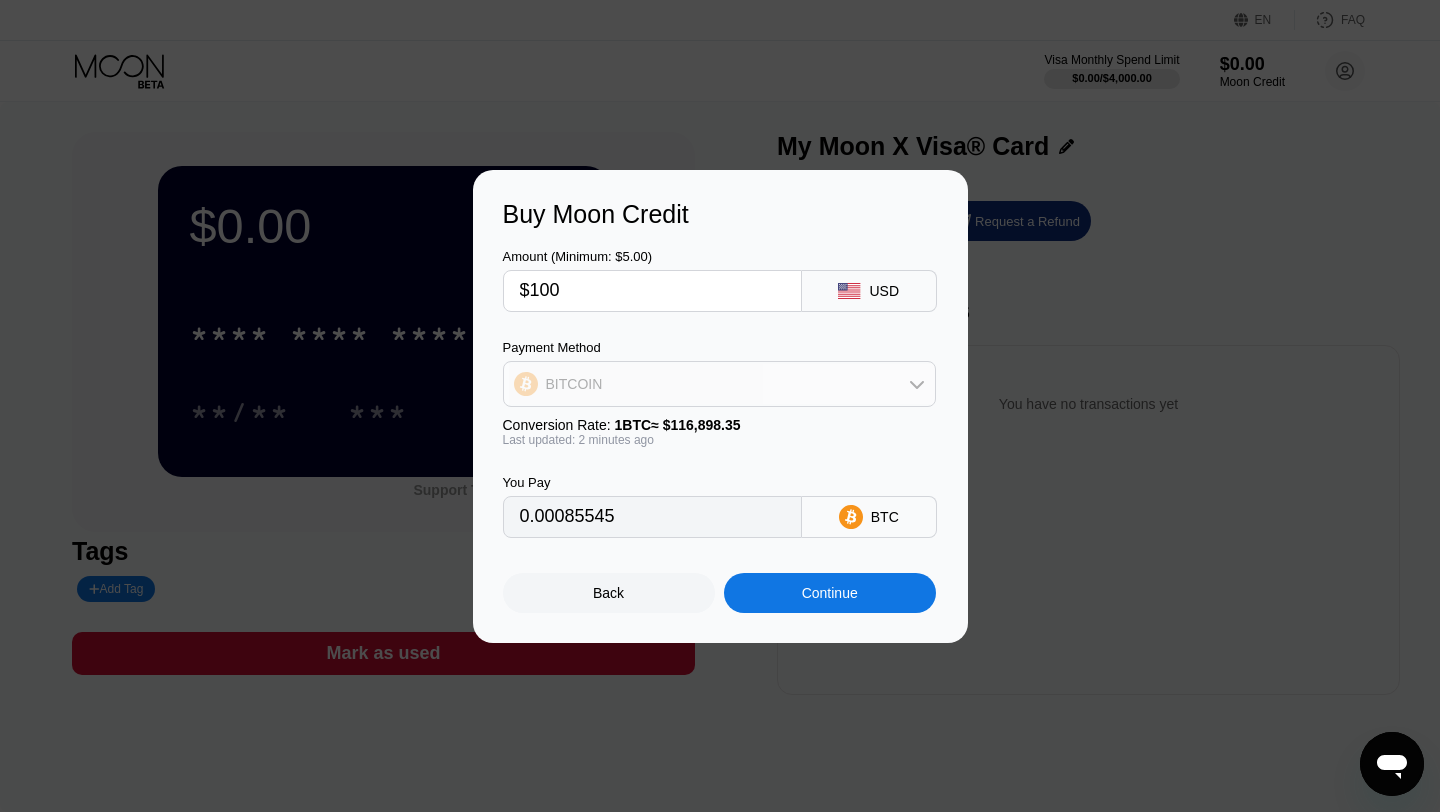 click on "BITCOIN" at bounding box center (719, 384) 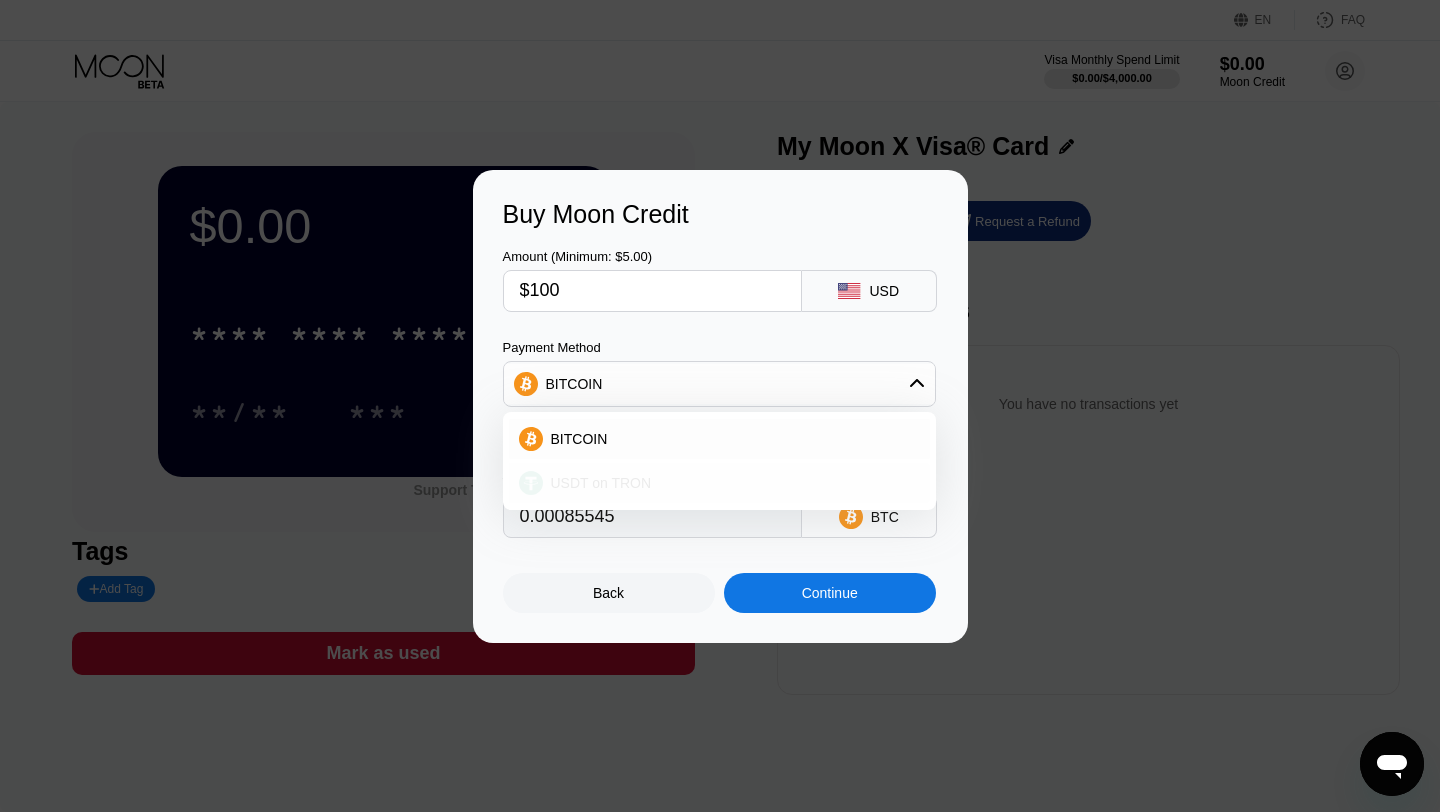 click on "USDT on TRON" at bounding box center (731, 483) 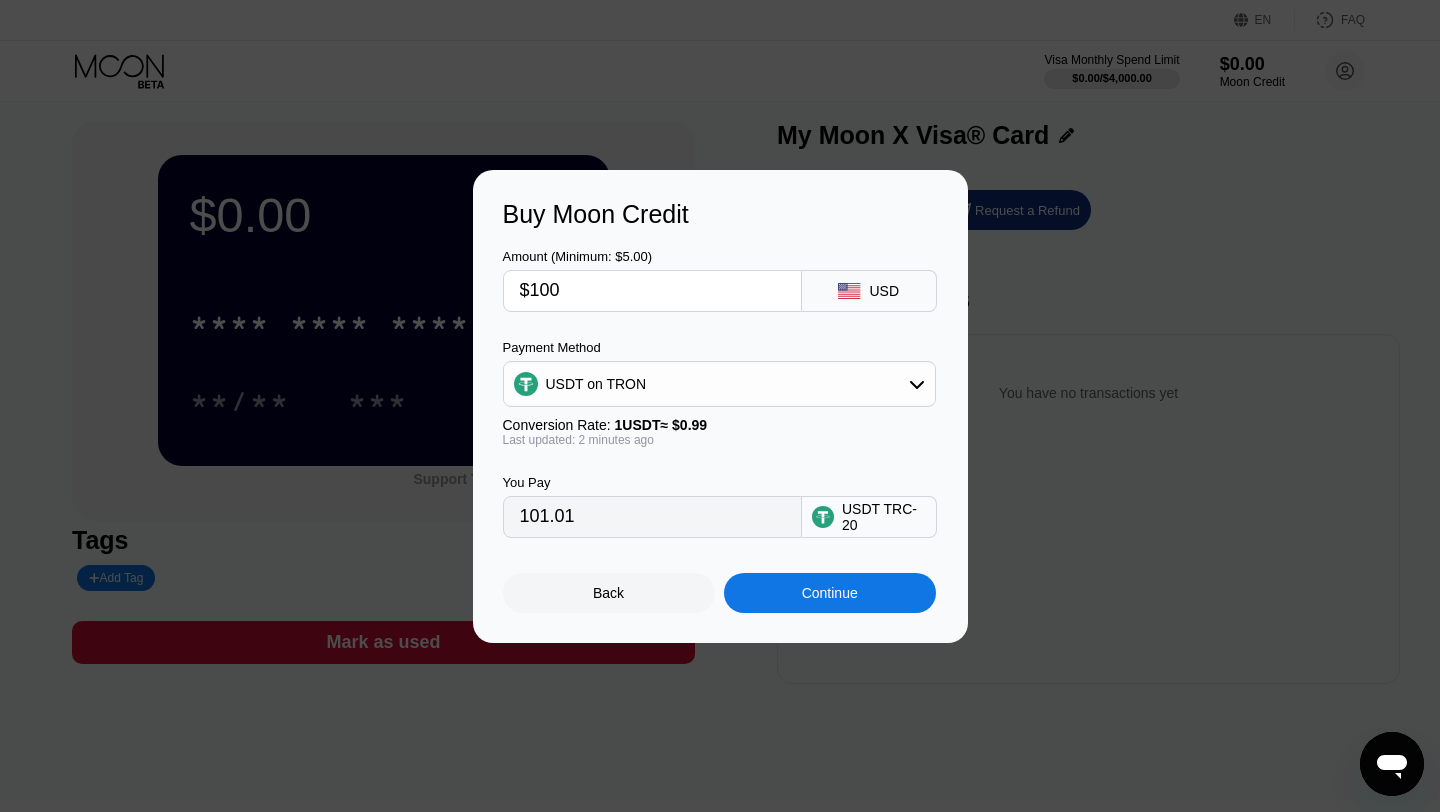 scroll, scrollTop: 0, scrollLeft: 0, axis: both 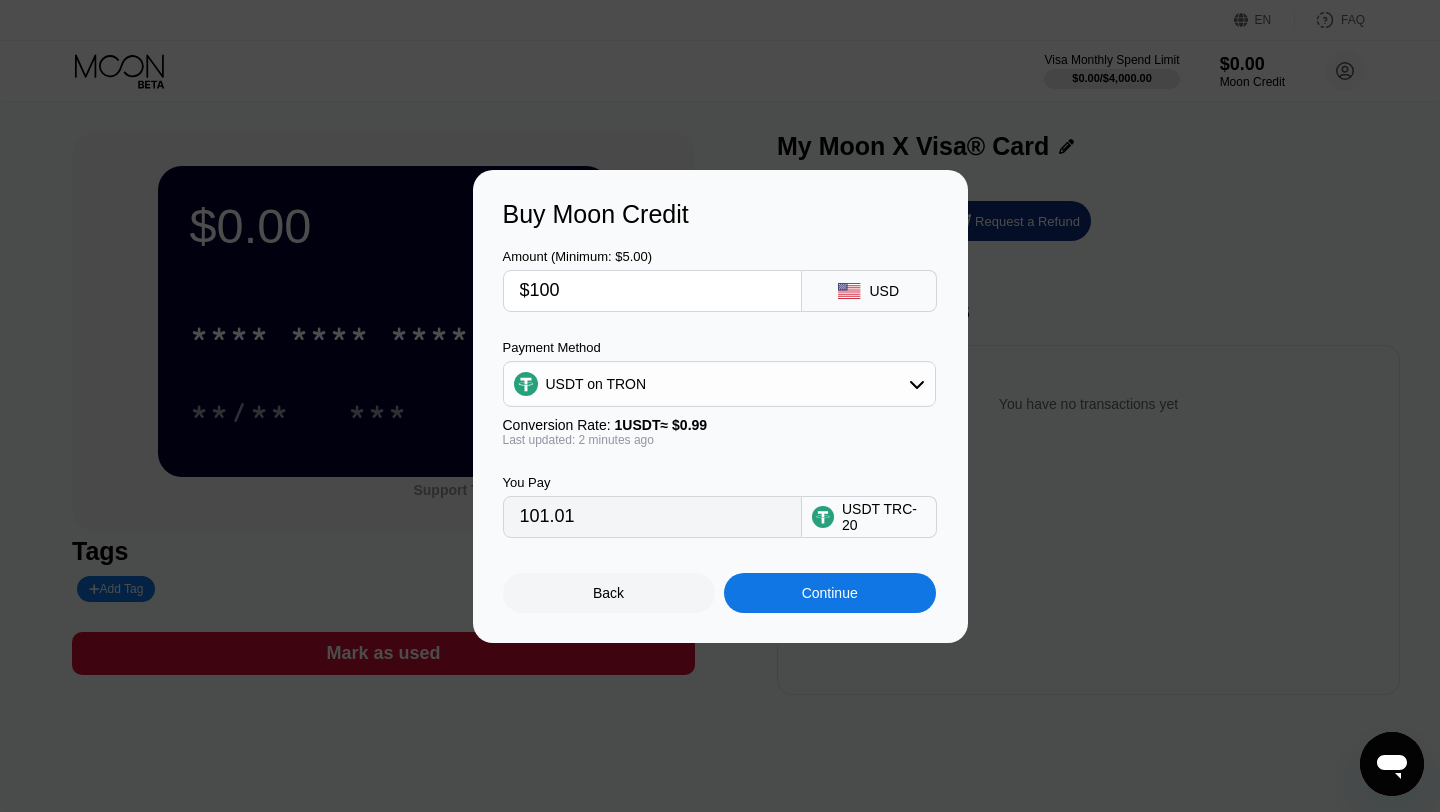 click on "Back" at bounding box center [609, 593] 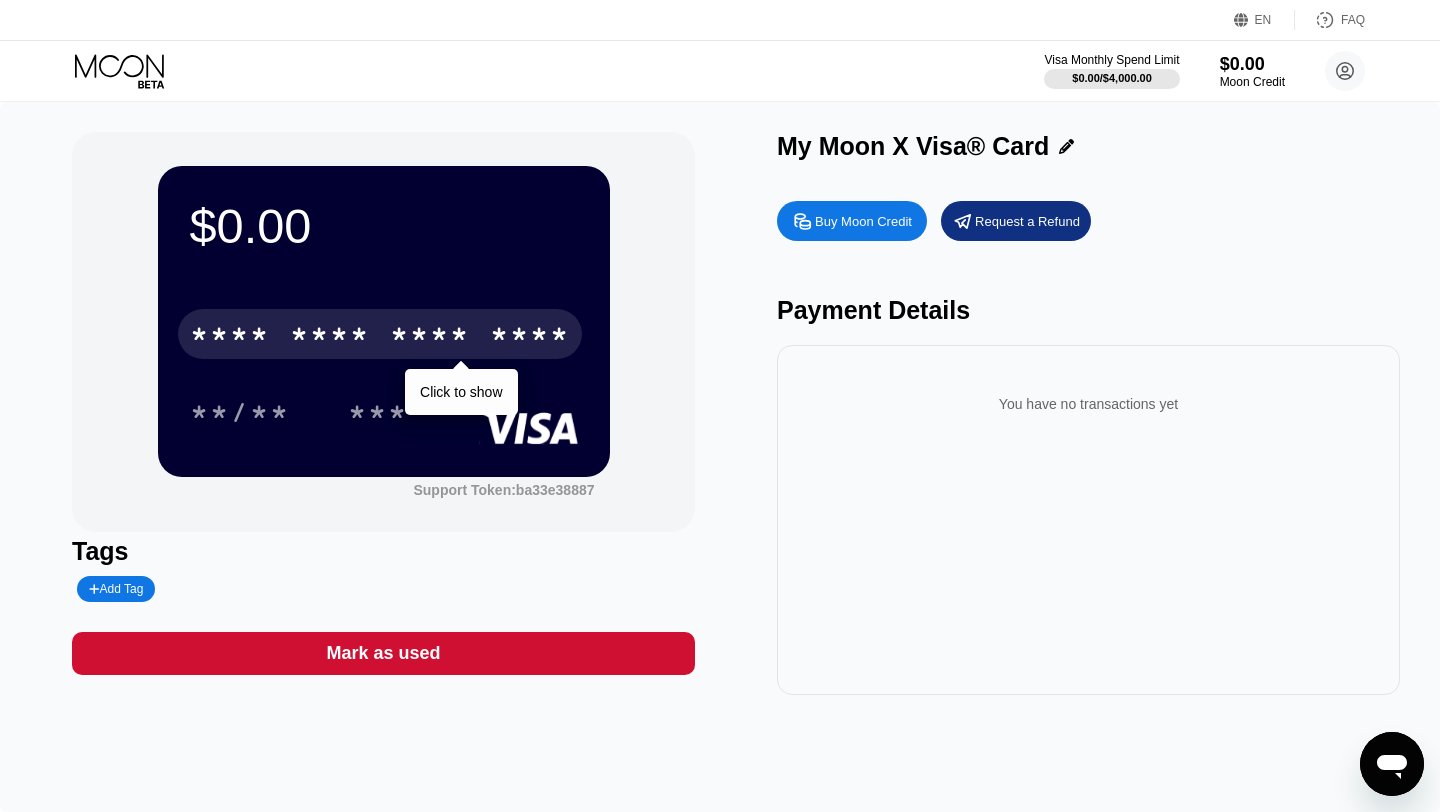 click on "* * * * * * * * * * * * ****" at bounding box center [380, 334] 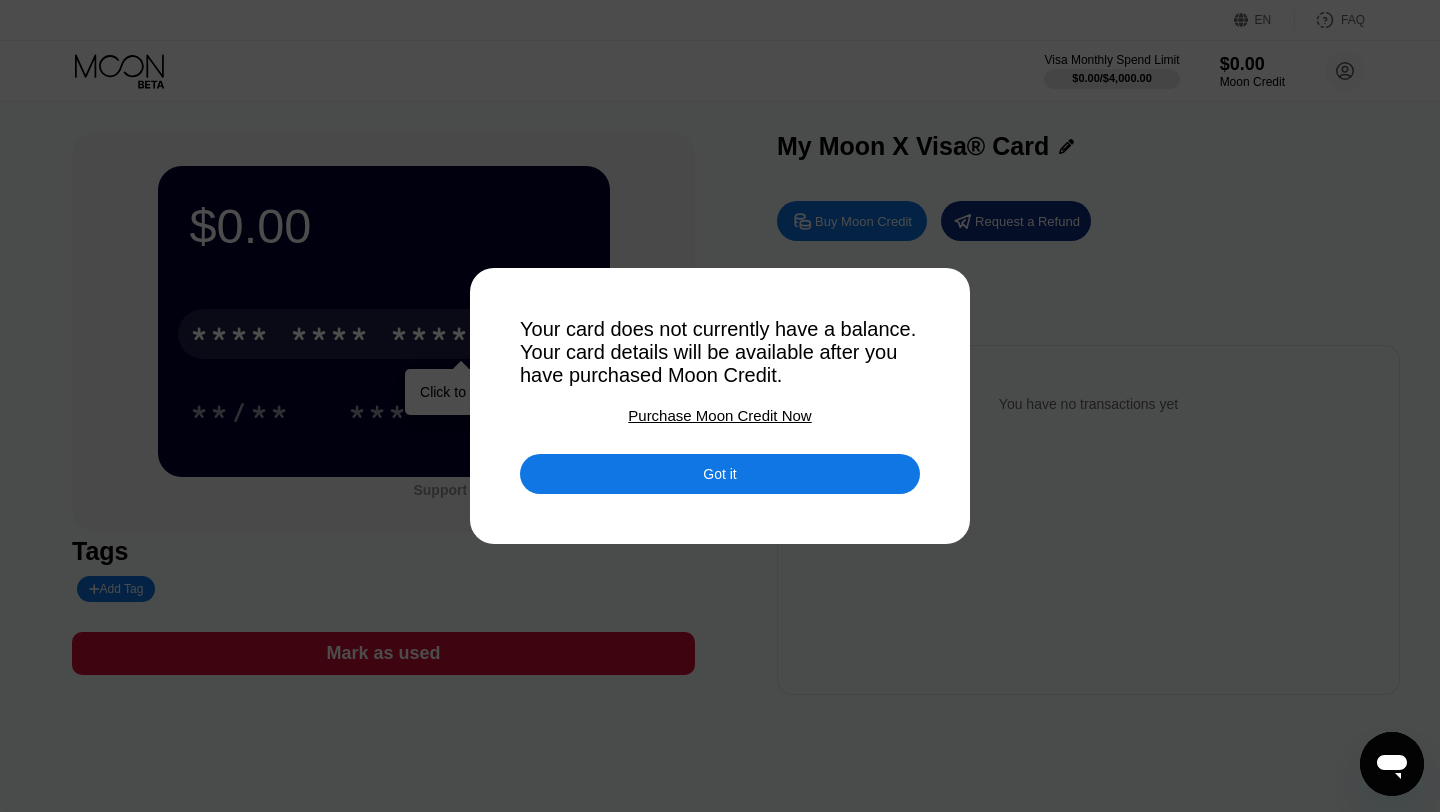 click on "Got it" at bounding box center (720, 474) 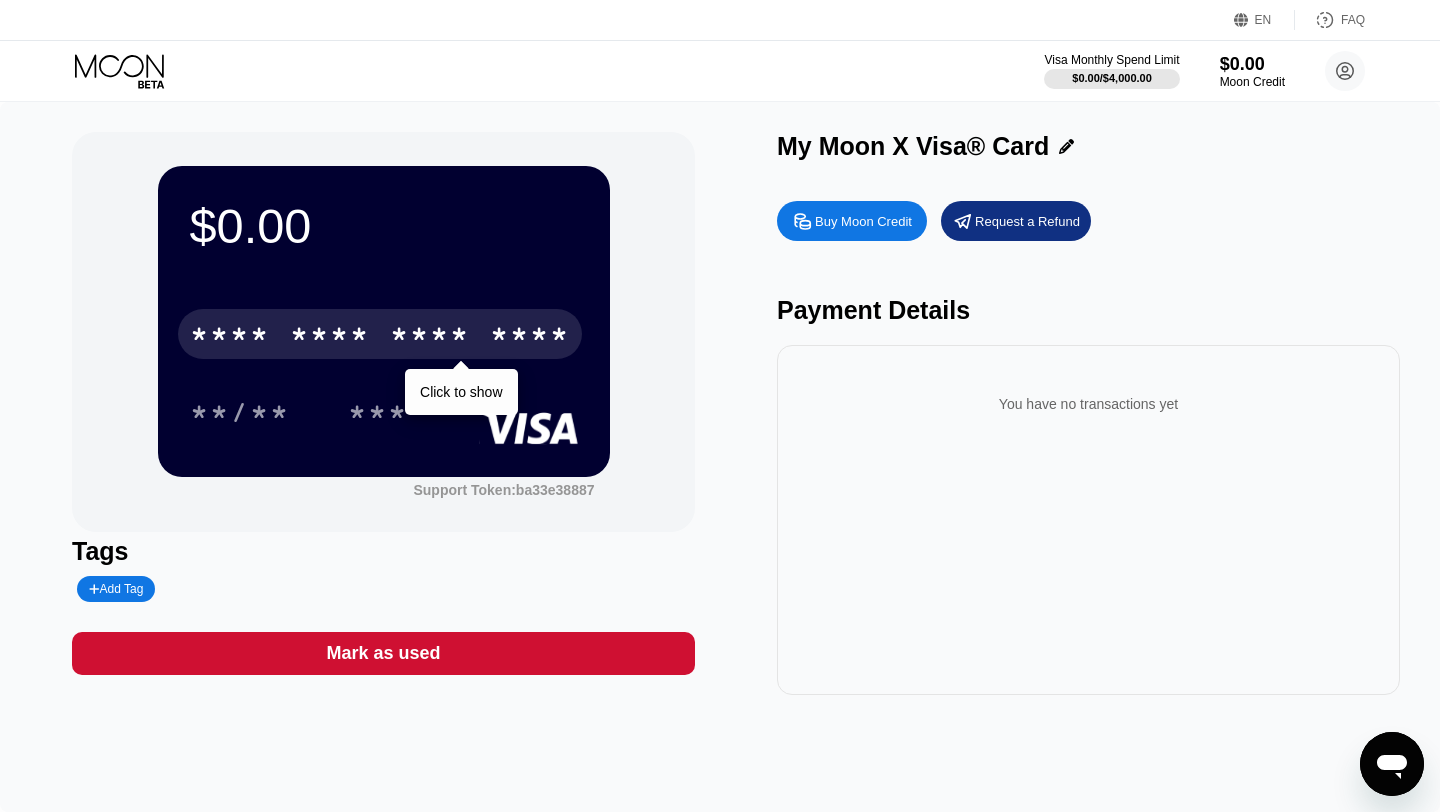 click 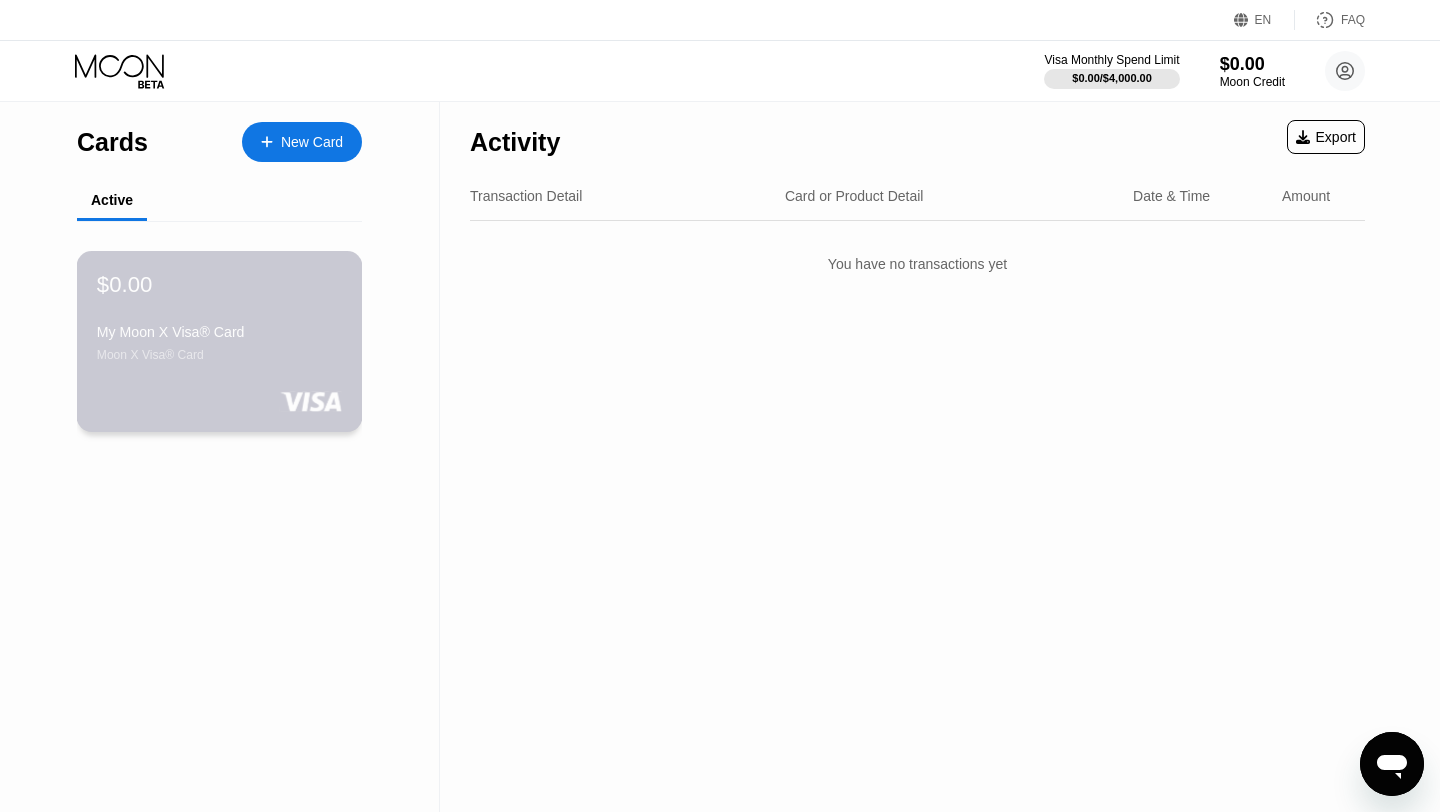 click on "My Moon X Visa® Card" at bounding box center (219, 332) 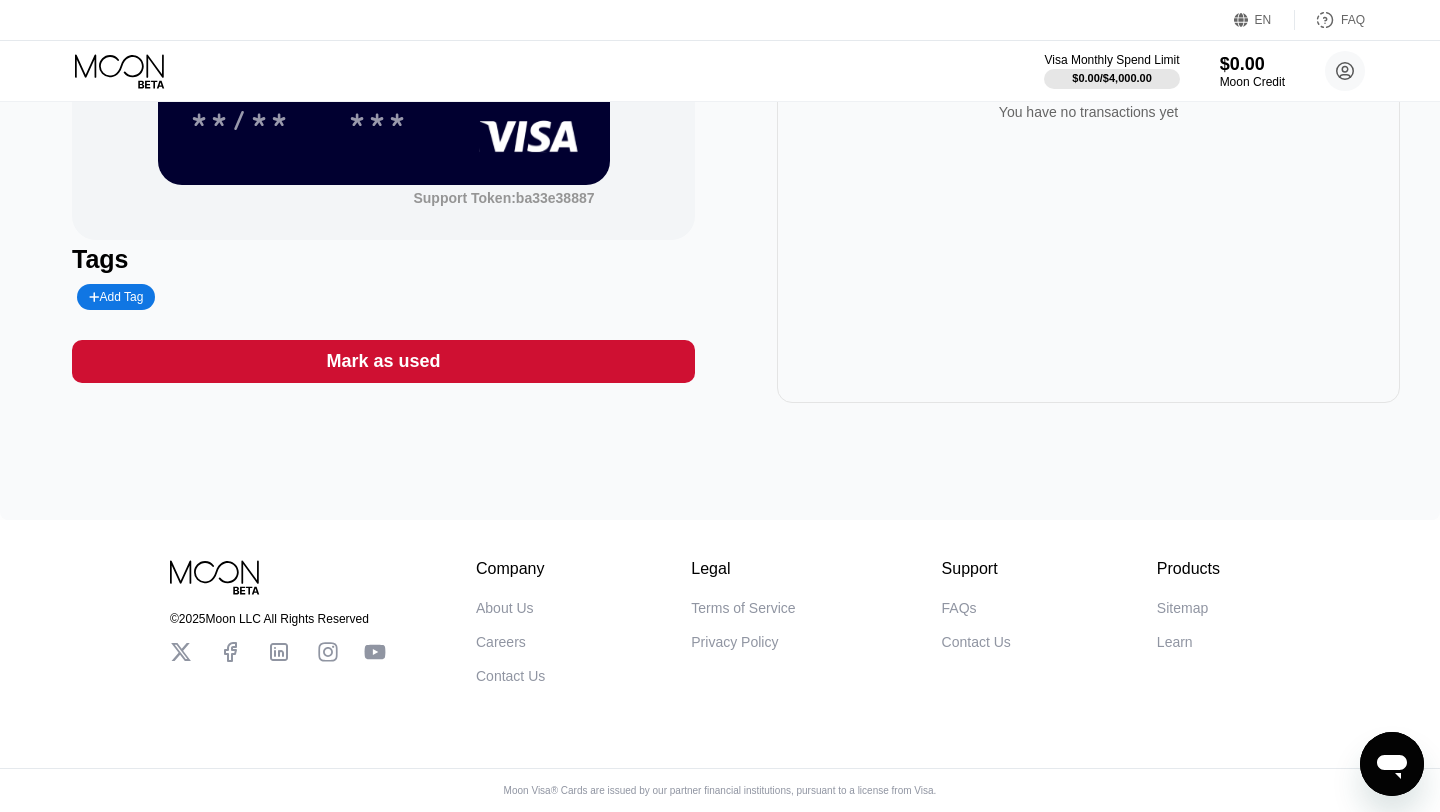 scroll, scrollTop: 0, scrollLeft: 0, axis: both 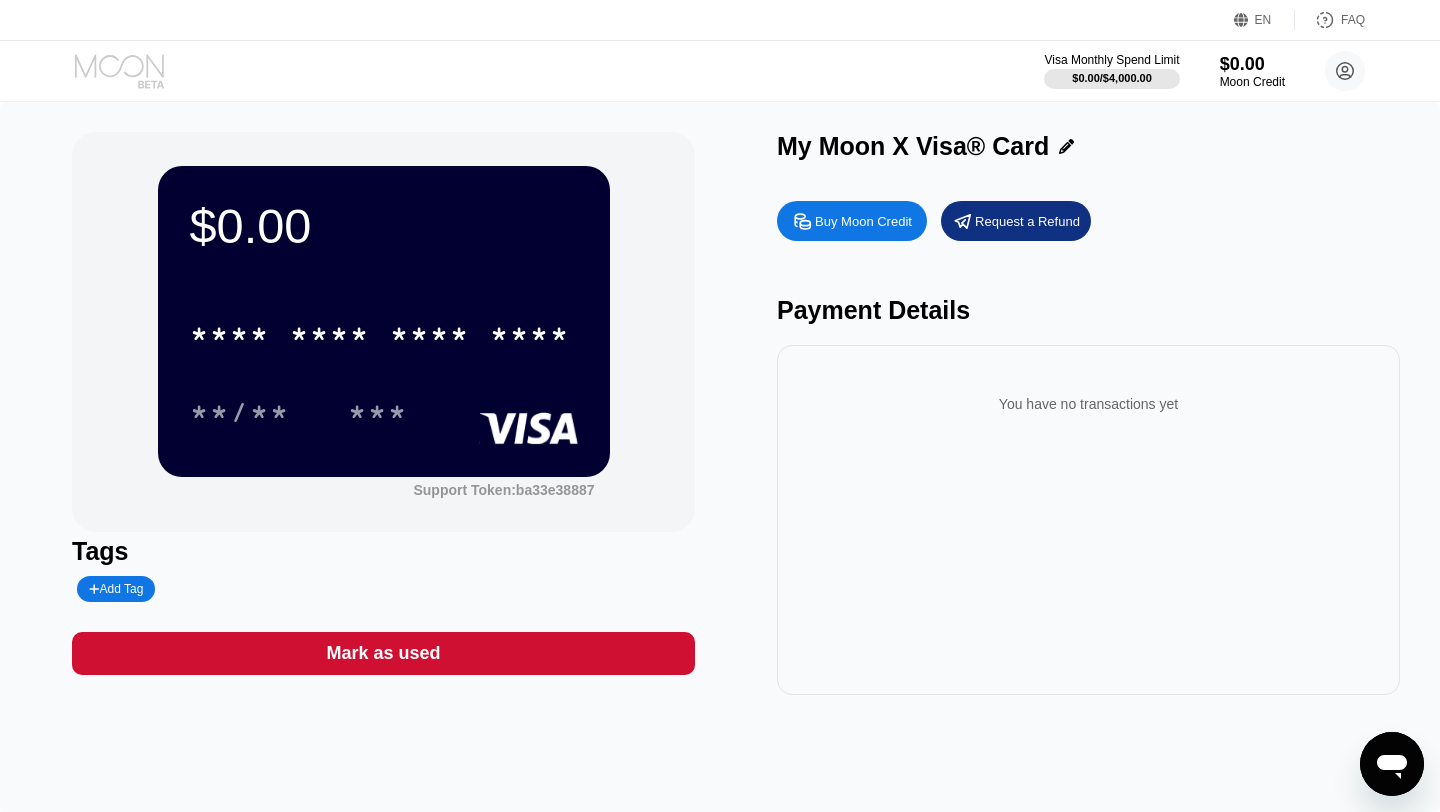 click 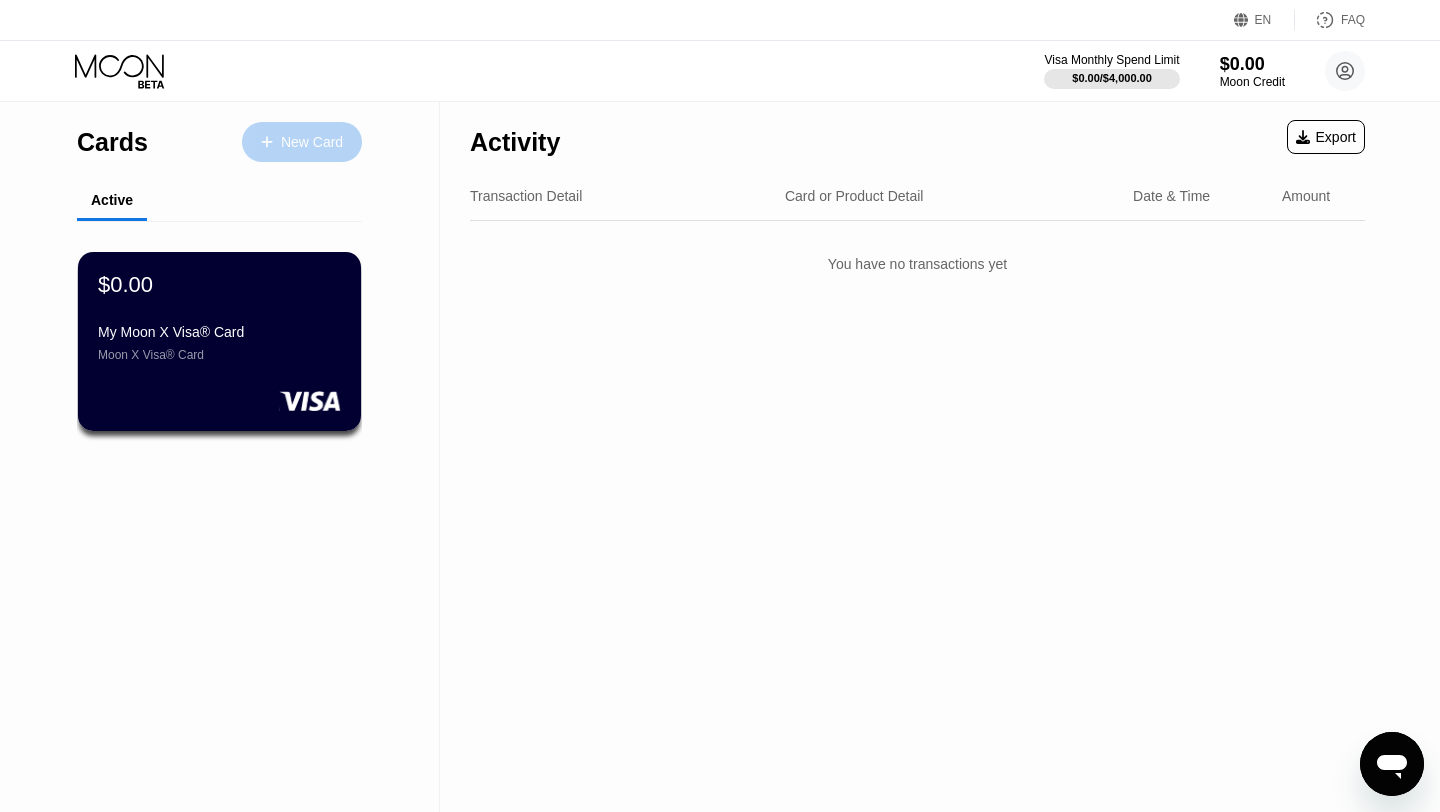 click on "New Card" at bounding box center (302, 142) 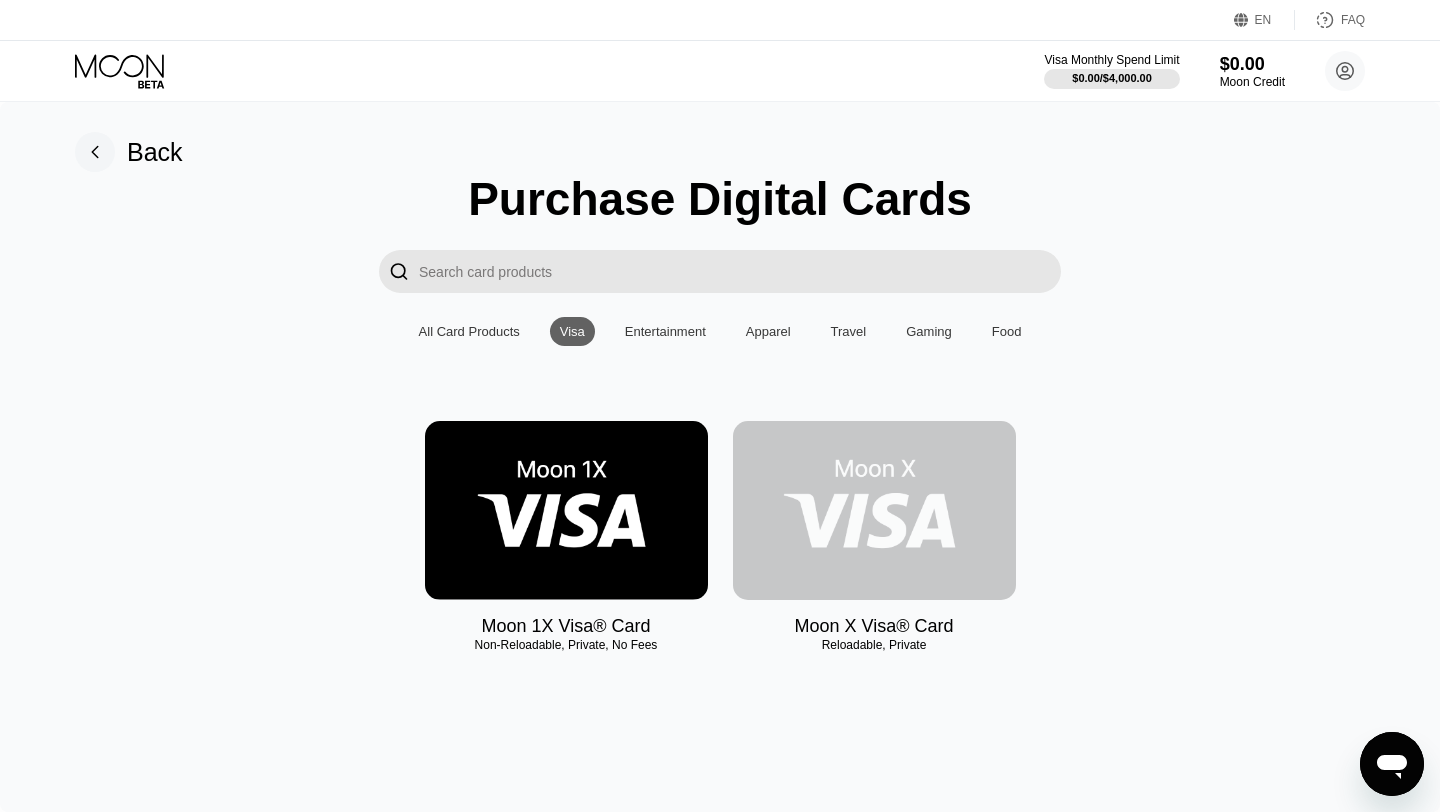 click at bounding box center (874, 510) 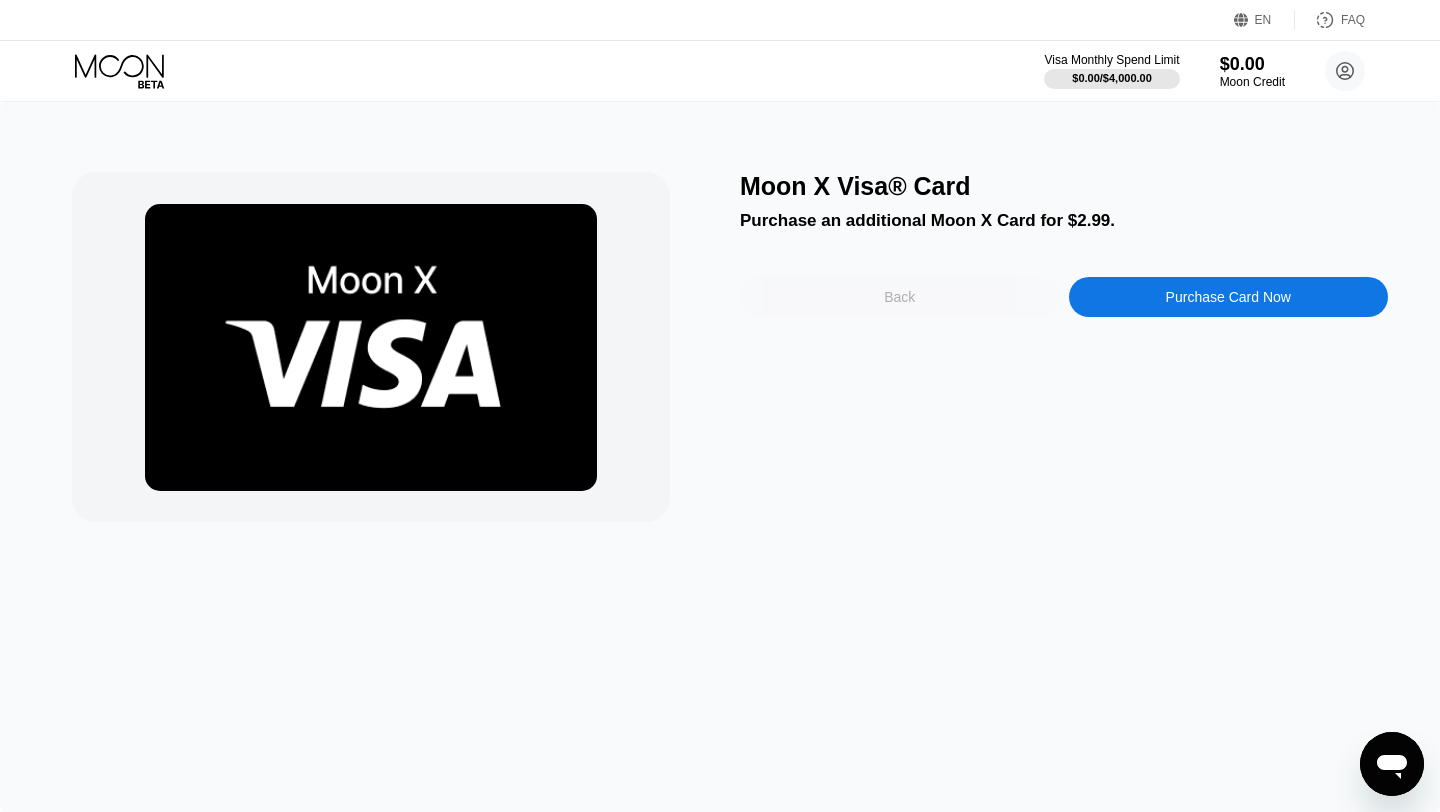click on "Back" at bounding box center [900, 297] 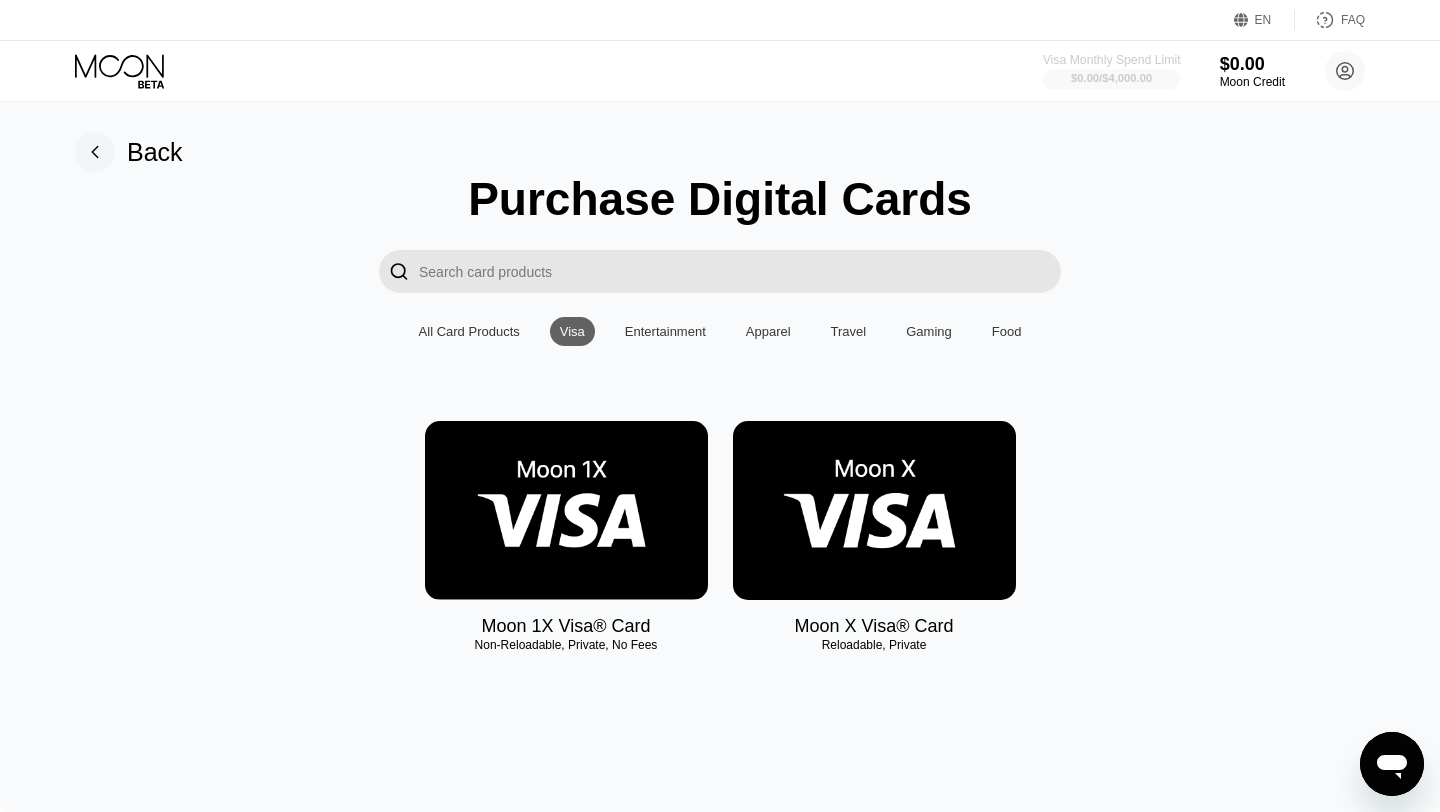 click on "$0.00 / $4,000.00" at bounding box center [1111, 78] 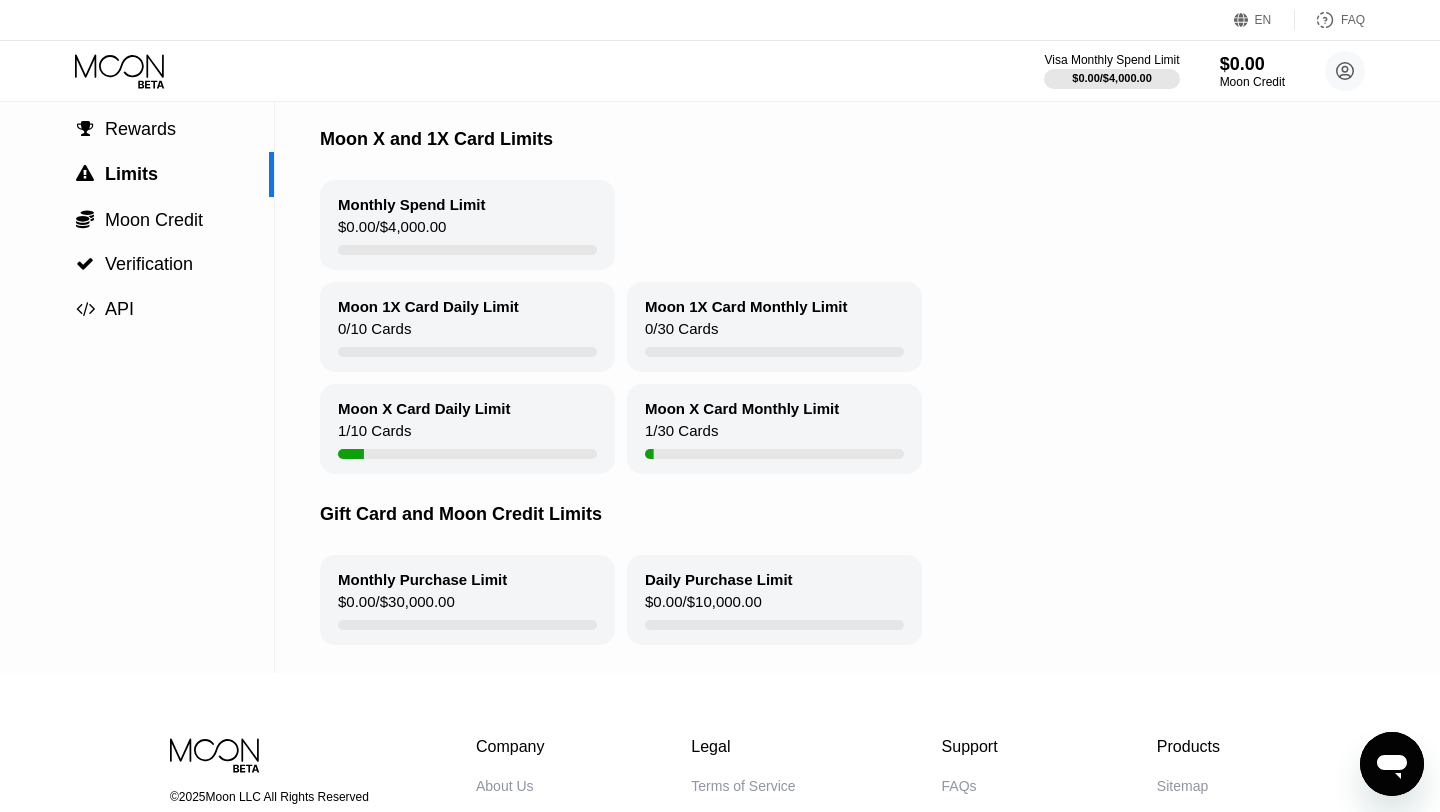 scroll, scrollTop: 0, scrollLeft: 0, axis: both 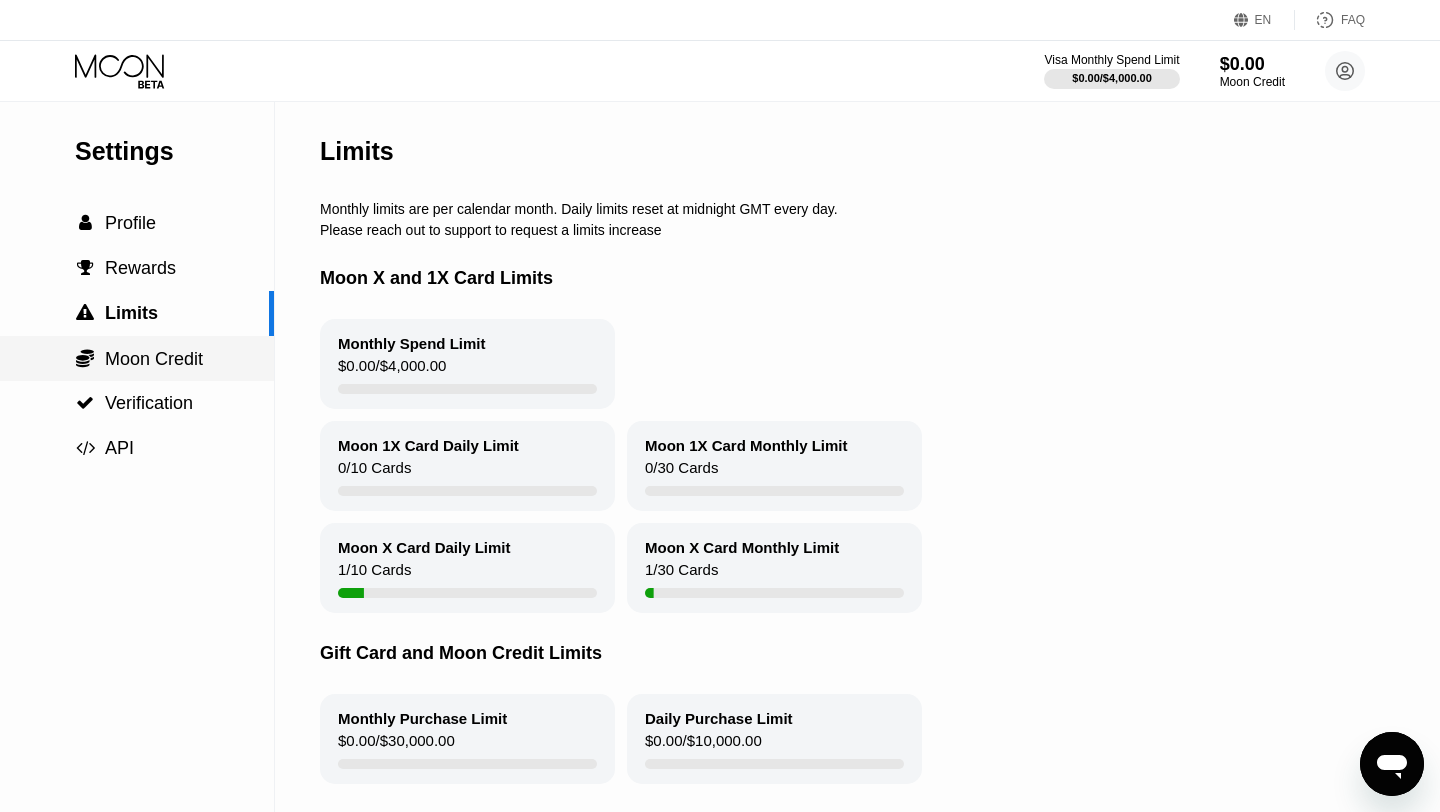 click on "Moon Credit" at bounding box center (154, 359) 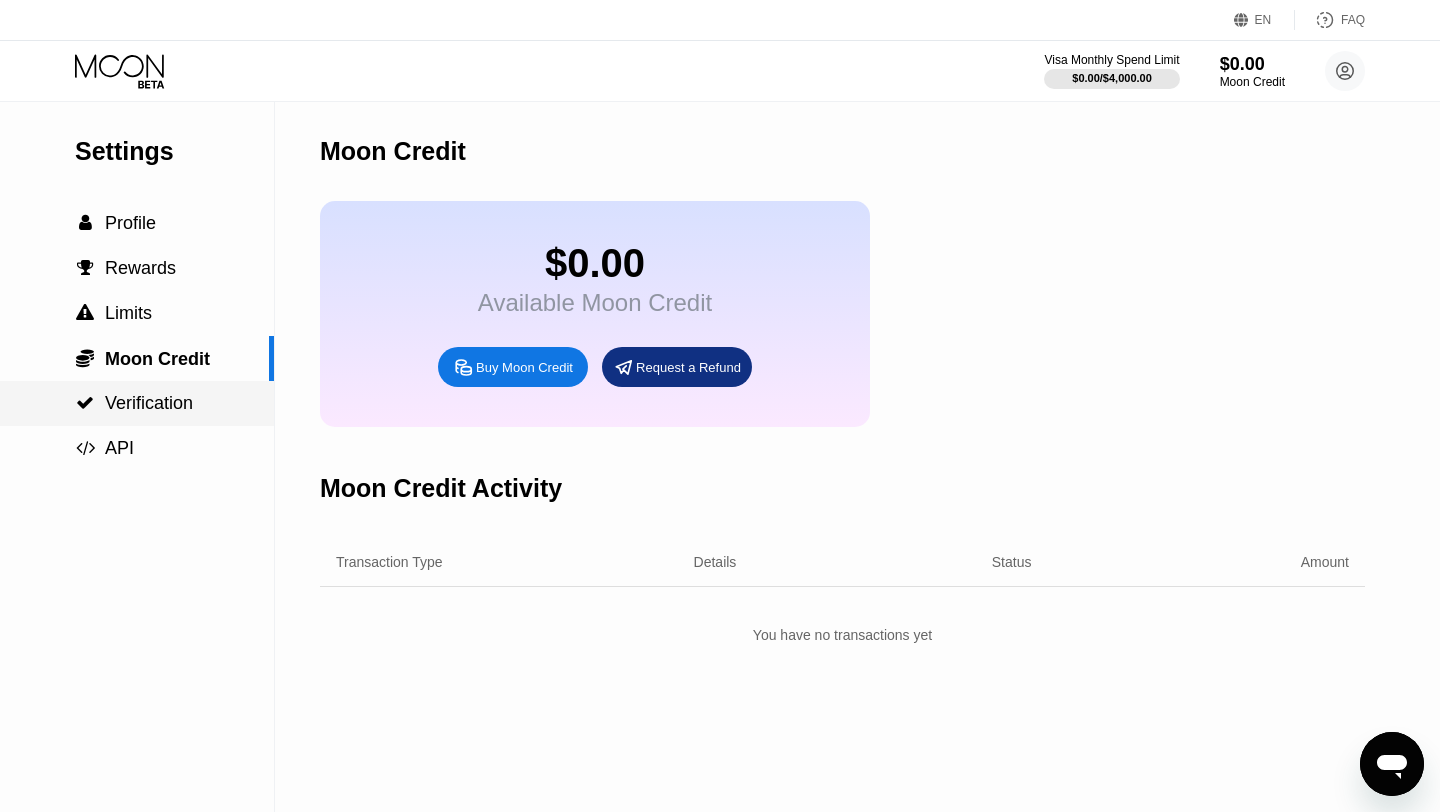 click on "Verification" at bounding box center (149, 403) 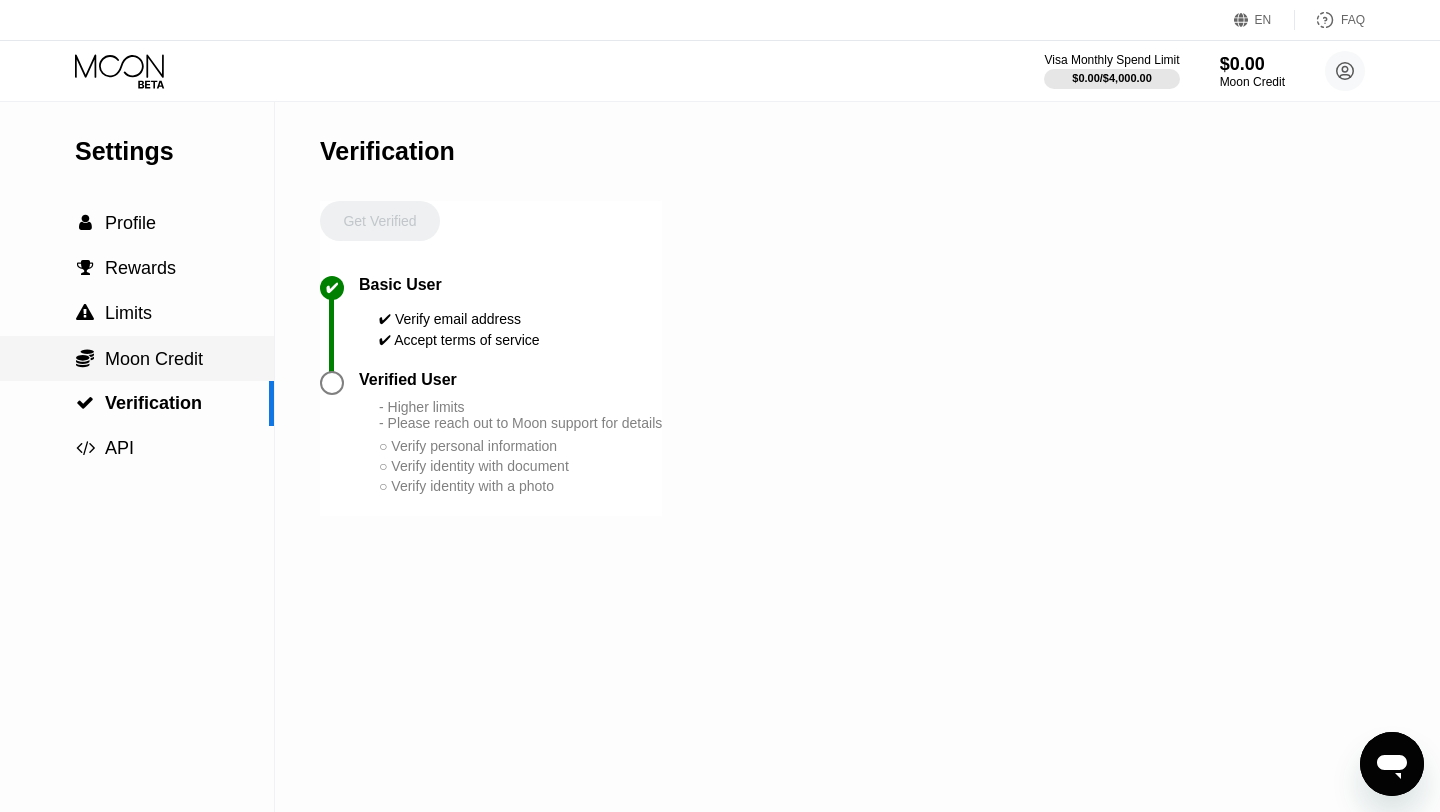 click on "Moon Credit" at bounding box center (154, 359) 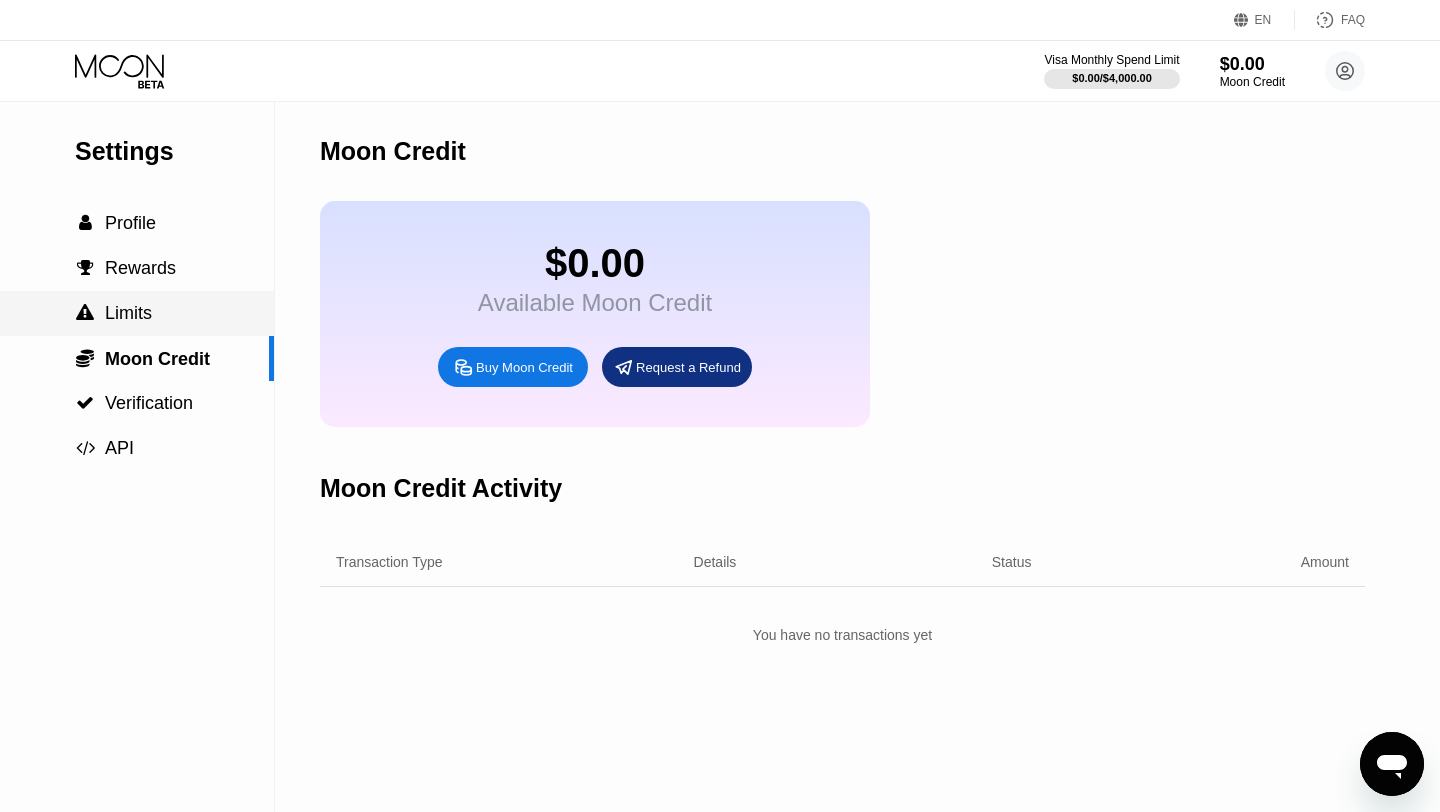 click on " Limits" at bounding box center (137, 313) 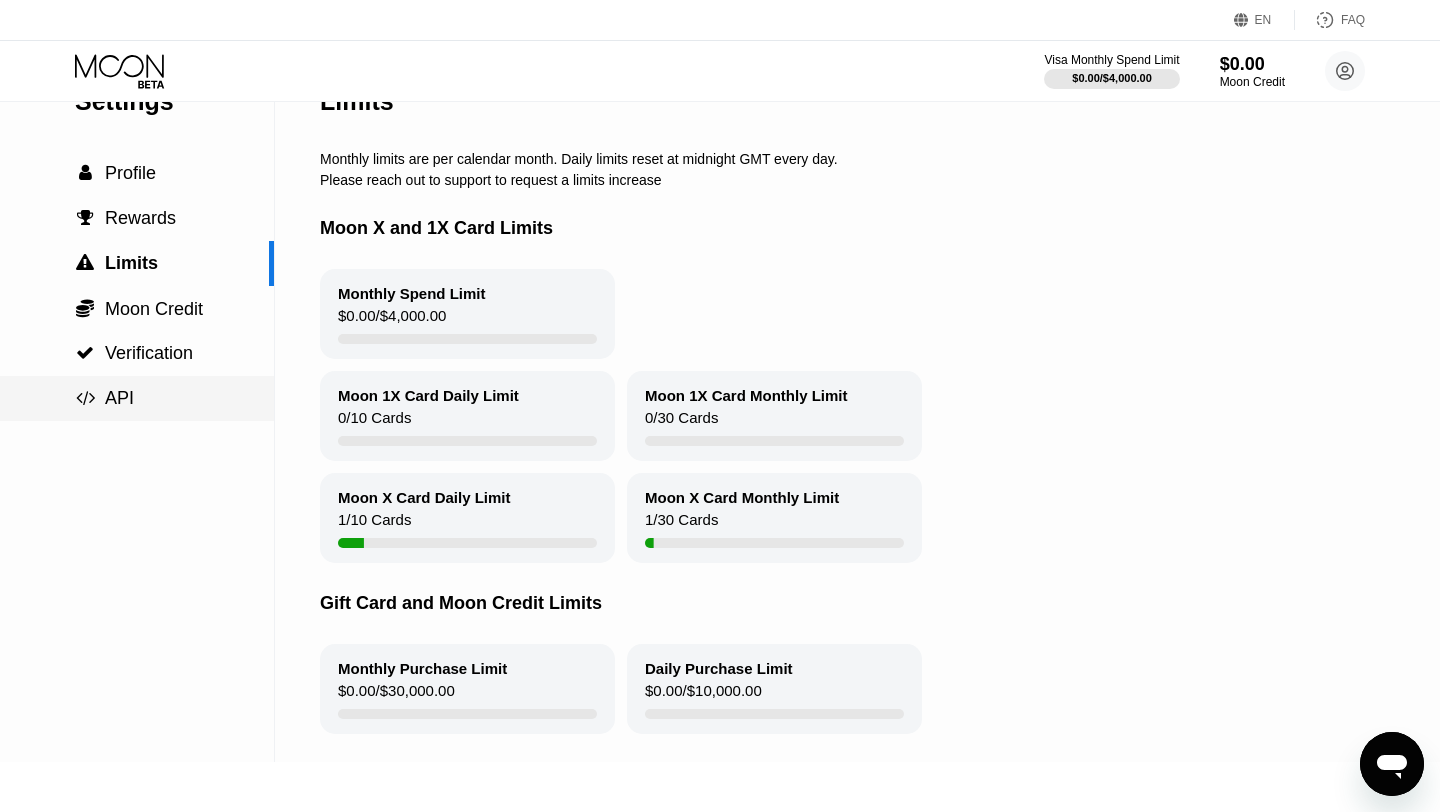 scroll, scrollTop: 29, scrollLeft: 0, axis: vertical 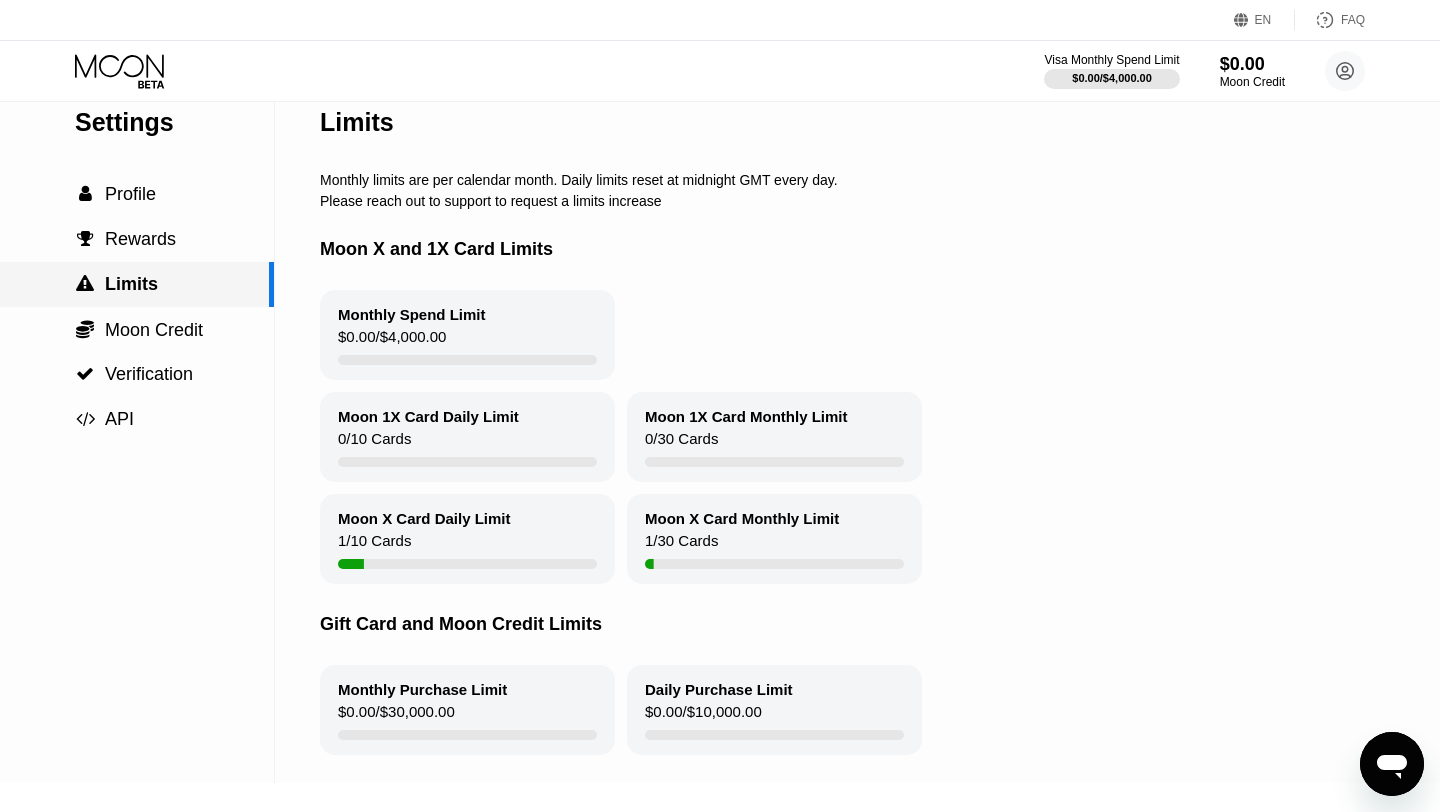 click on " Limits" at bounding box center [137, 284] 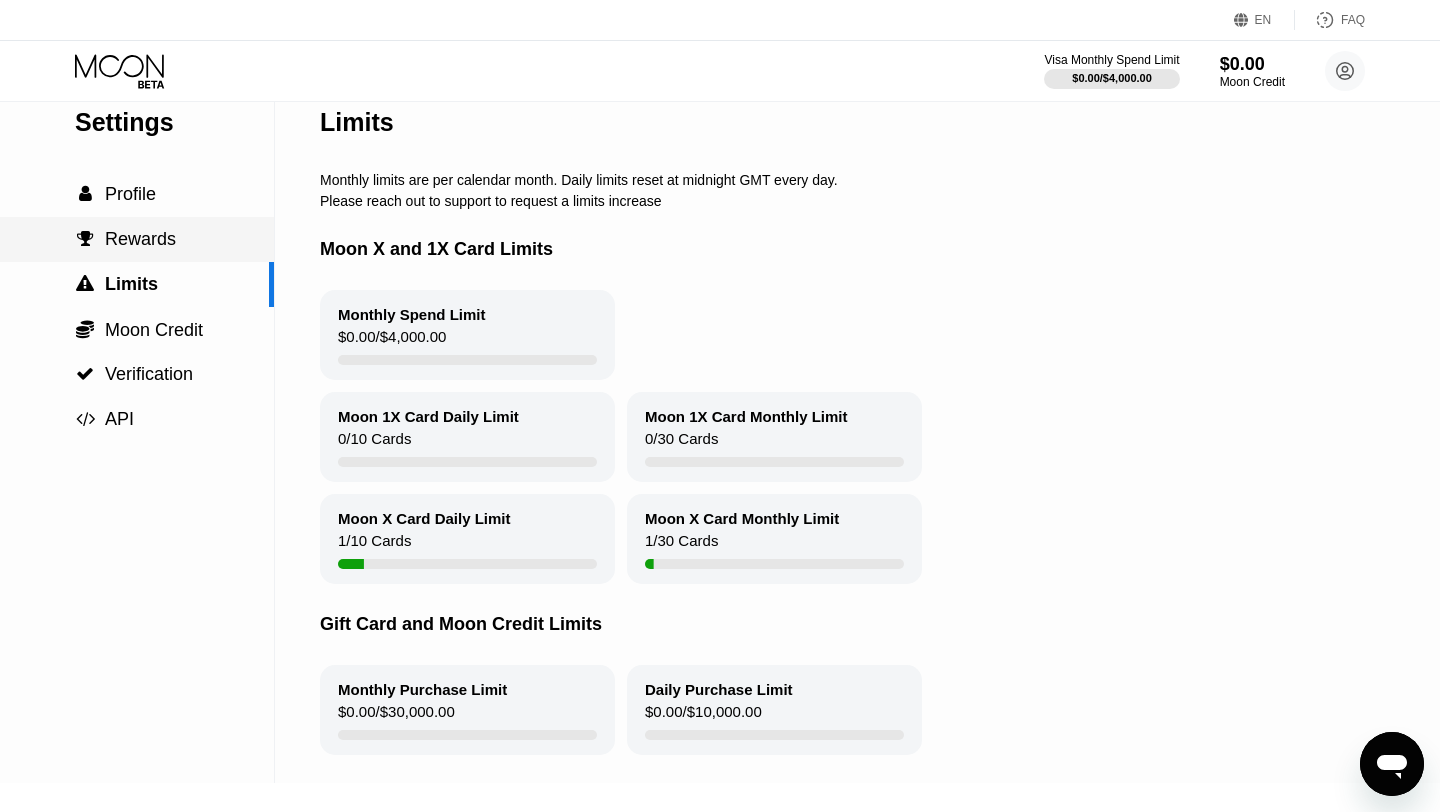 click on "Rewards" at bounding box center [140, 239] 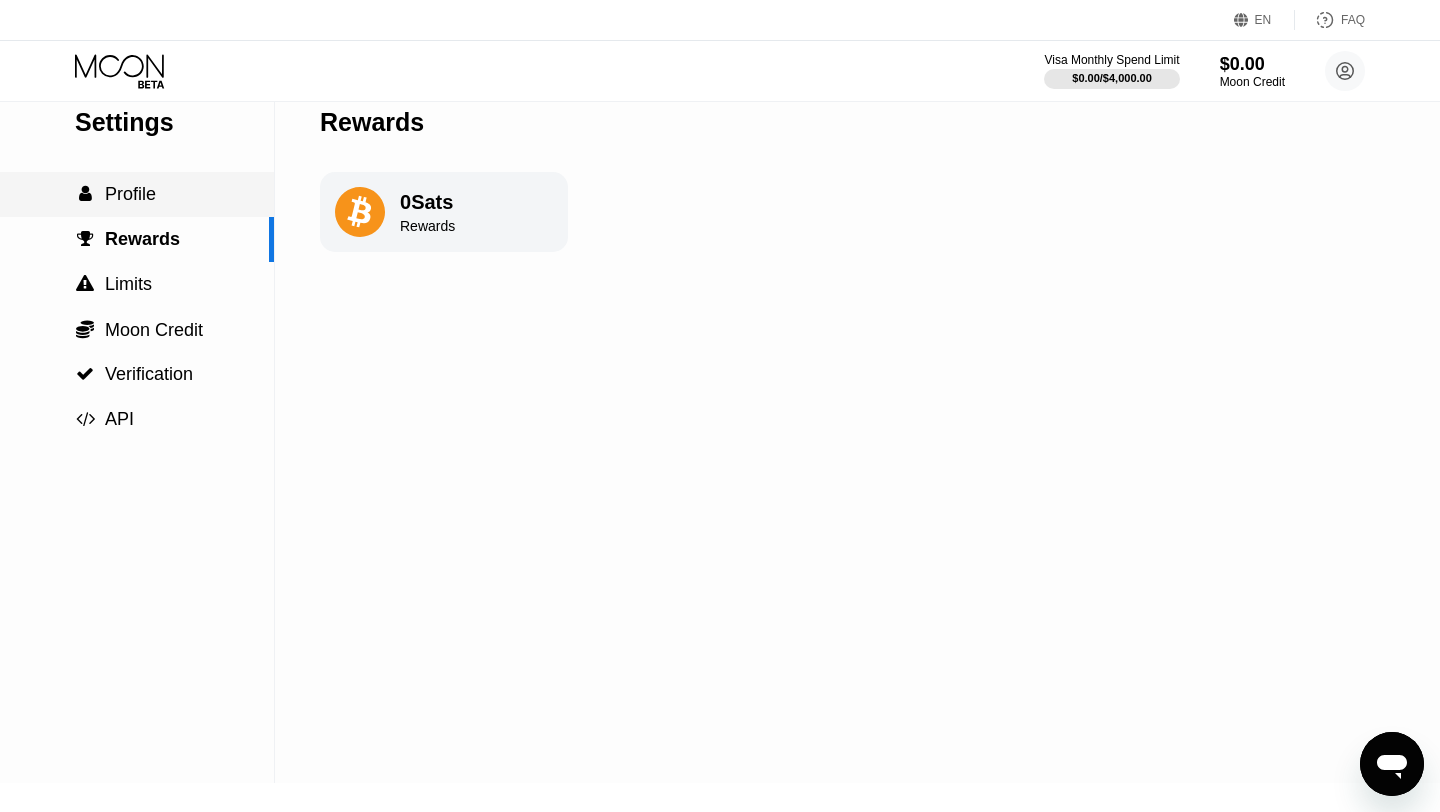 scroll, scrollTop: 0, scrollLeft: 0, axis: both 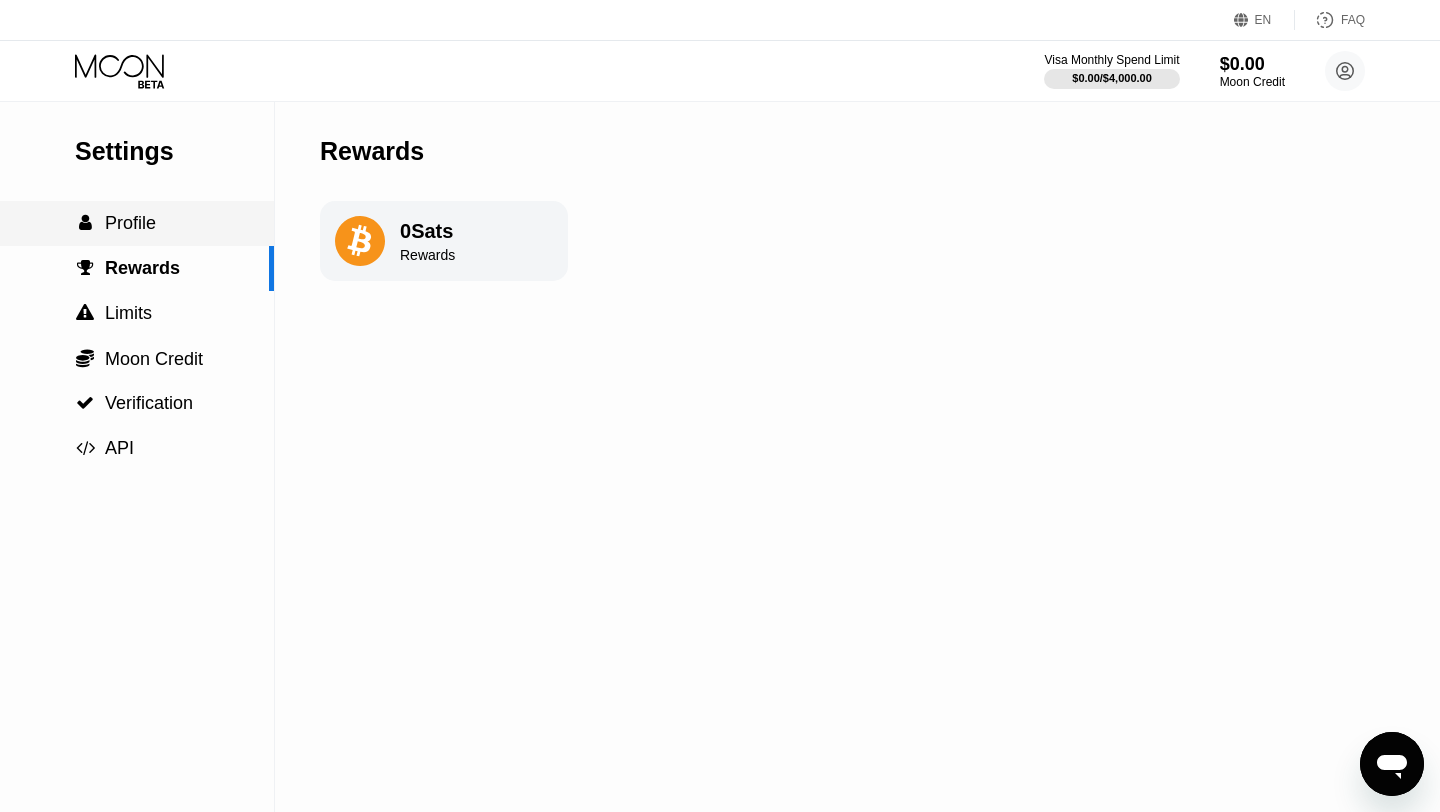 click on " Profile" at bounding box center (137, 223) 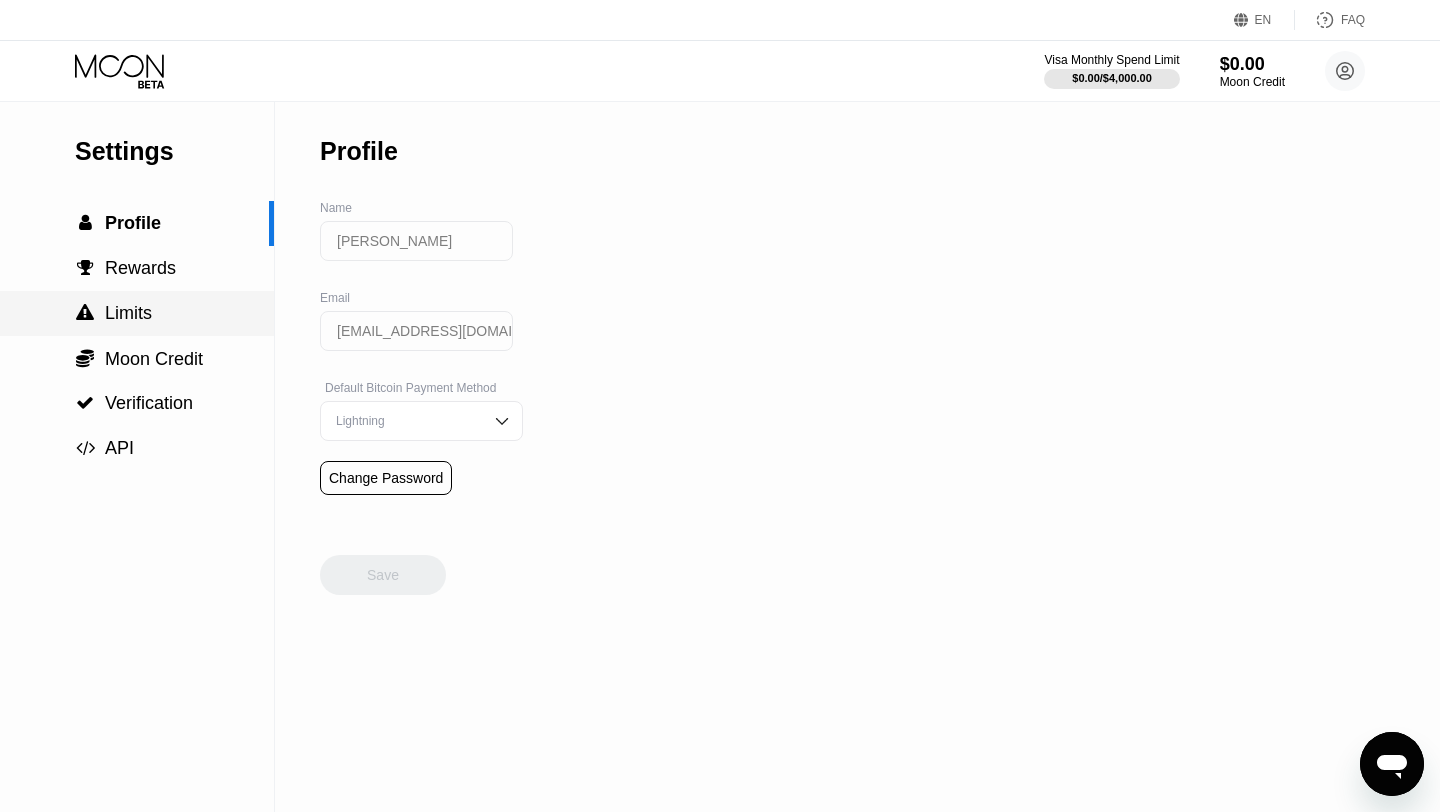 click on " Limits" at bounding box center [137, 313] 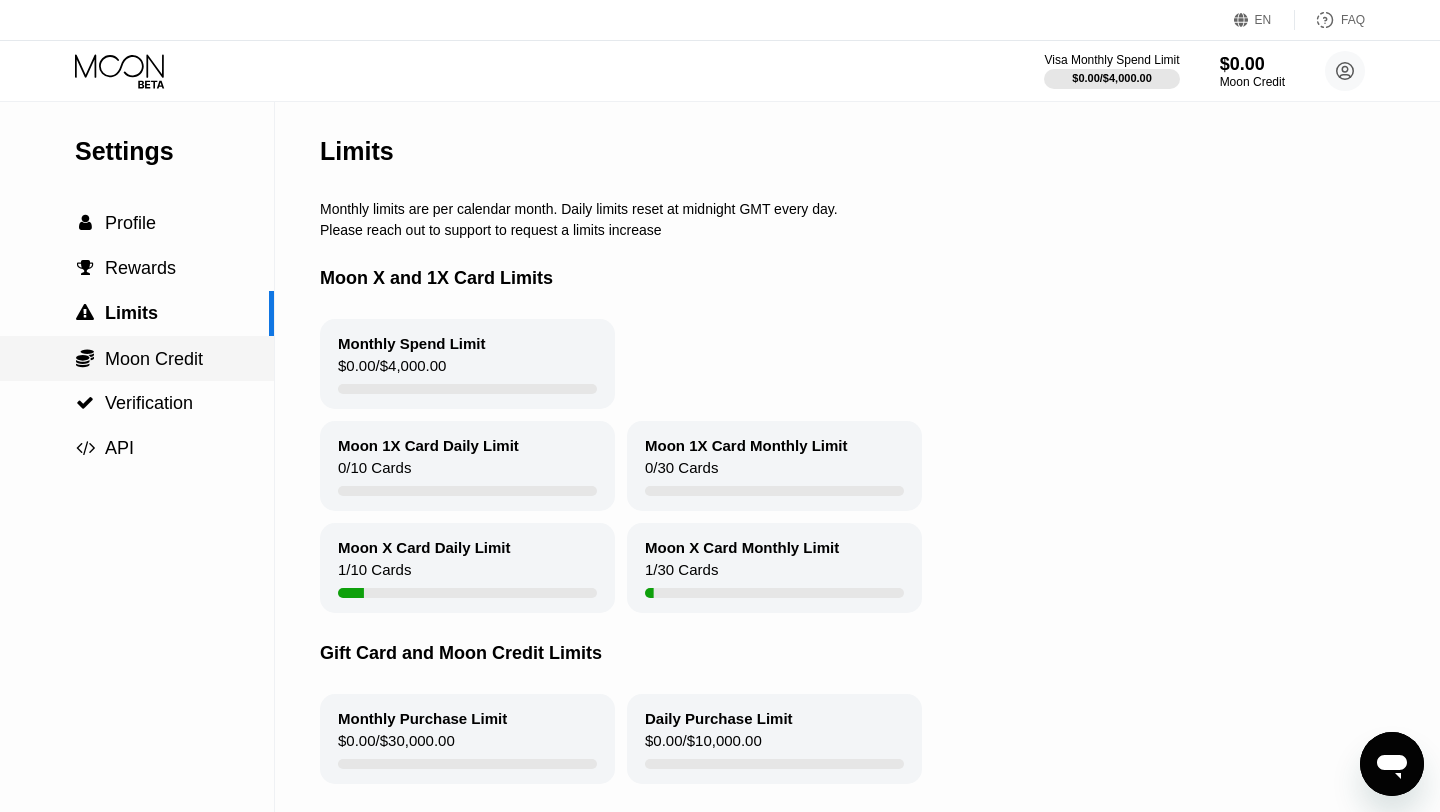 click on "Moon Credit" at bounding box center [154, 359] 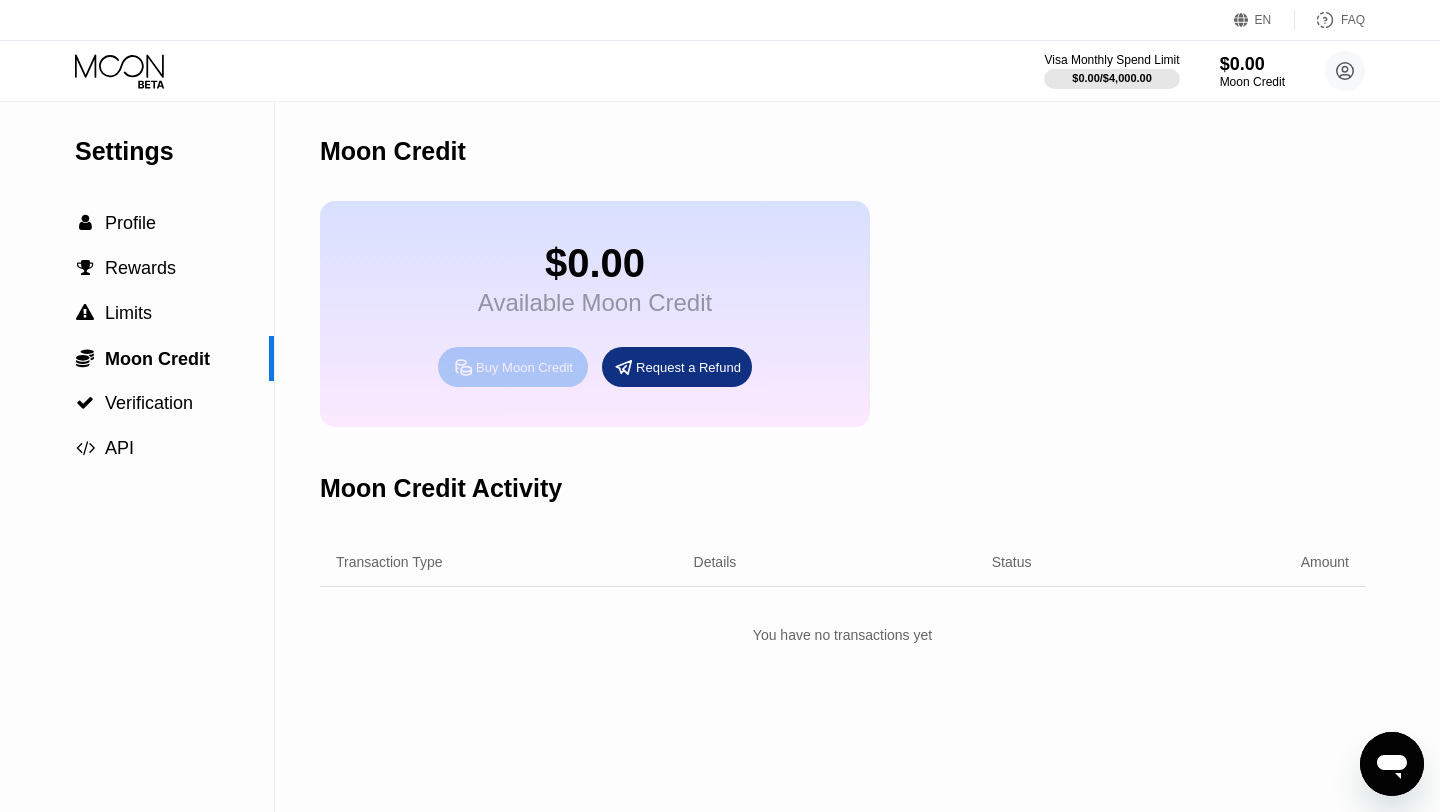 click on "Buy Moon Credit" at bounding box center (524, 367) 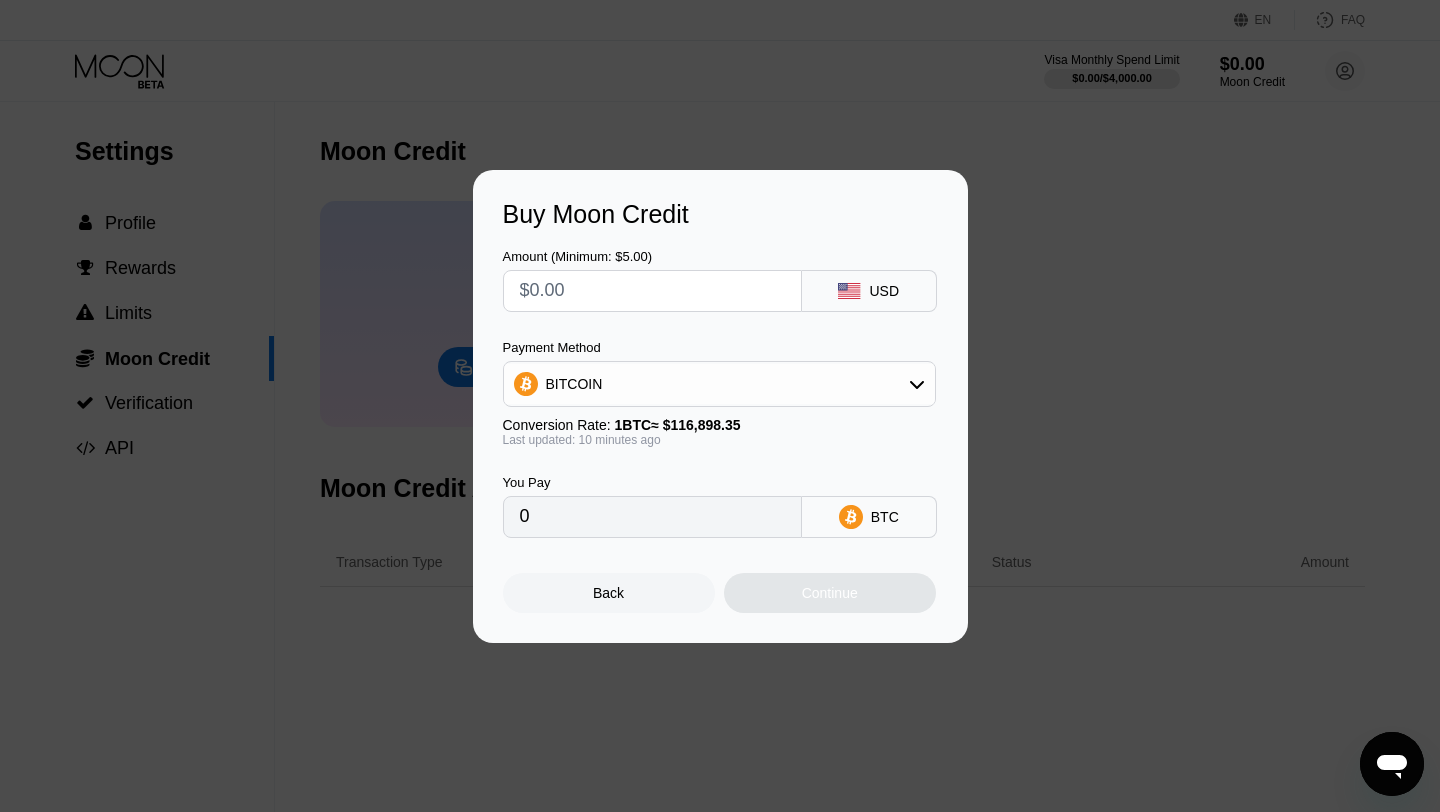 click at bounding box center [720, 406] 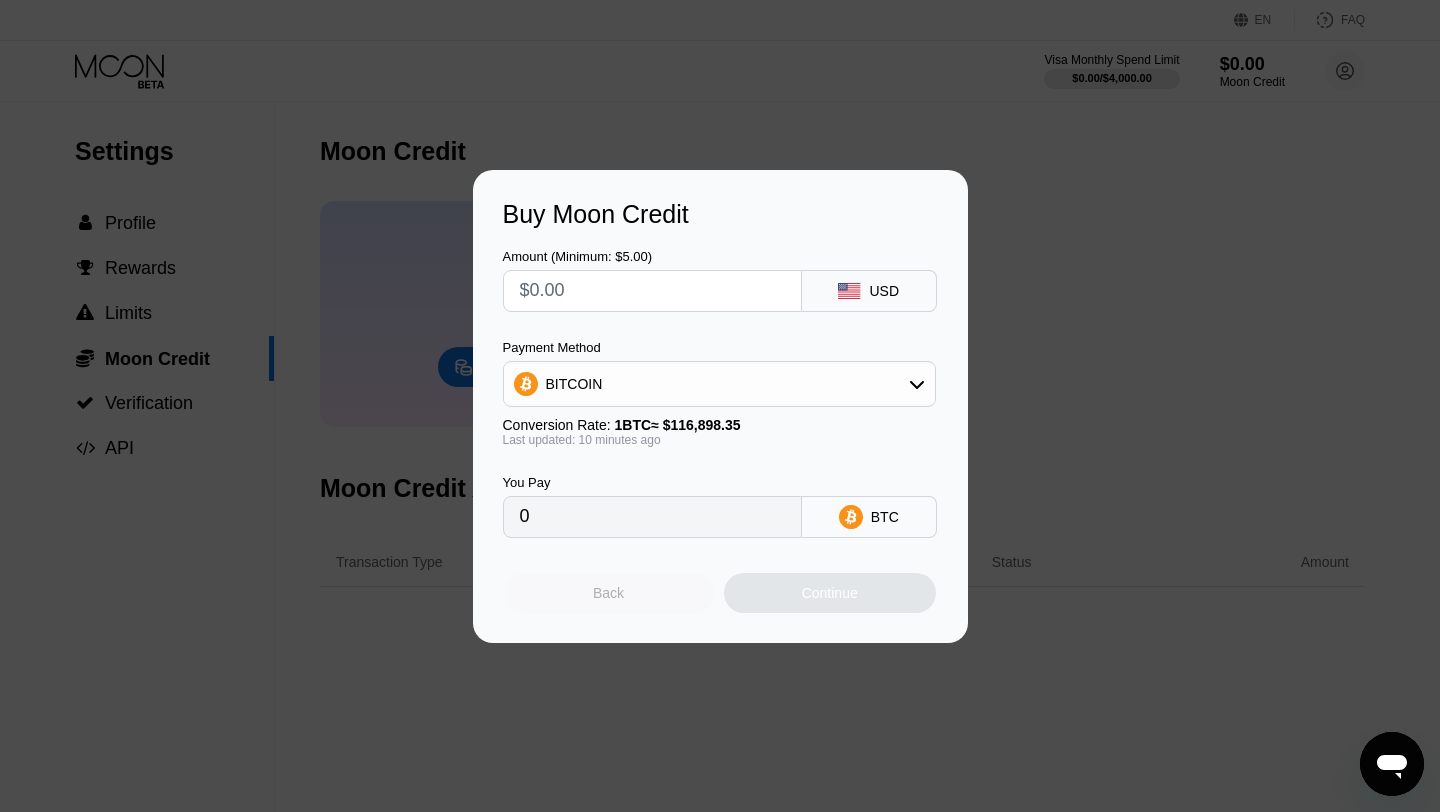 click on "Back" at bounding box center [608, 593] 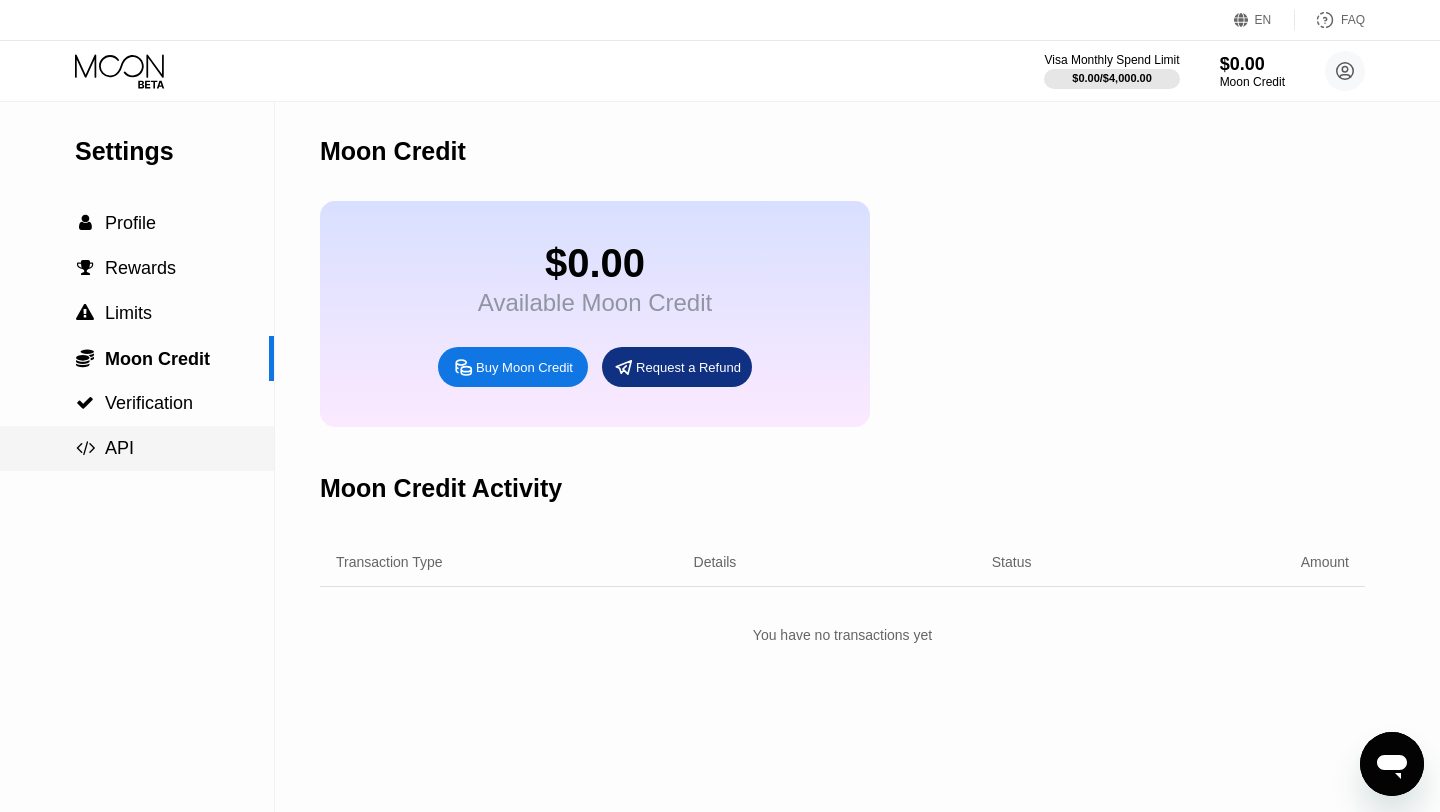 click on " API" at bounding box center (137, 448) 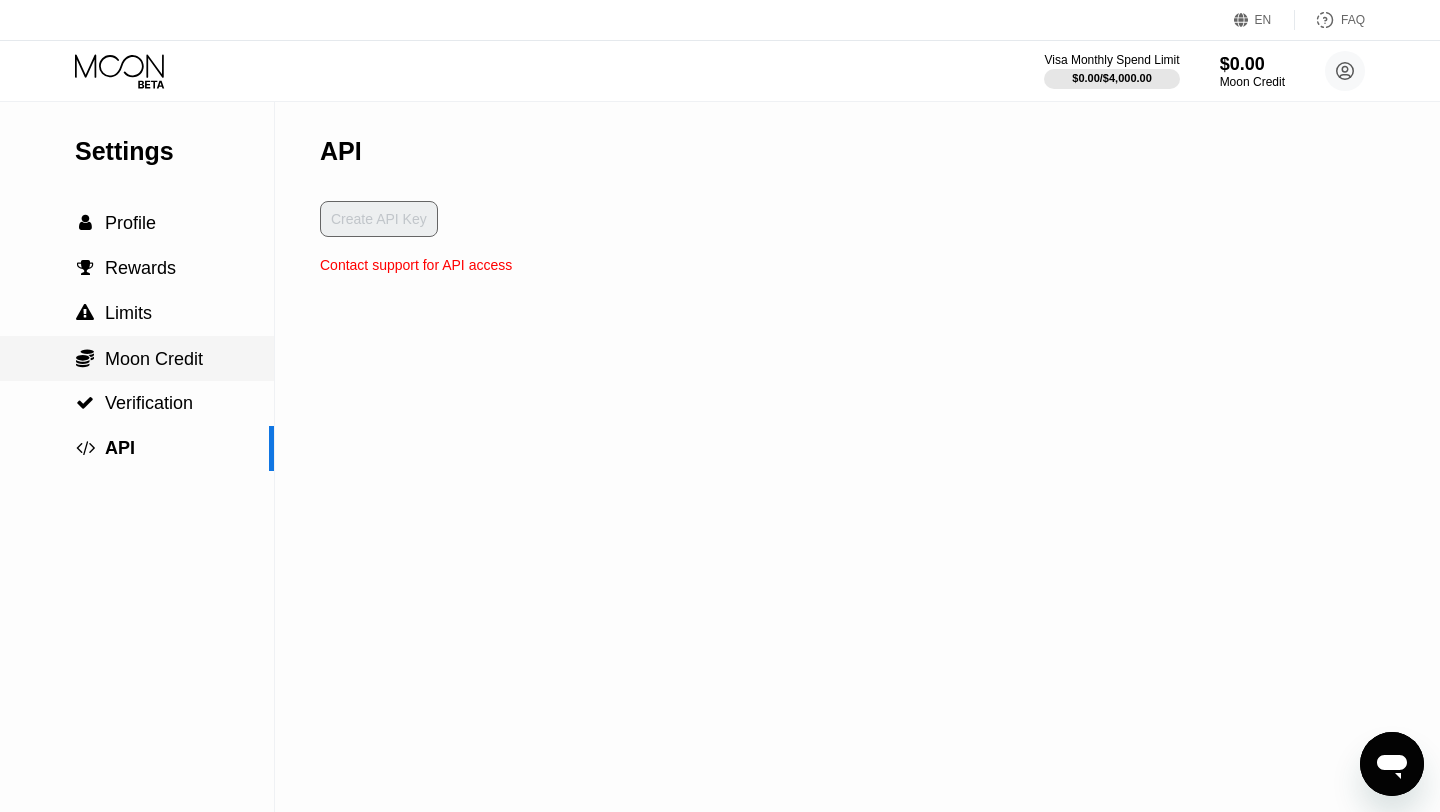 click on "Moon Credit" at bounding box center [154, 359] 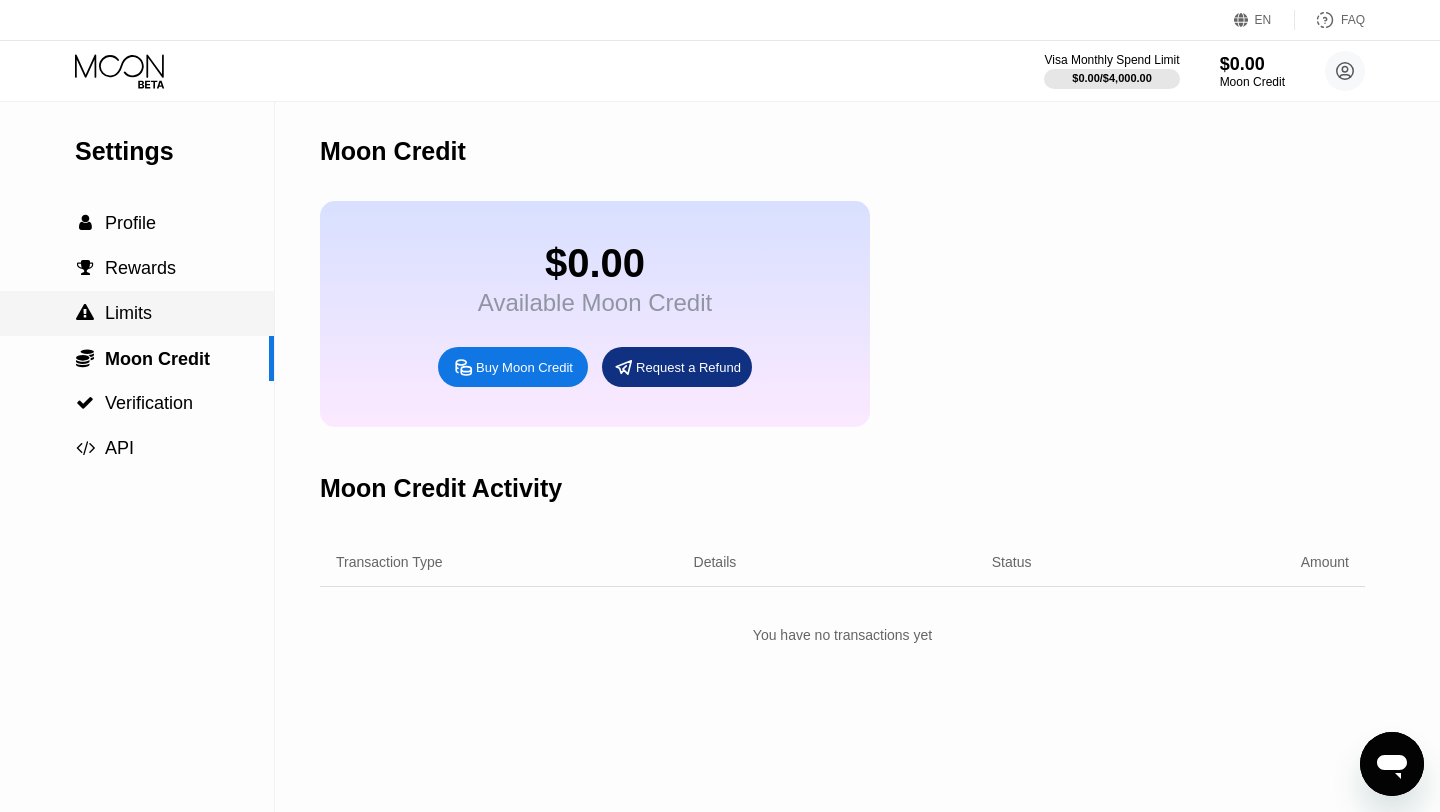 click on "Limits" at bounding box center (128, 313) 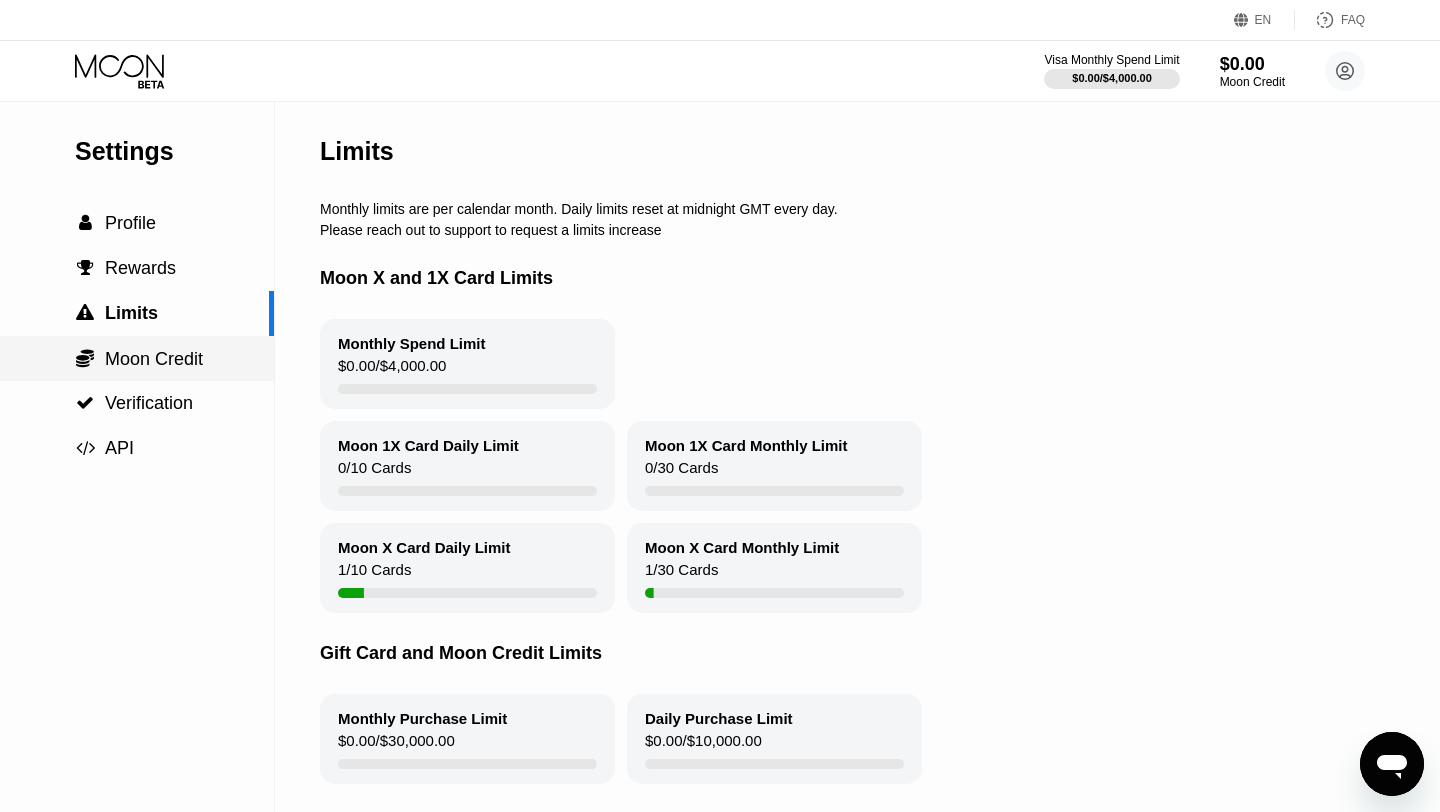 click on " Moon Credit" at bounding box center (137, 358) 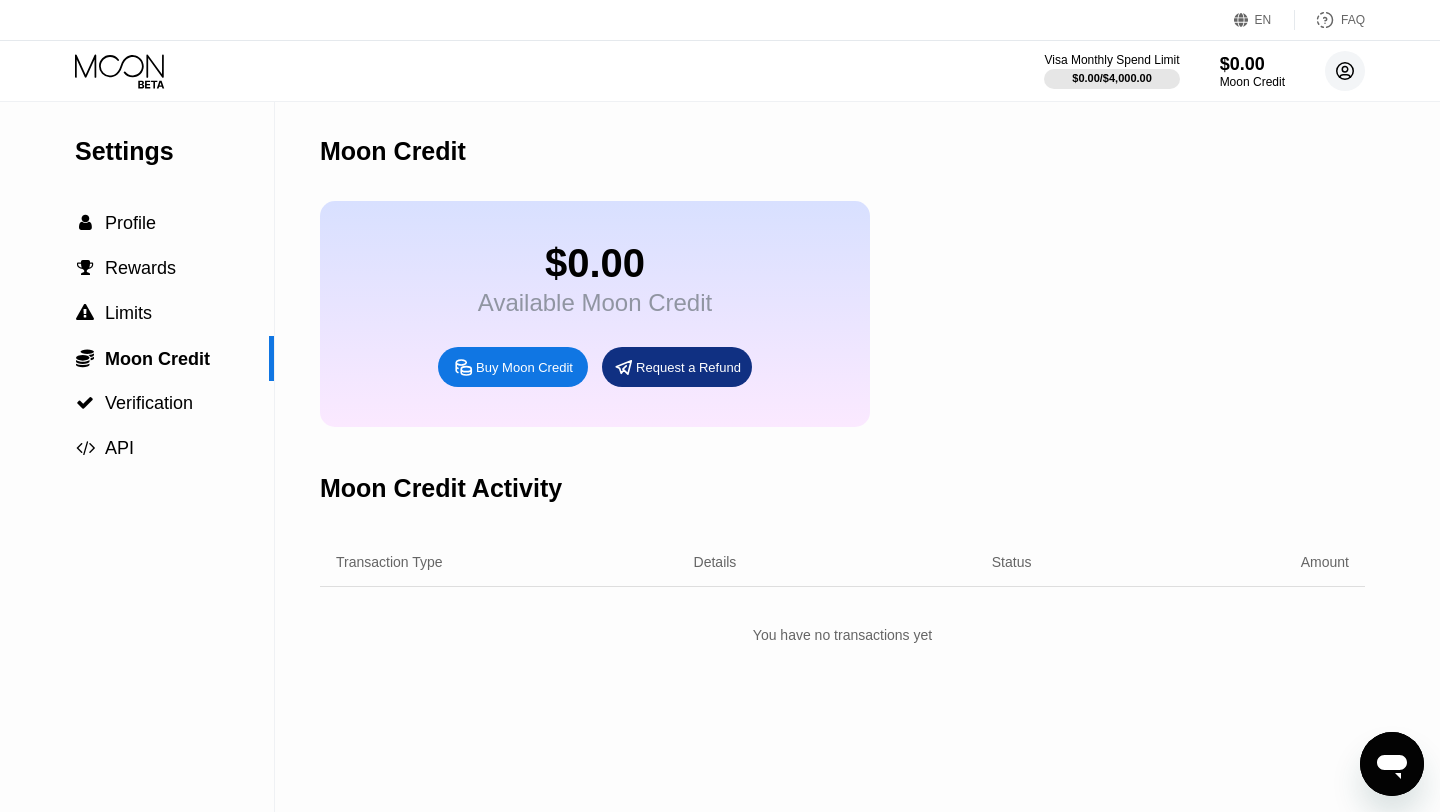 click 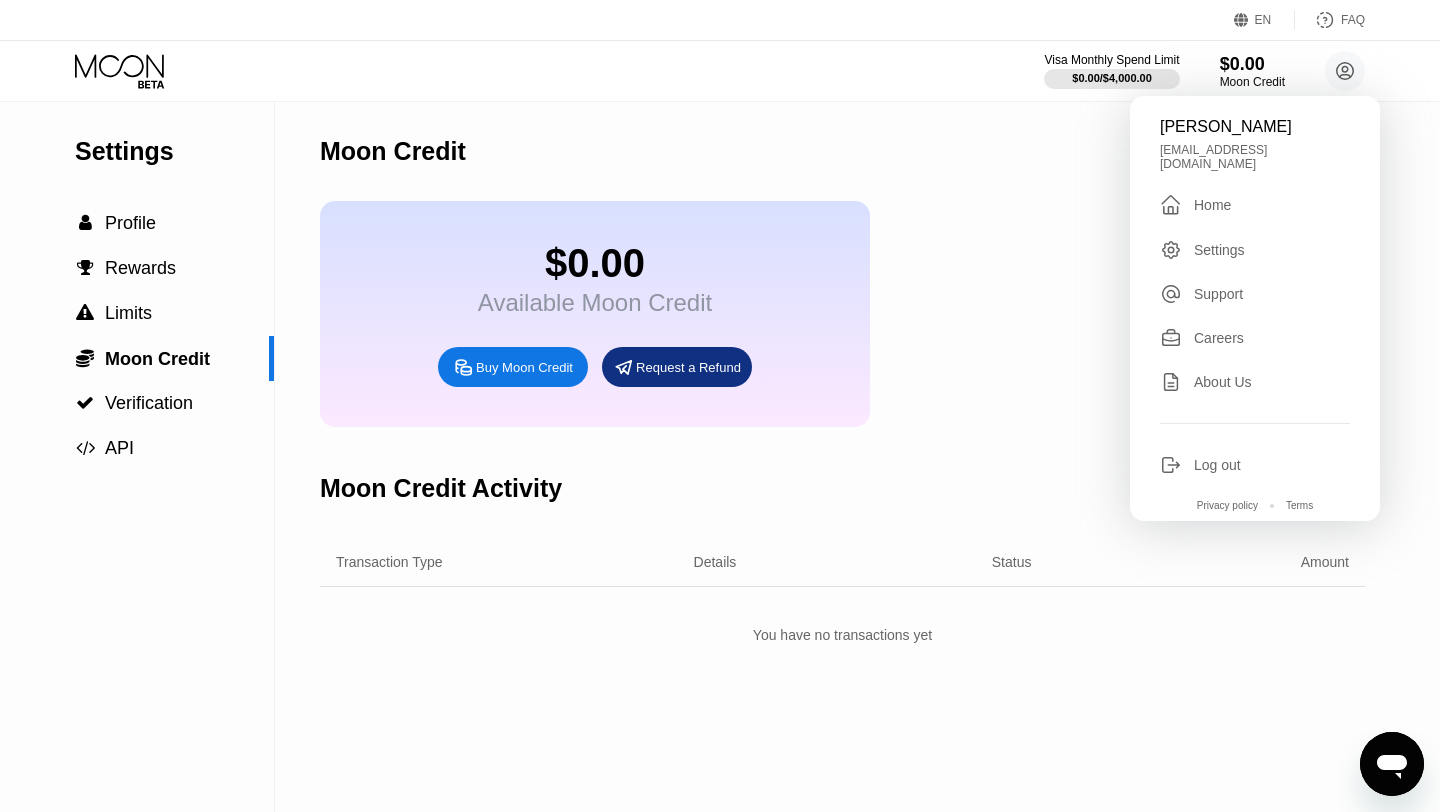 click on "Moon Credit" at bounding box center [842, 151] 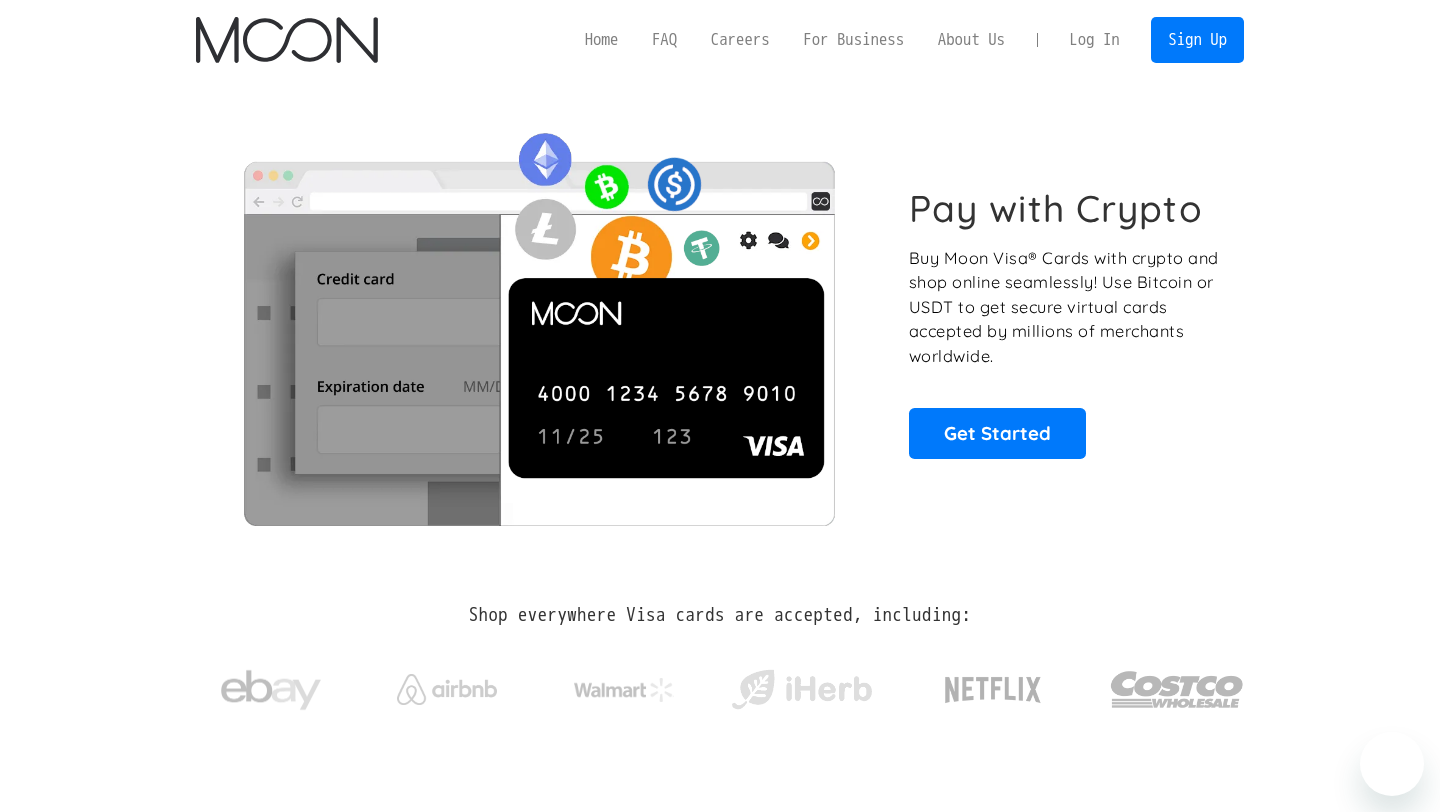scroll, scrollTop: 0, scrollLeft: 0, axis: both 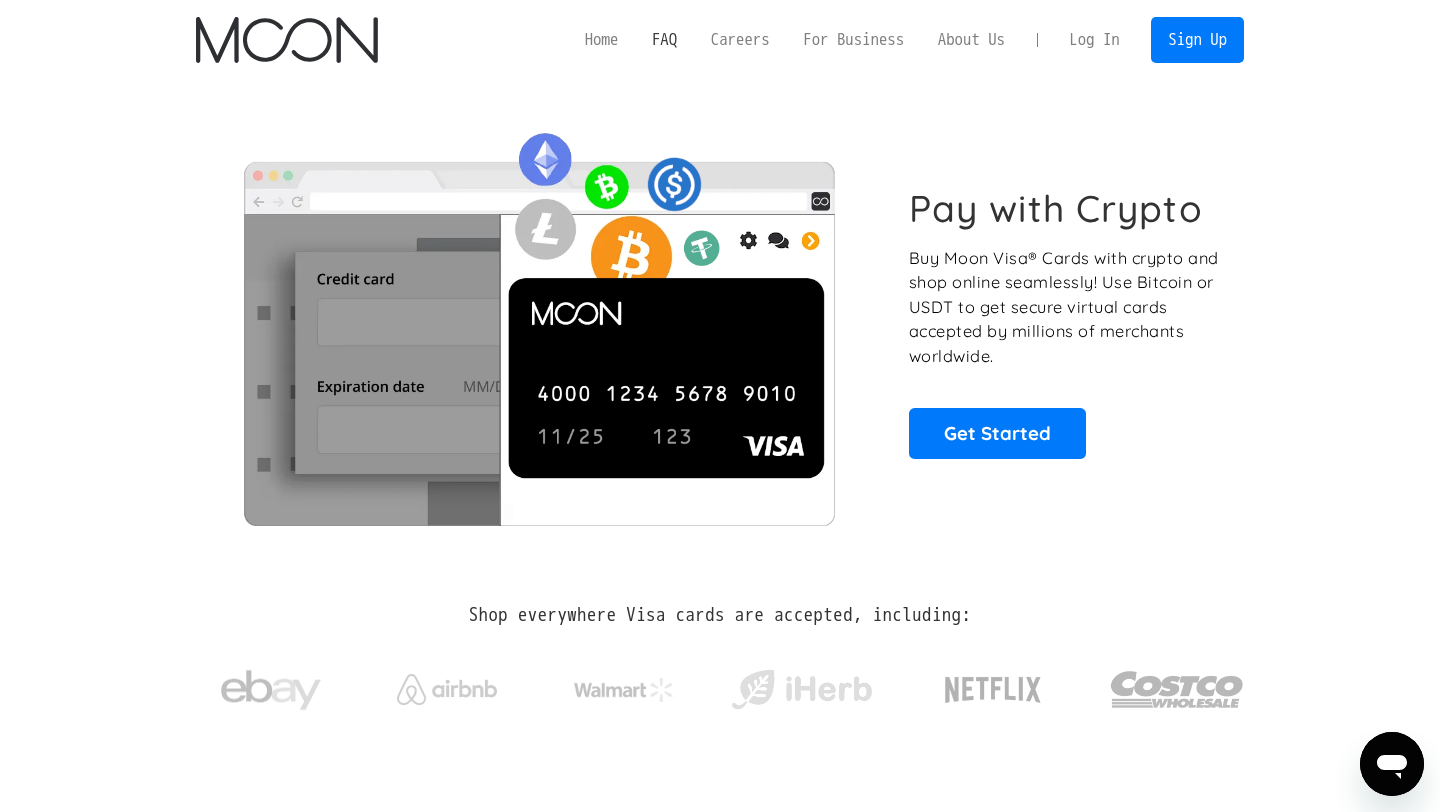 click on "FAQ" at bounding box center [664, 39] 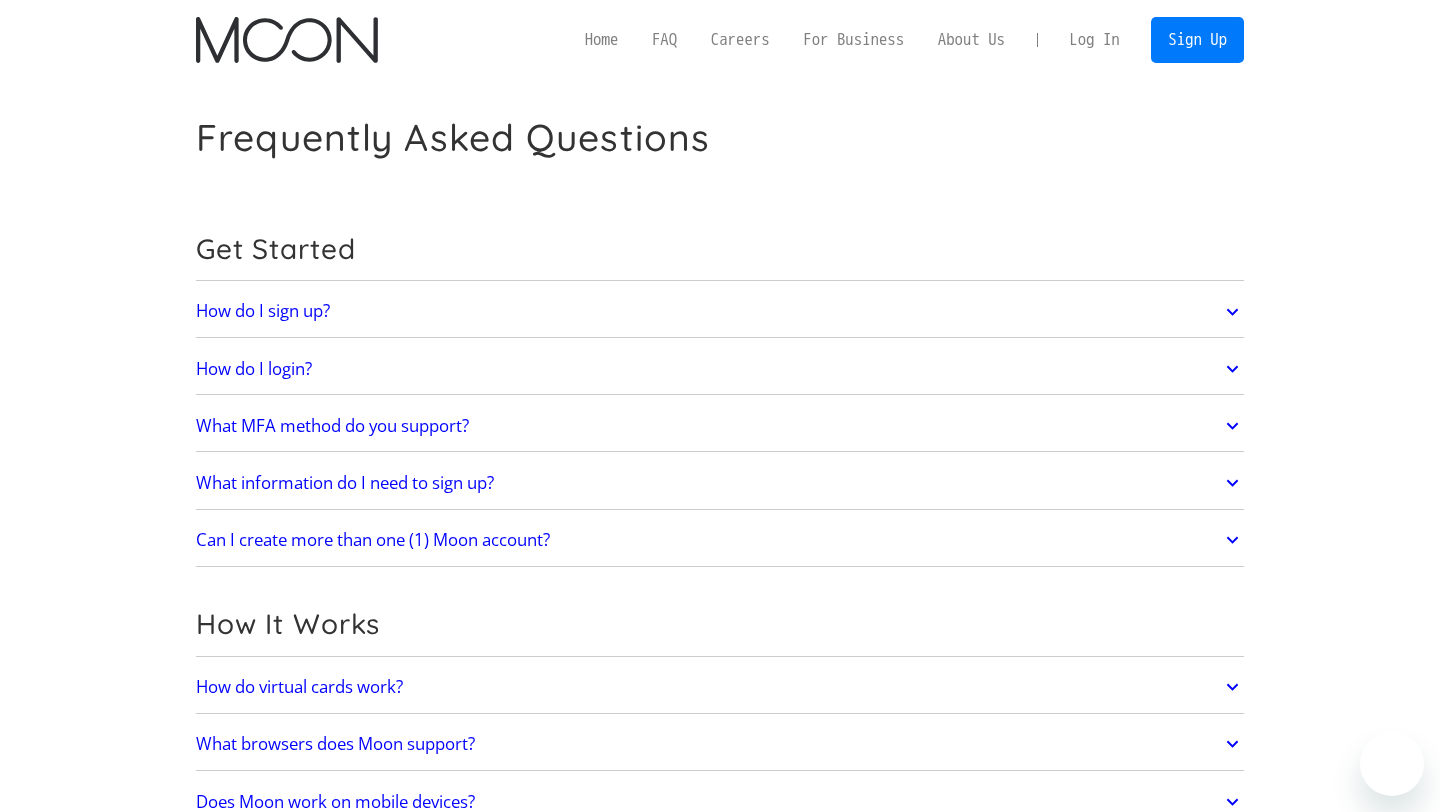 scroll, scrollTop: 0, scrollLeft: 0, axis: both 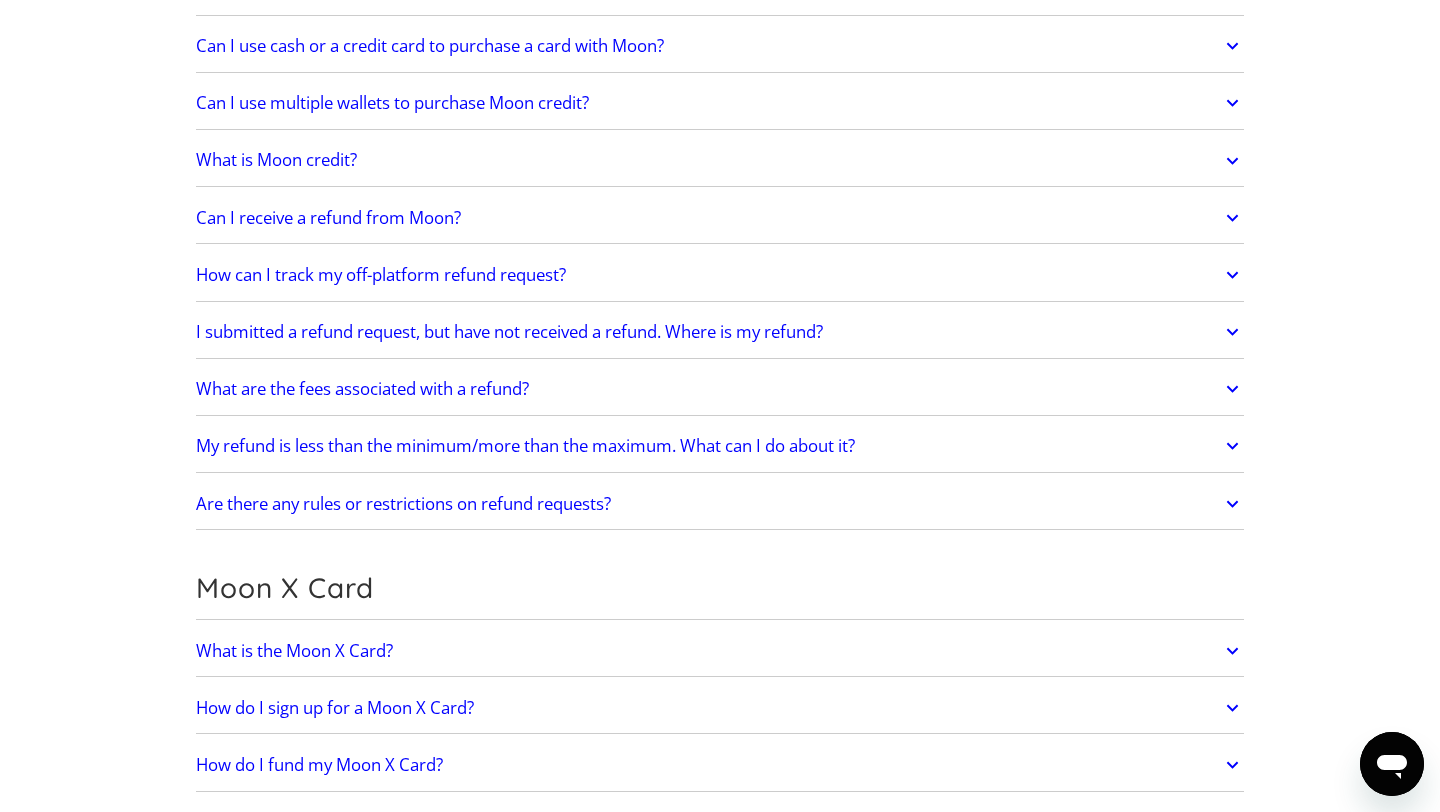 click on "Can I receive a refund from Moon?" at bounding box center [720, 218] 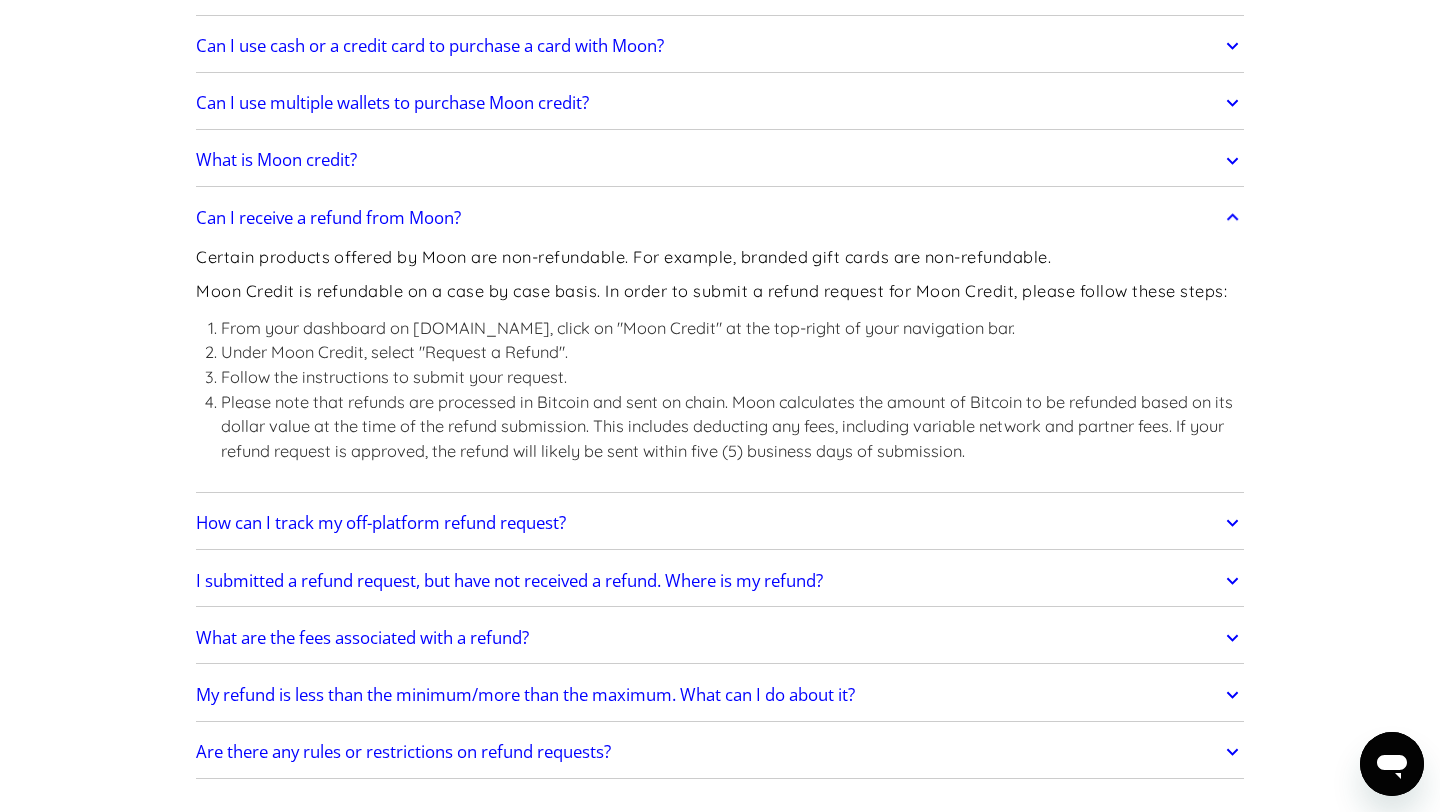 click on "Can I receive a refund from Moon?" at bounding box center (720, 218) 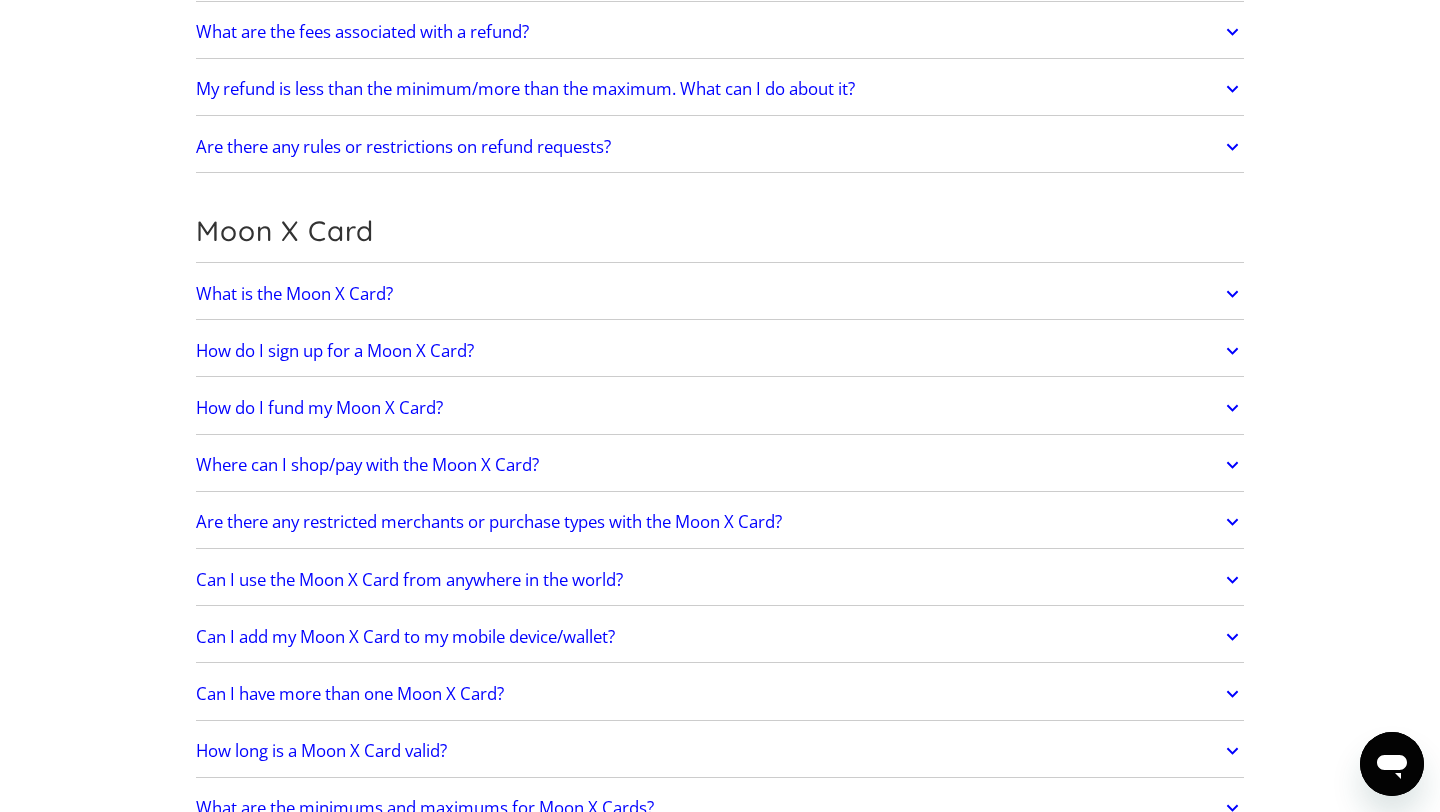 scroll, scrollTop: 1353, scrollLeft: 0, axis: vertical 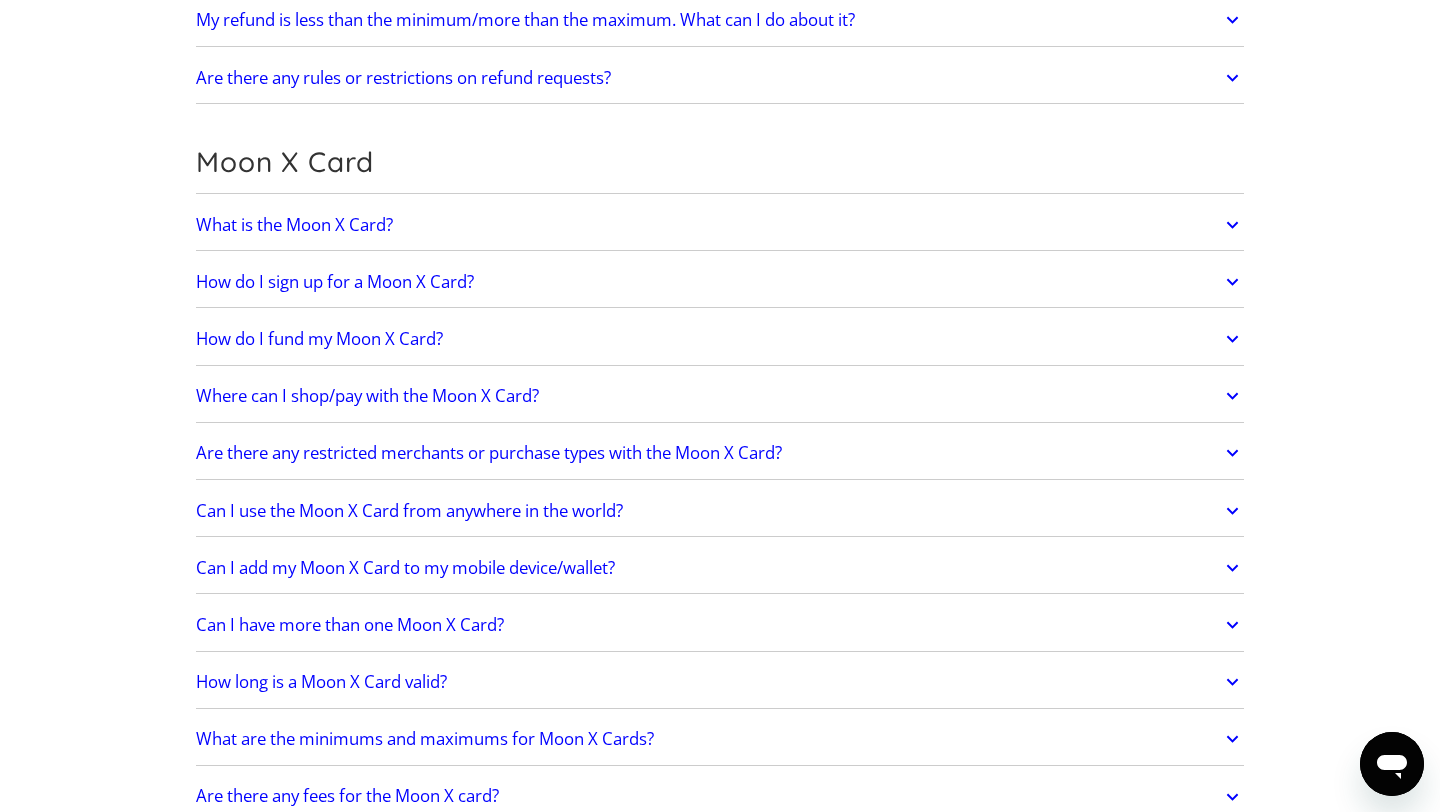 click on "Where can I shop/pay with the Moon X Card?" at bounding box center [367, 396] 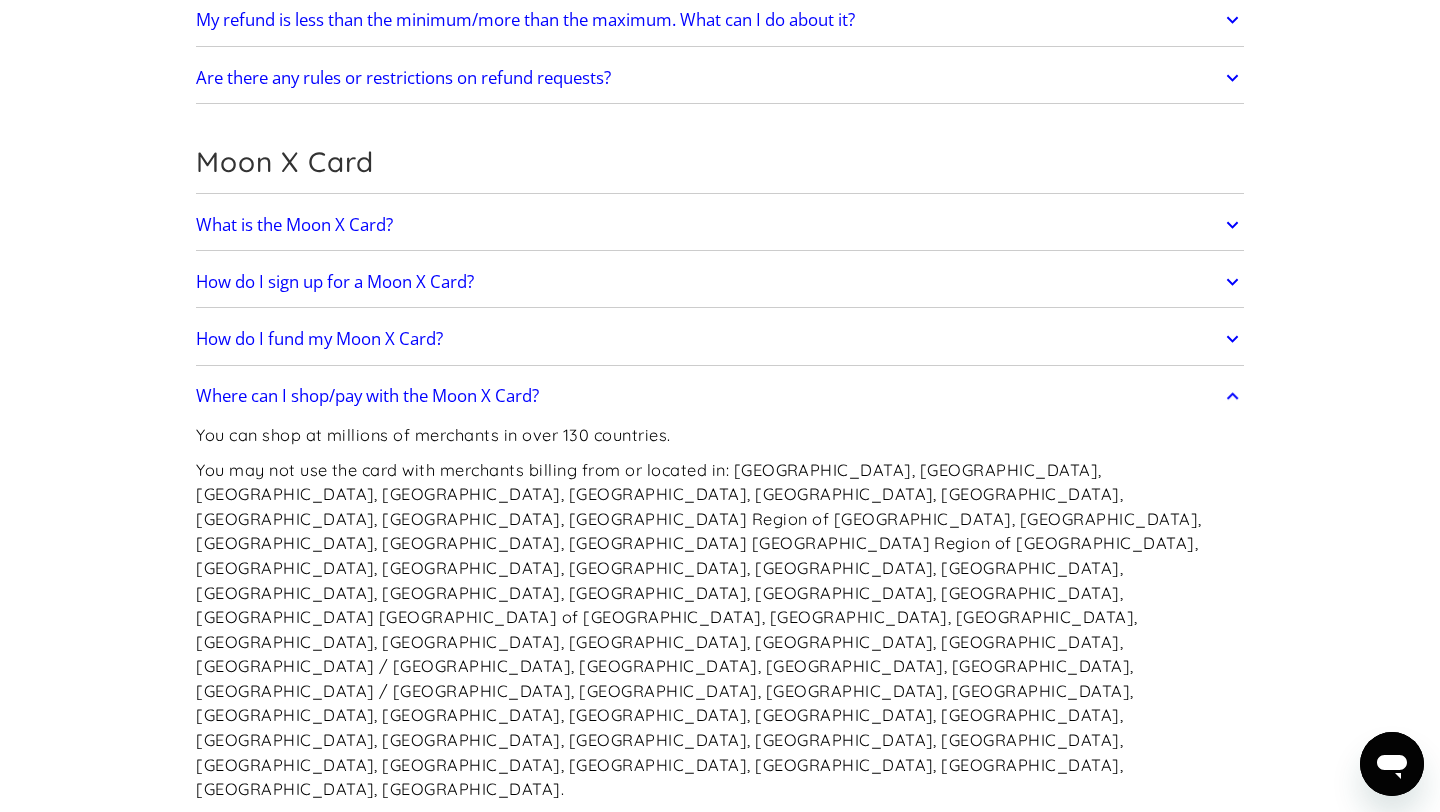 click on "Where can I shop/pay with the Moon X Card?" at bounding box center [367, 396] 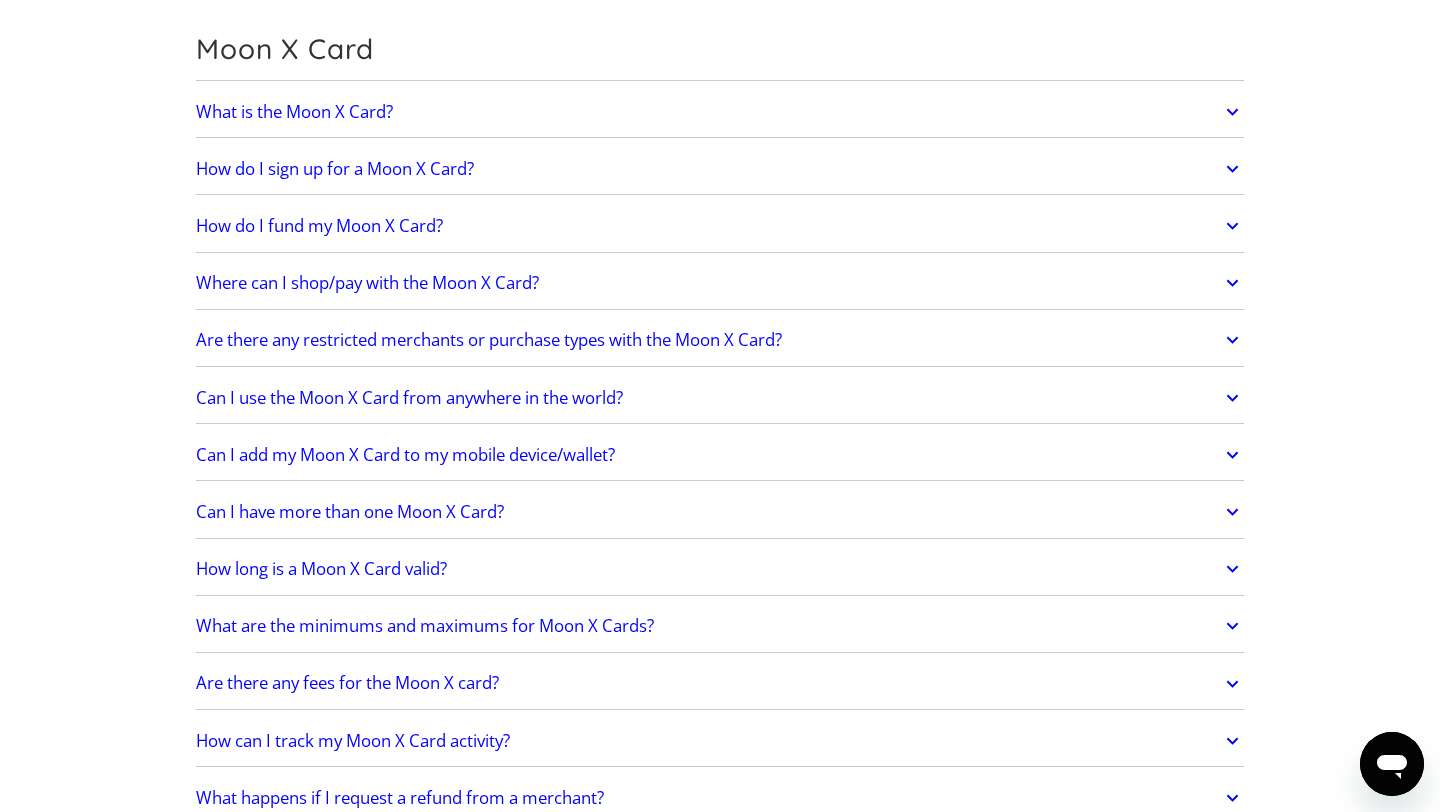 scroll, scrollTop: 1475, scrollLeft: 0, axis: vertical 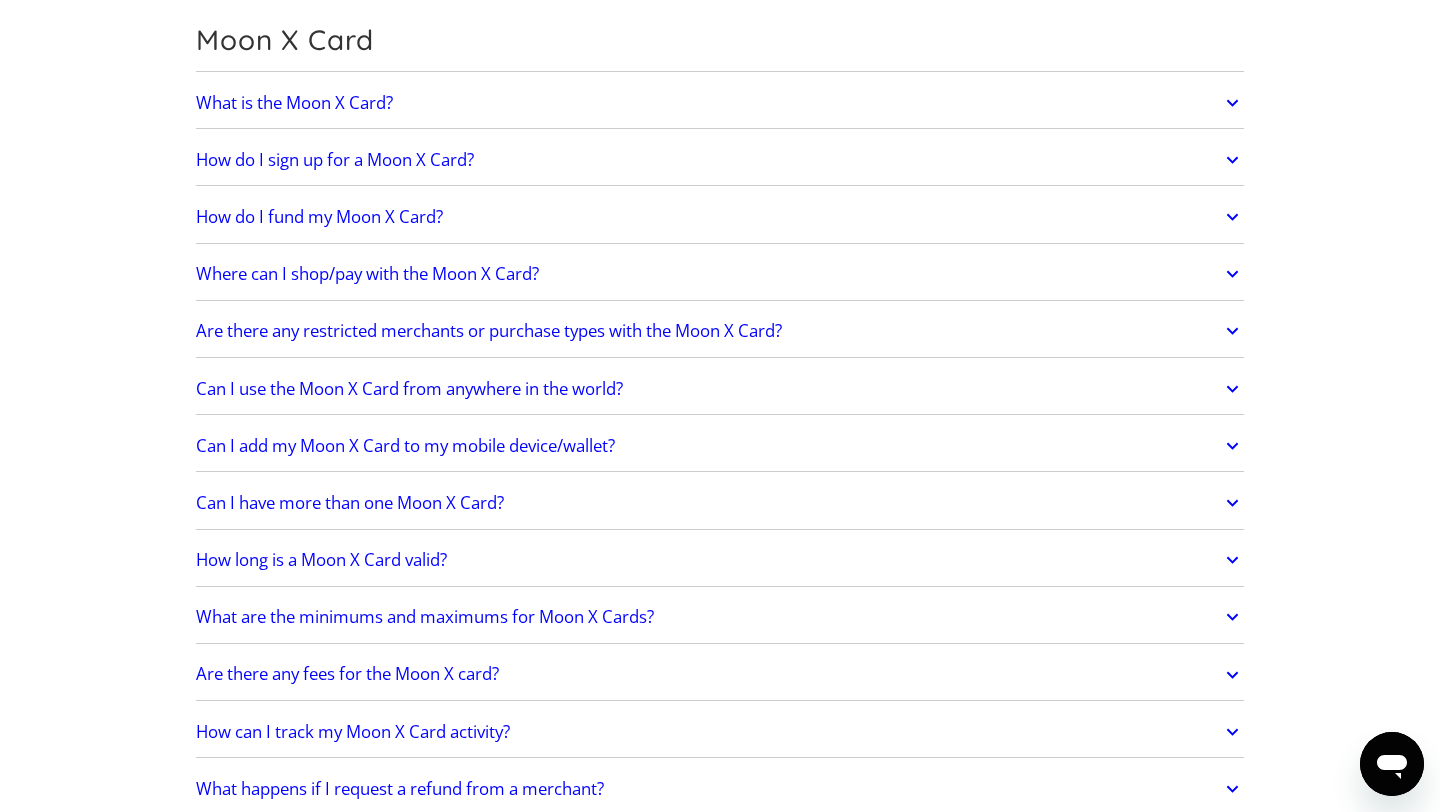 click on "Are there any restricted merchants or purchase types with the Moon X Card?" at bounding box center (489, 331) 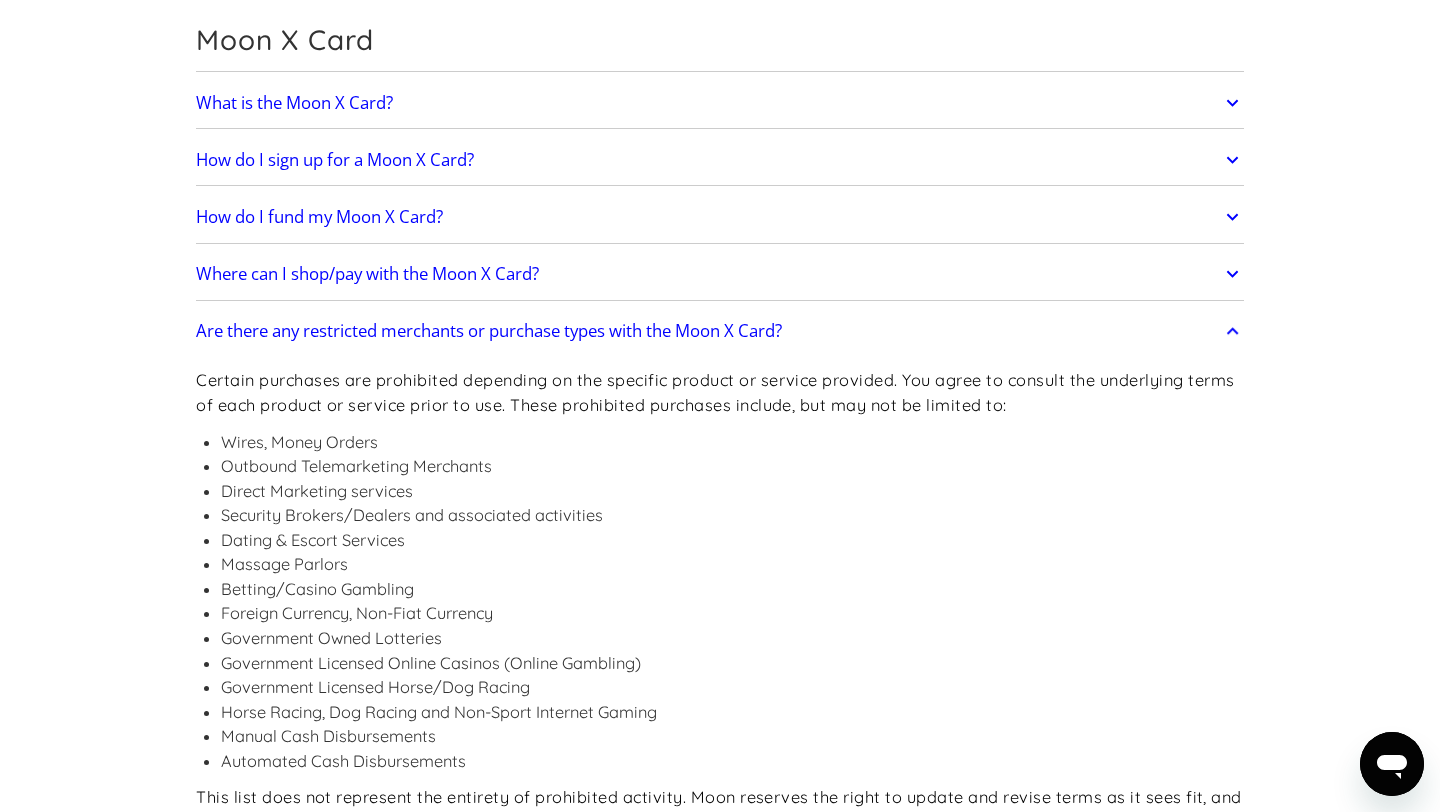 click on "Are there any restricted merchants or purchase types with the Moon X Card?" at bounding box center (489, 331) 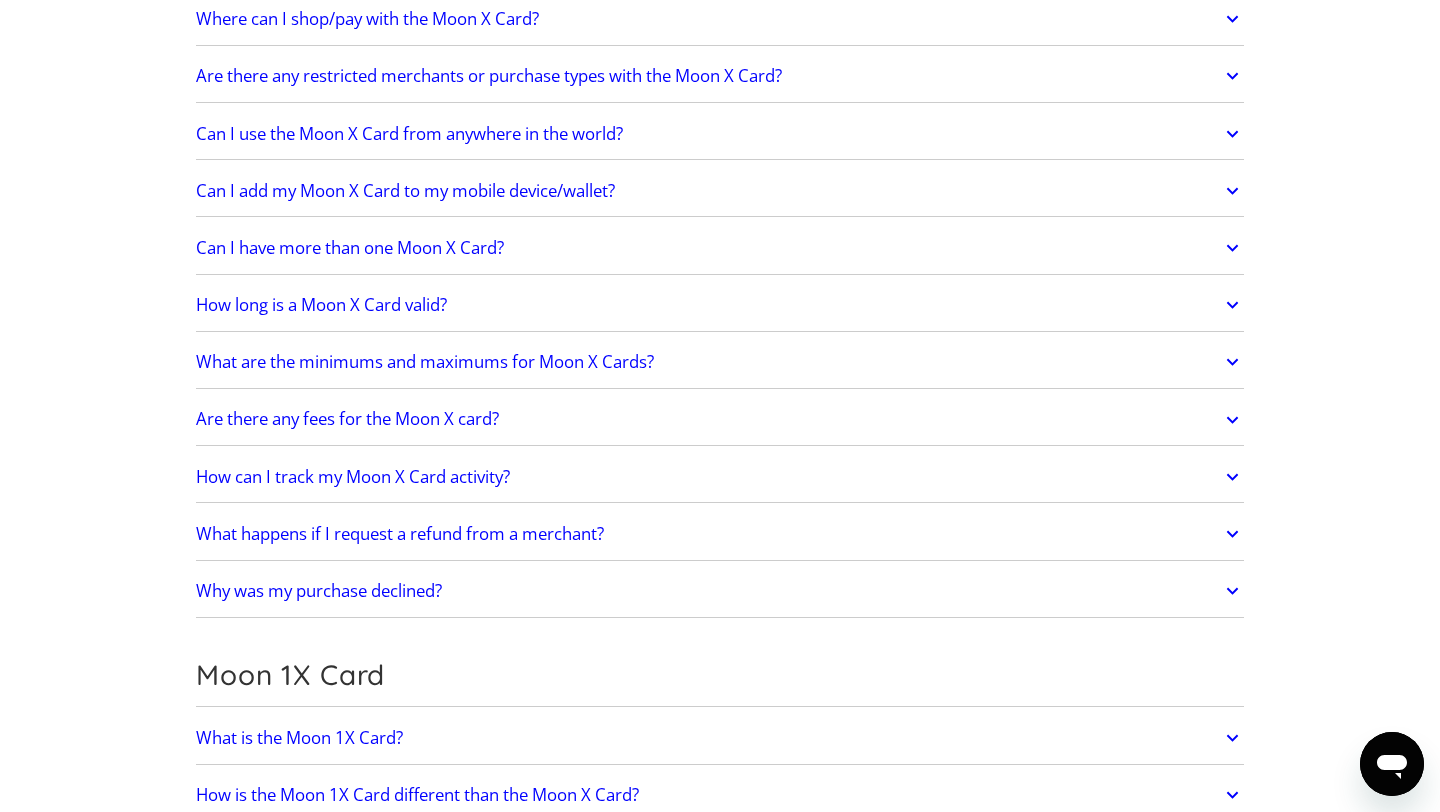 scroll, scrollTop: 1734, scrollLeft: 0, axis: vertical 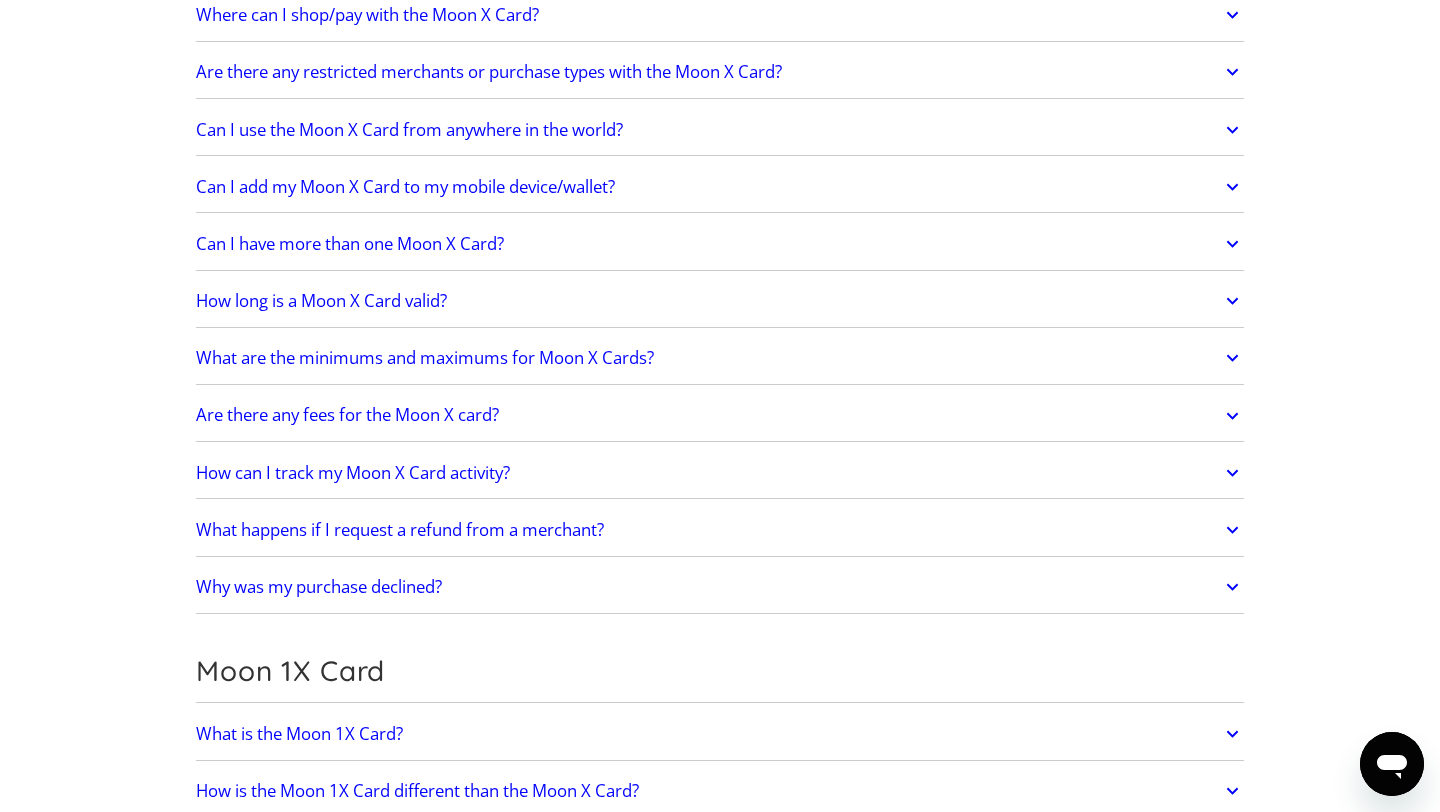 click on "Are there any fees for the Moon X card?" at bounding box center (720, 416) 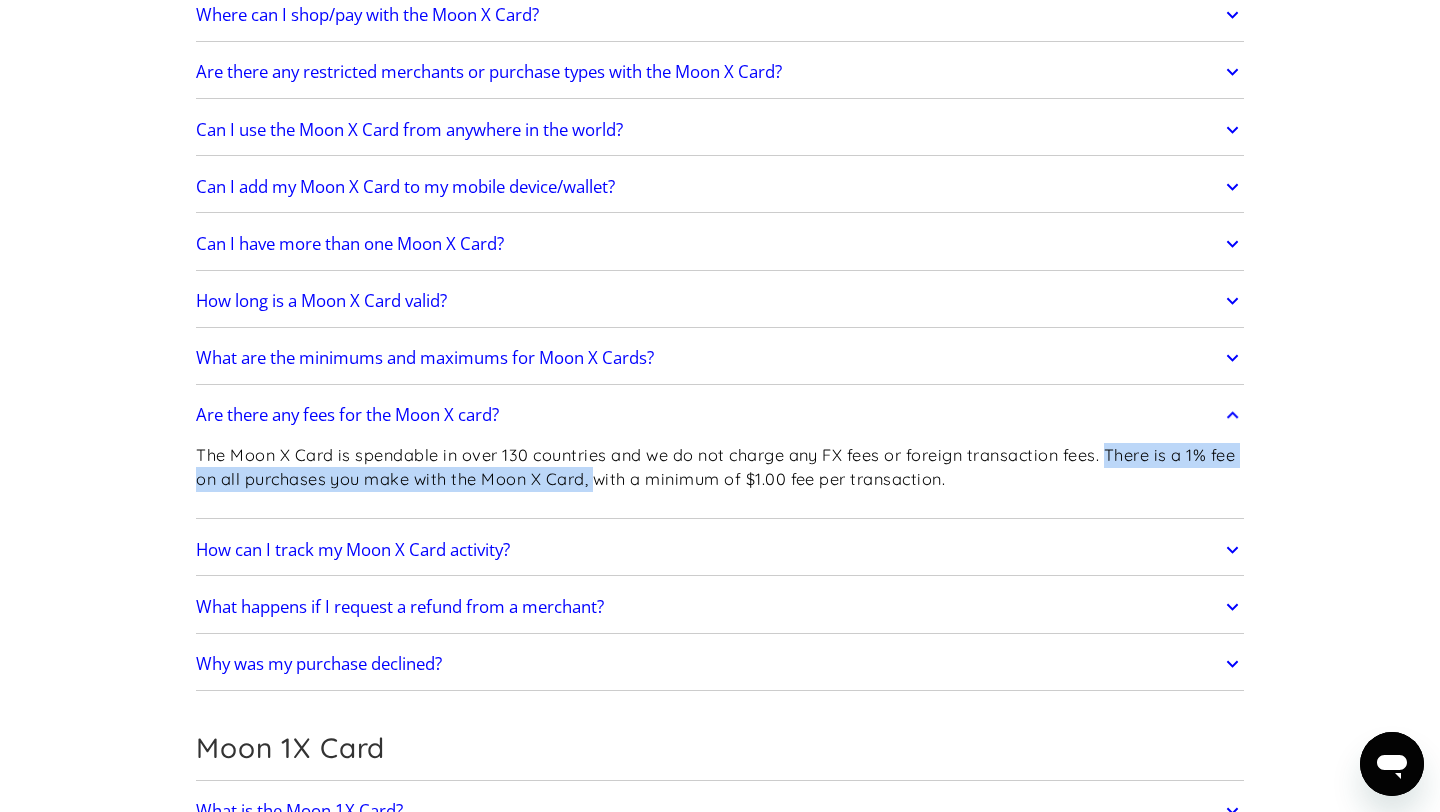 copy on "There is a 1% fee on all purchases you make with the Moon X Card," 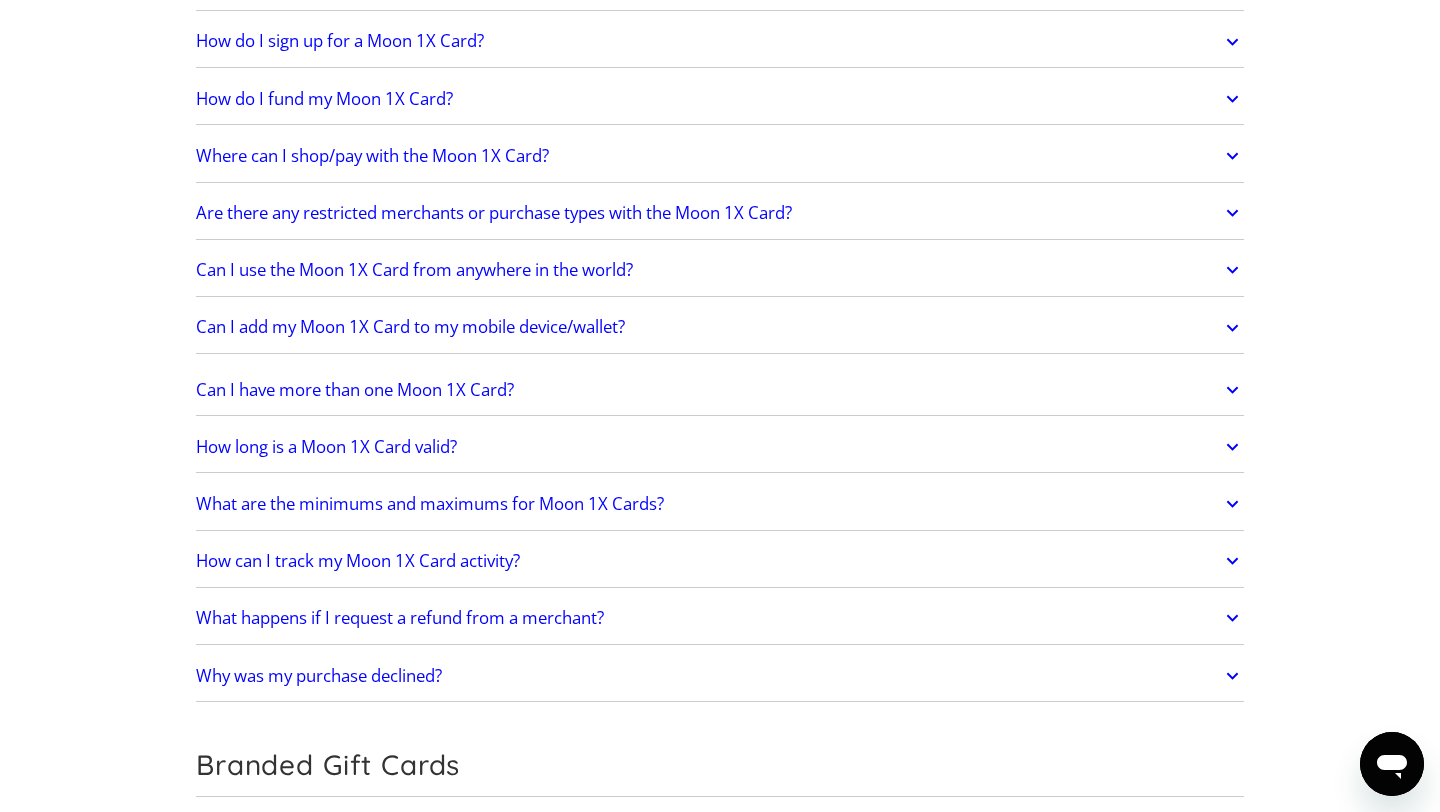 scroll, scrollTop: 2620, scrollLeft: 0, axis: vertical 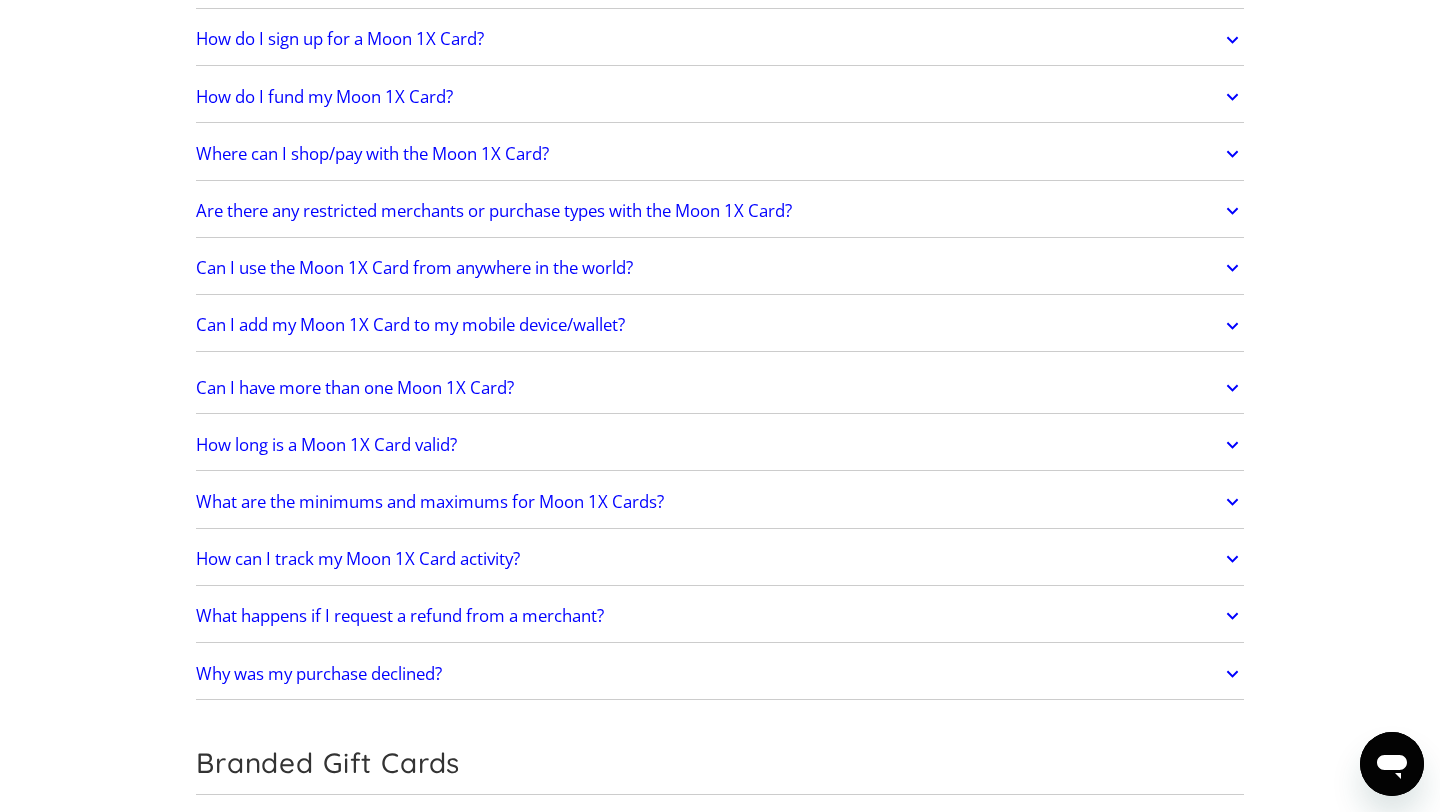 click on "What are the minimums and maximums for Moon 1X Cards?" at bounding box center (430, 502) 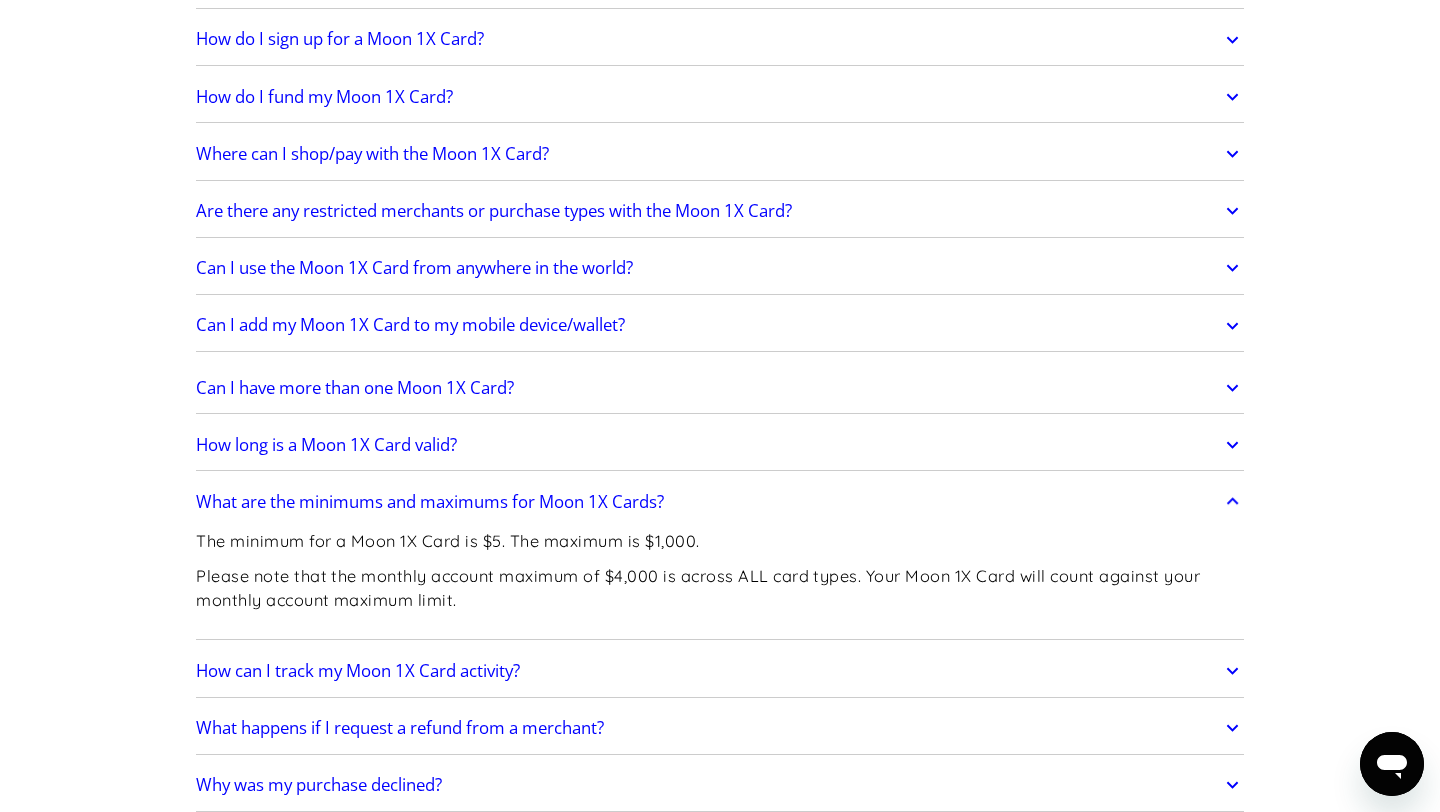 click on "What are the minimums and maximums for Moon 1X Cards?" at bounding box center [430, 502] 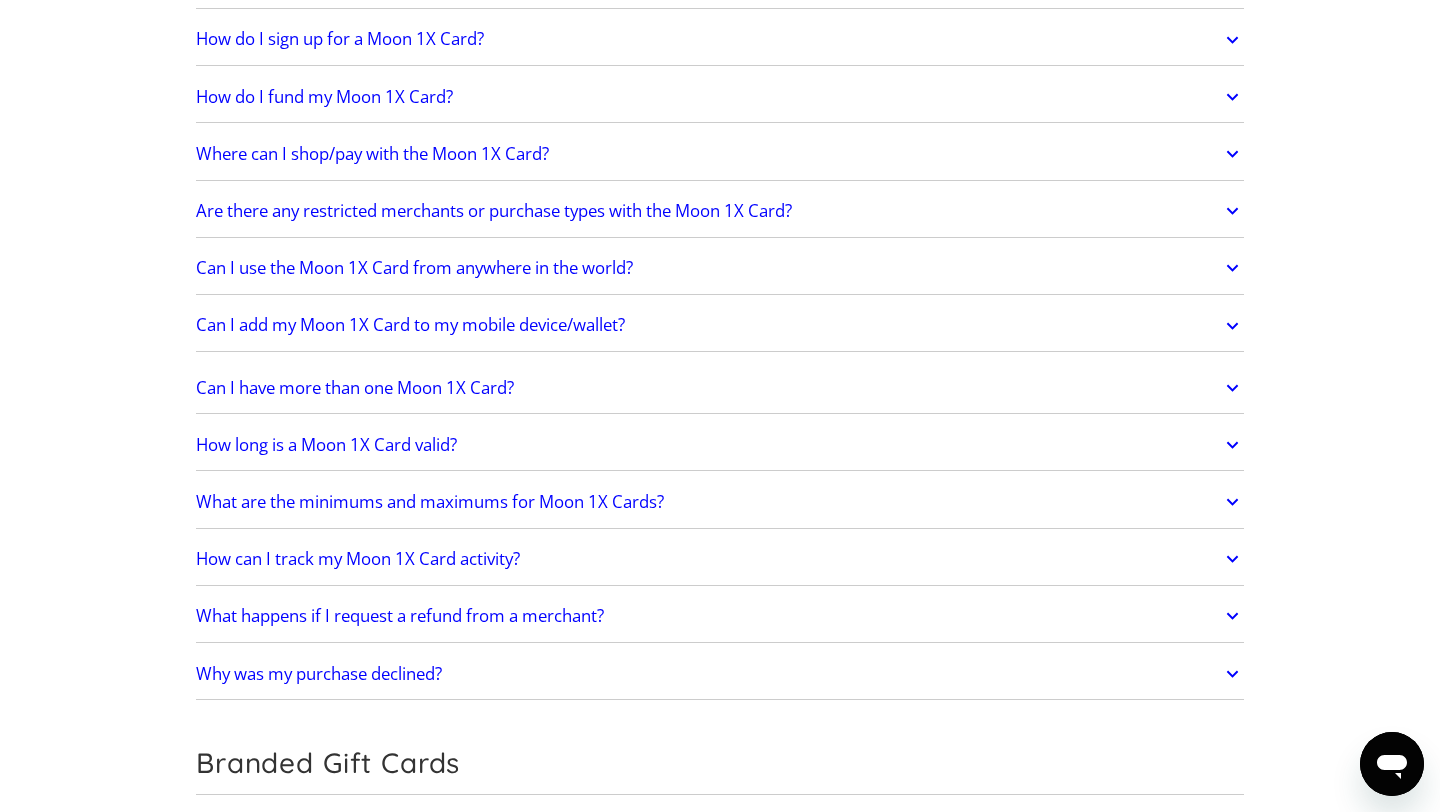 click on "What are the minimums and maximums for Moon 1X Cards?" at bounding box center [430, 502] 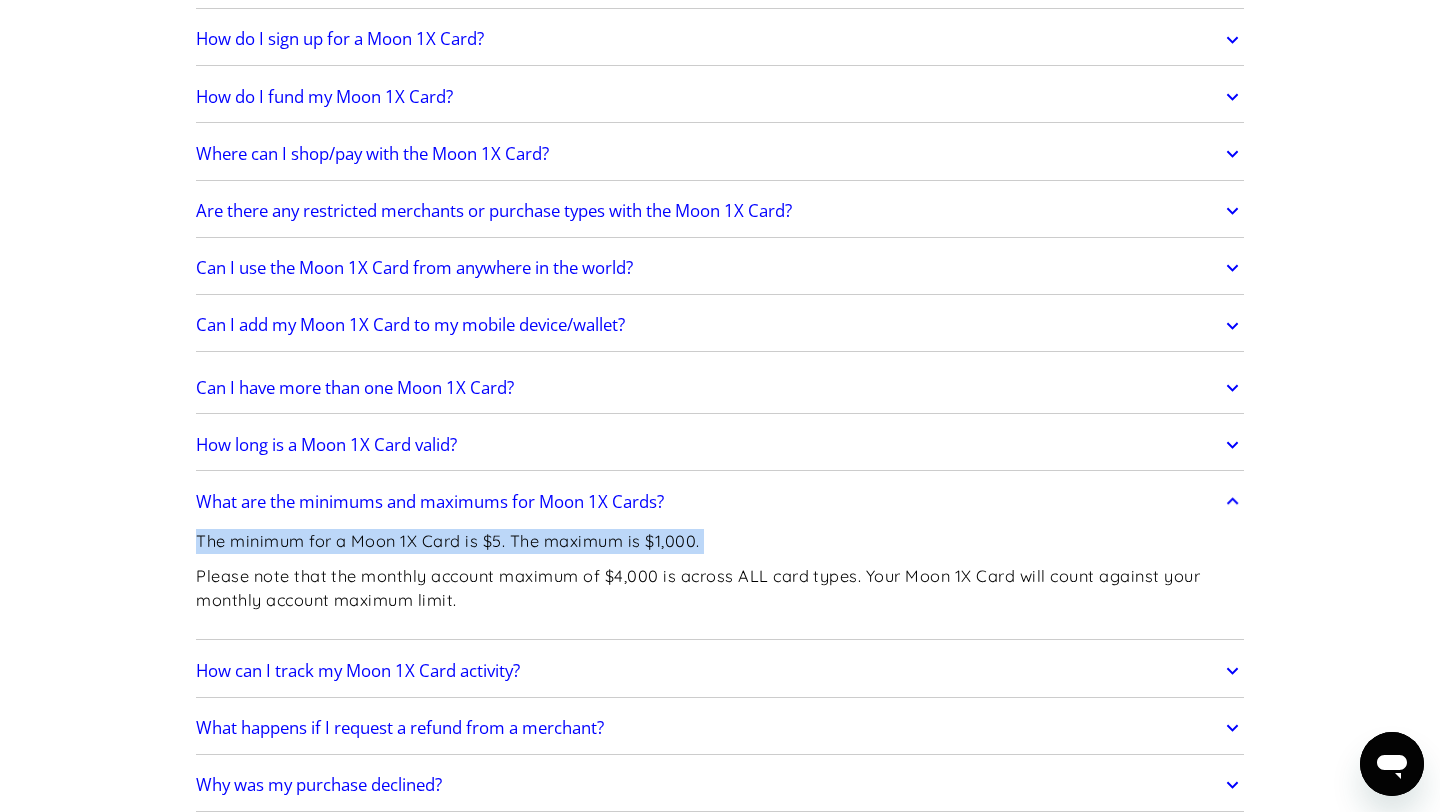 drag, startPoint x: 200, startPoint y: 541, endPoint x: 200, endPoint y: 557, distance: 16 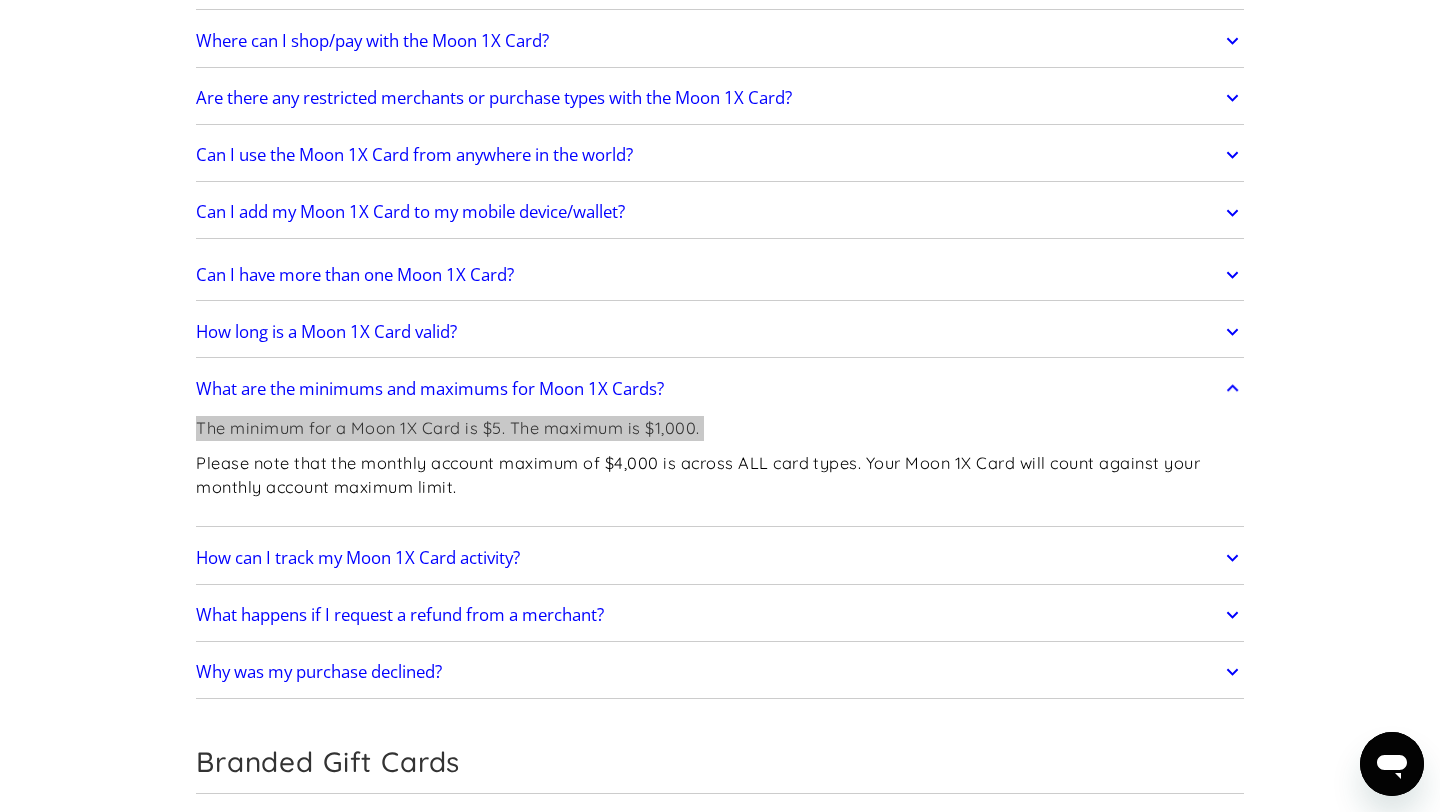 scroll, scrollTop: 2740, scrollLeft: 0, axis: vertical 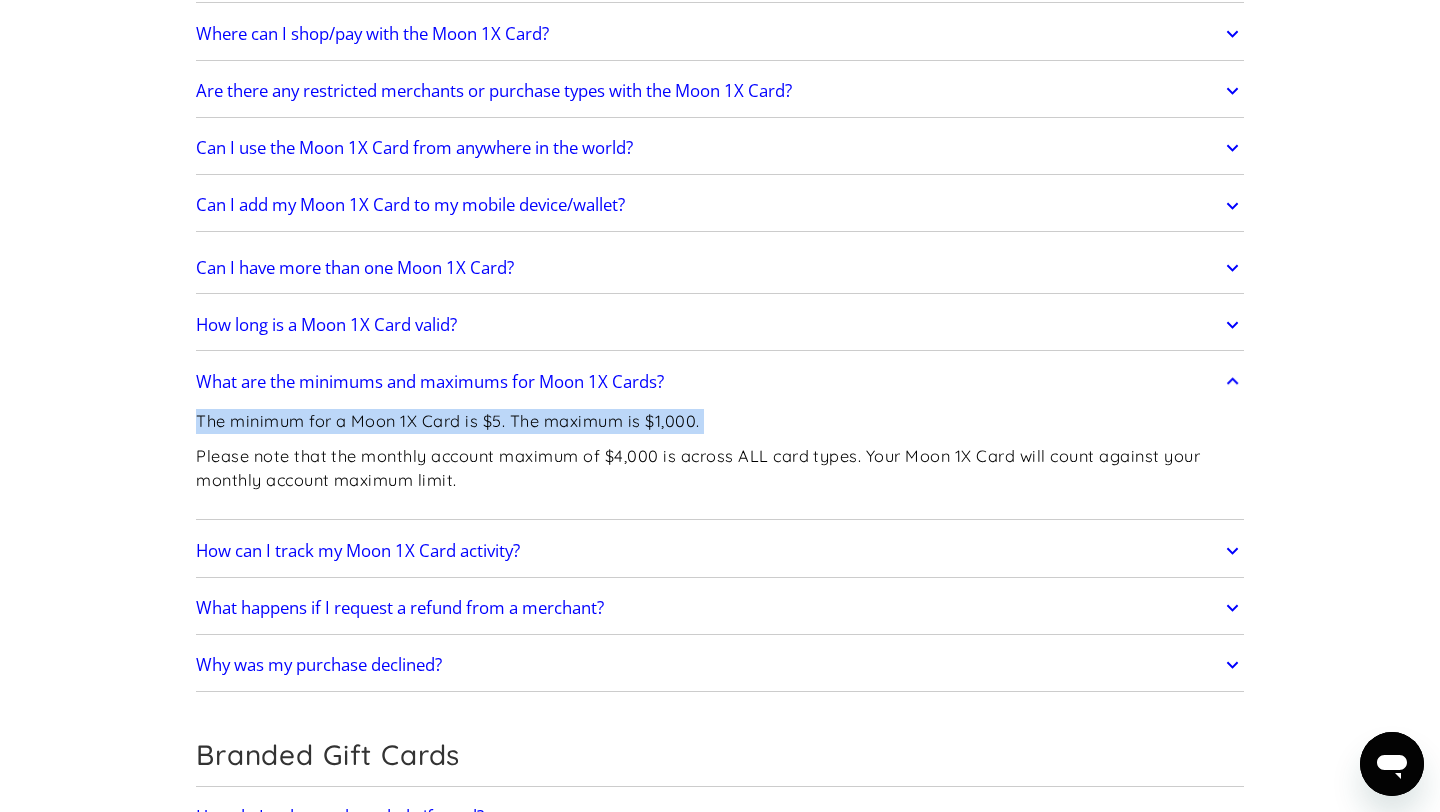 click on "How can I track my Moon 1X Card activity?" at bounding box center [358, 551] 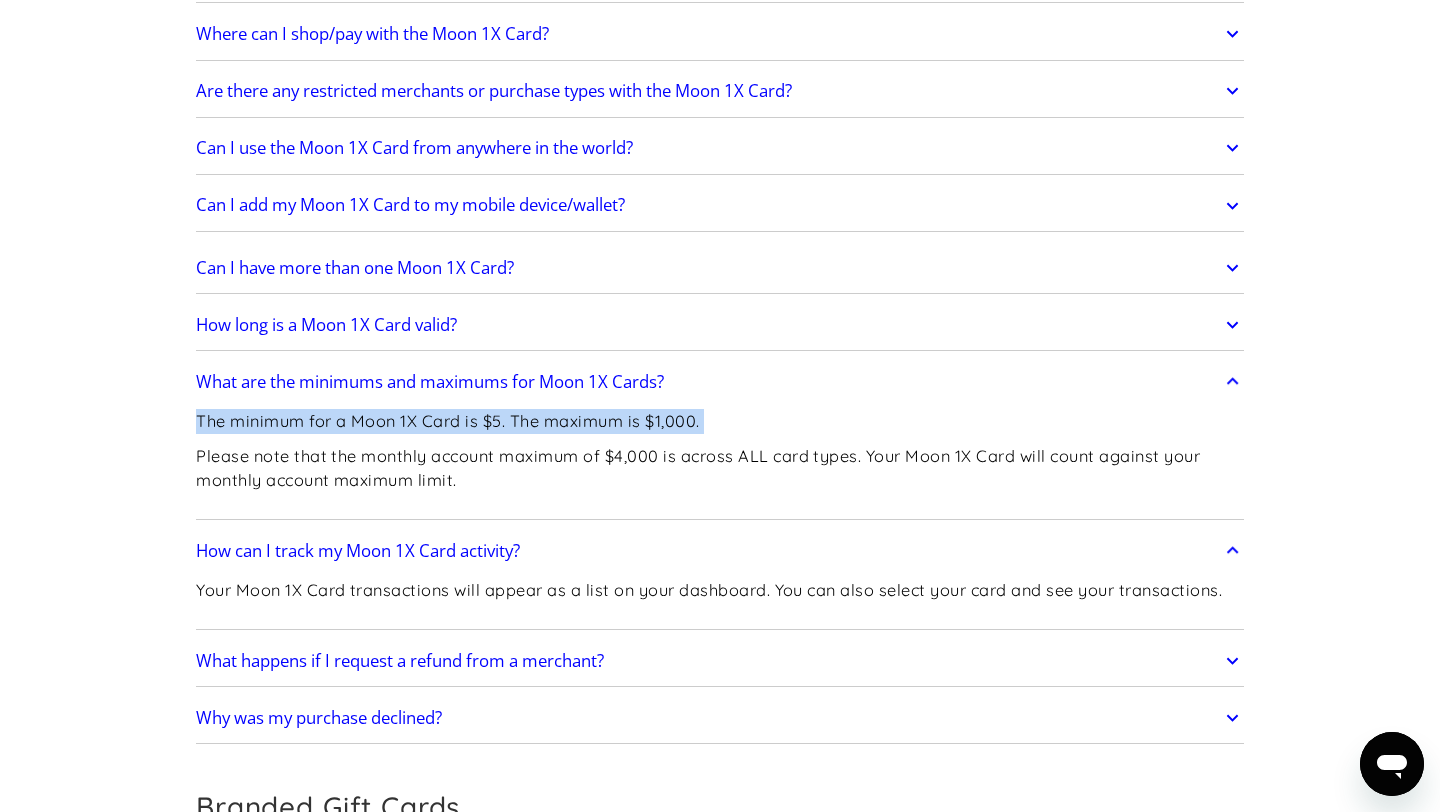 click on "How can I track my Moon 1X Card activity?" at bounding box center (358, 551) 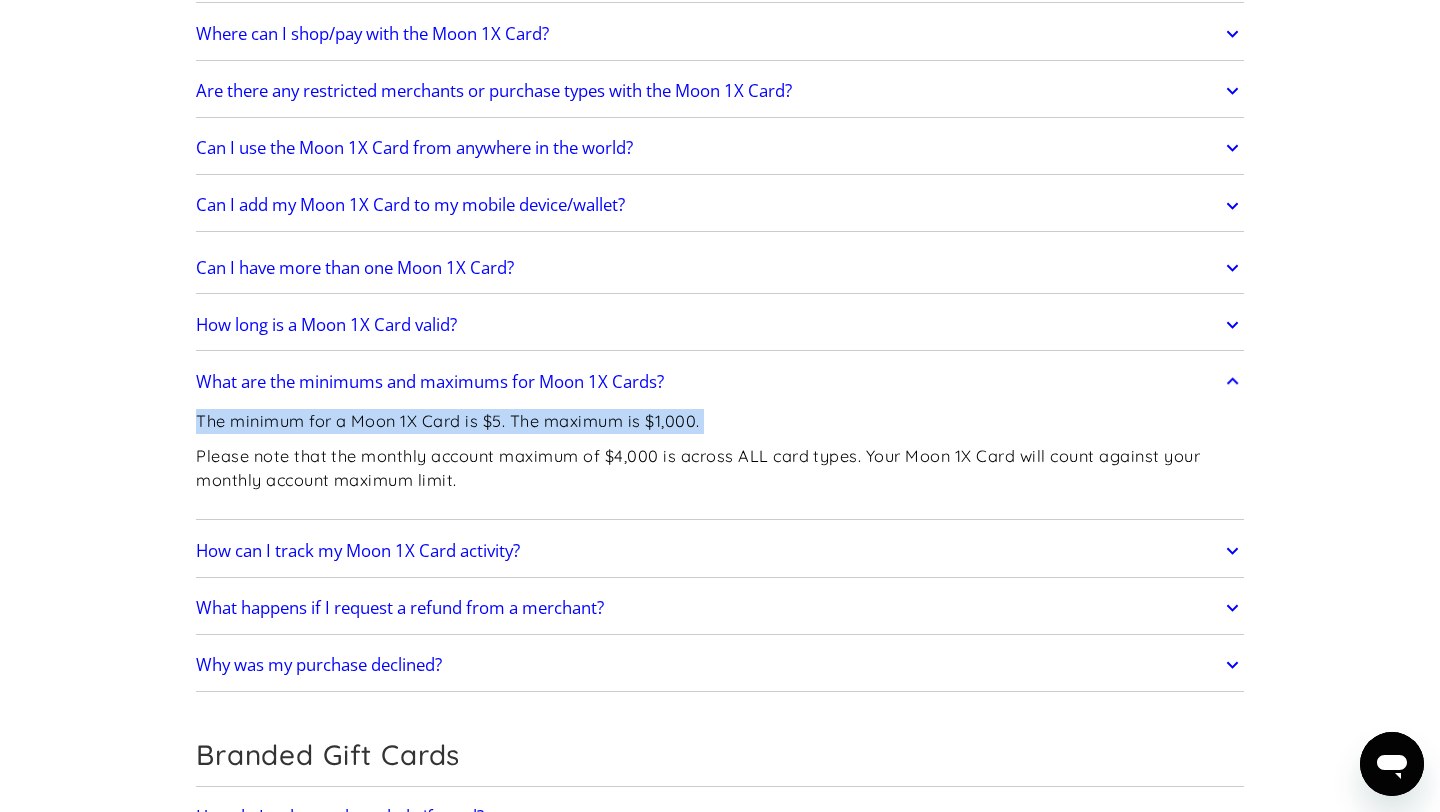 click on "Why was my purchase declined?" at bounding box center (319, 665) 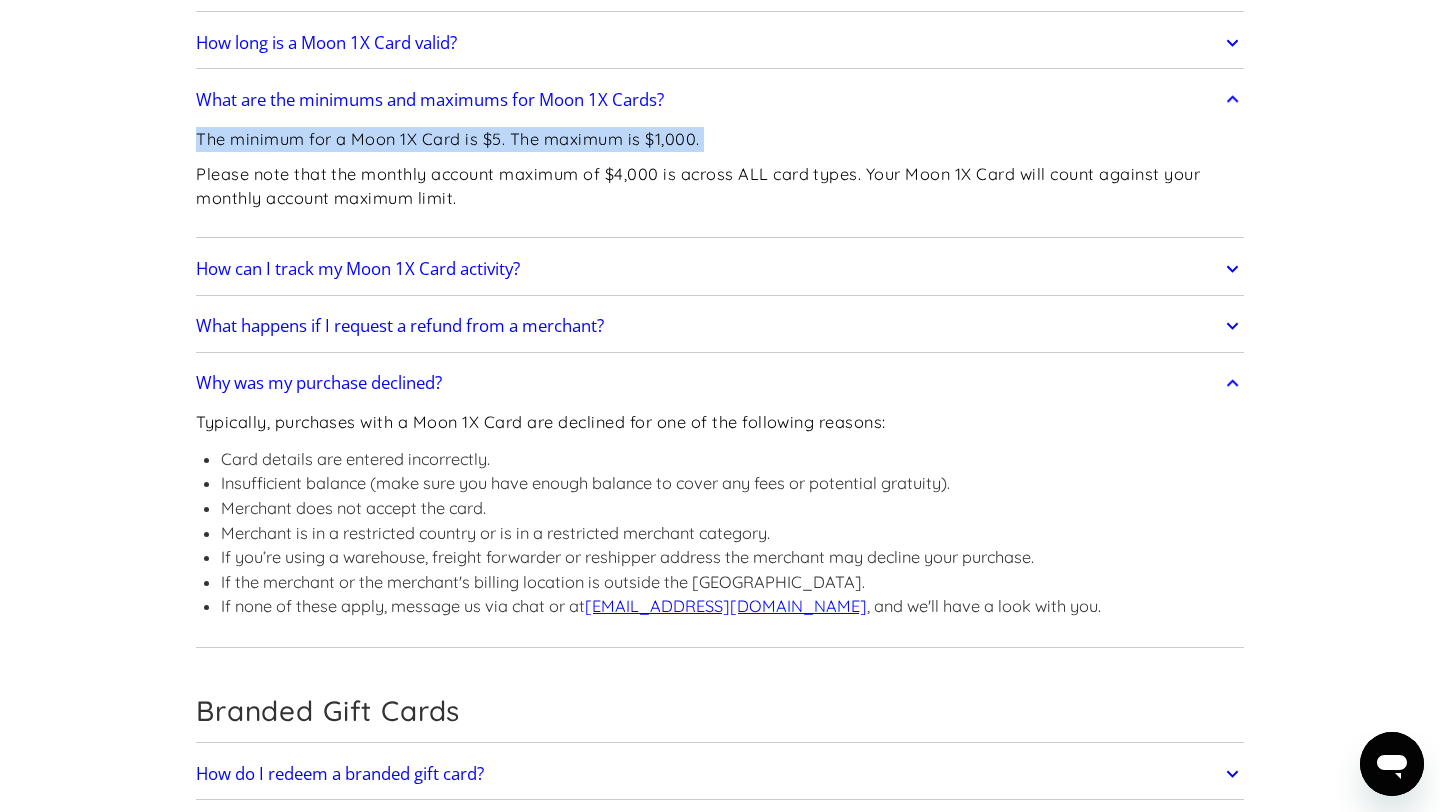 scroll, scrollTop: 3062, scrollLeft: 0, axis: vertical 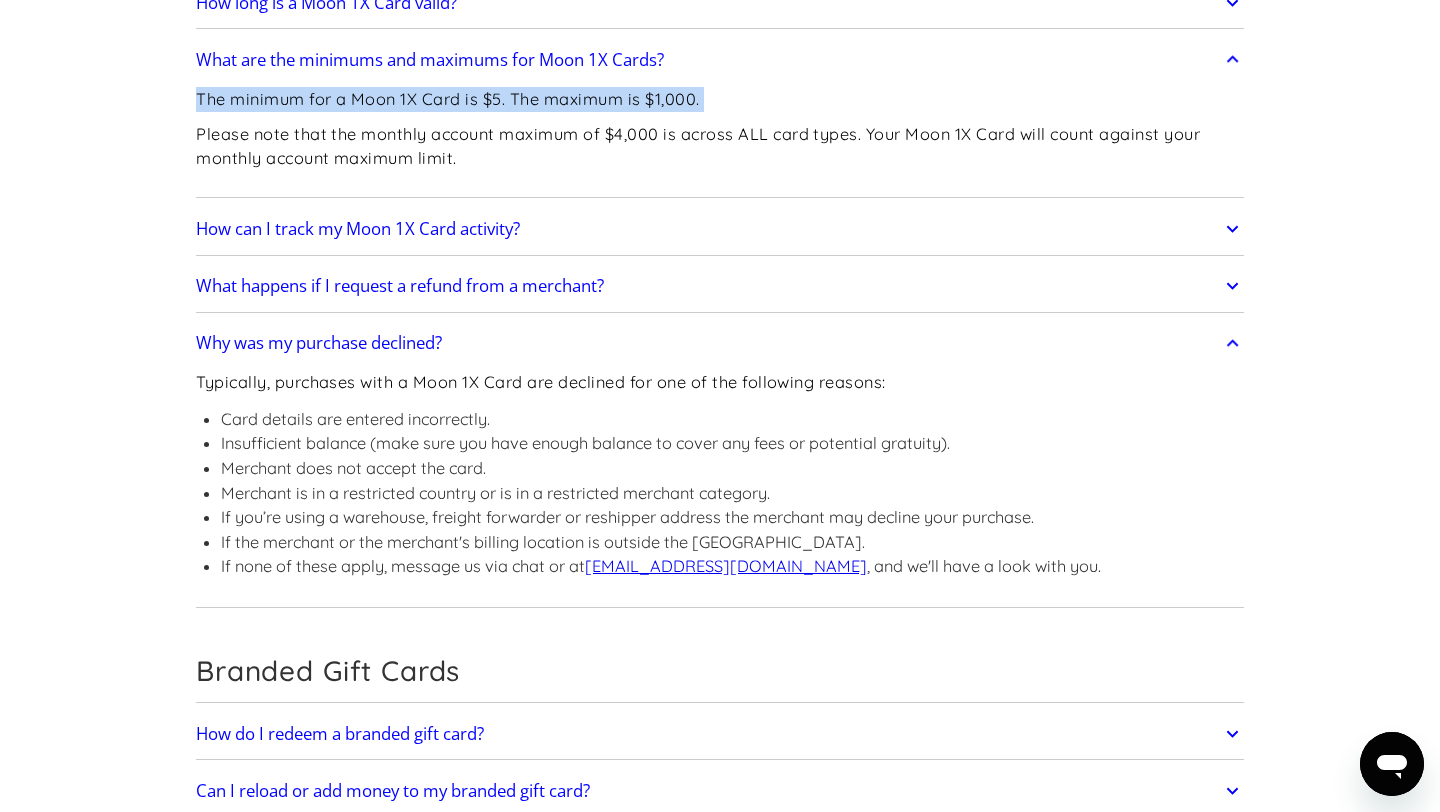 click on "Why was my purchase declined?" at bounding box center (319, 343) 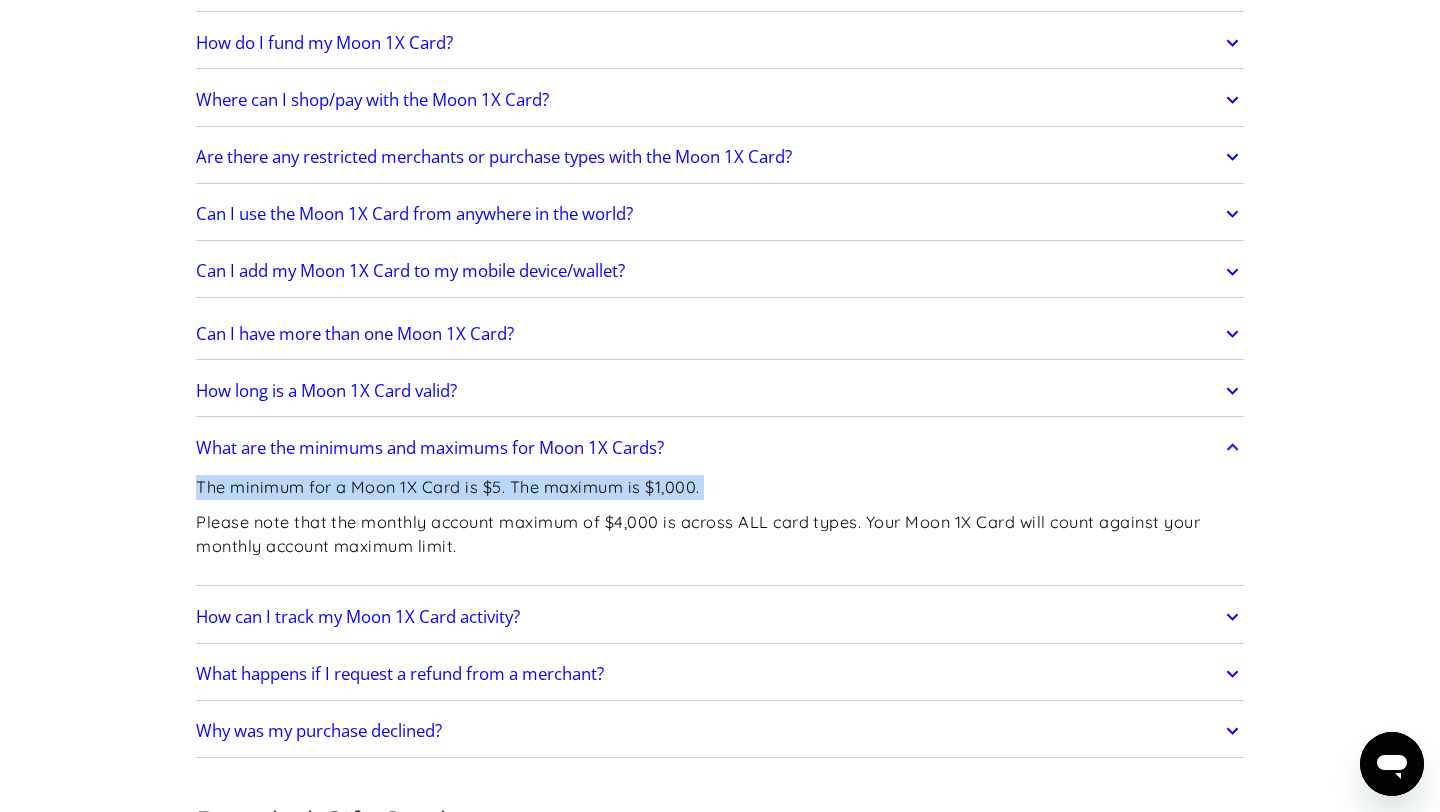 scroll, scrollTop: 2671, scrollLeft: 0, axis: vertical 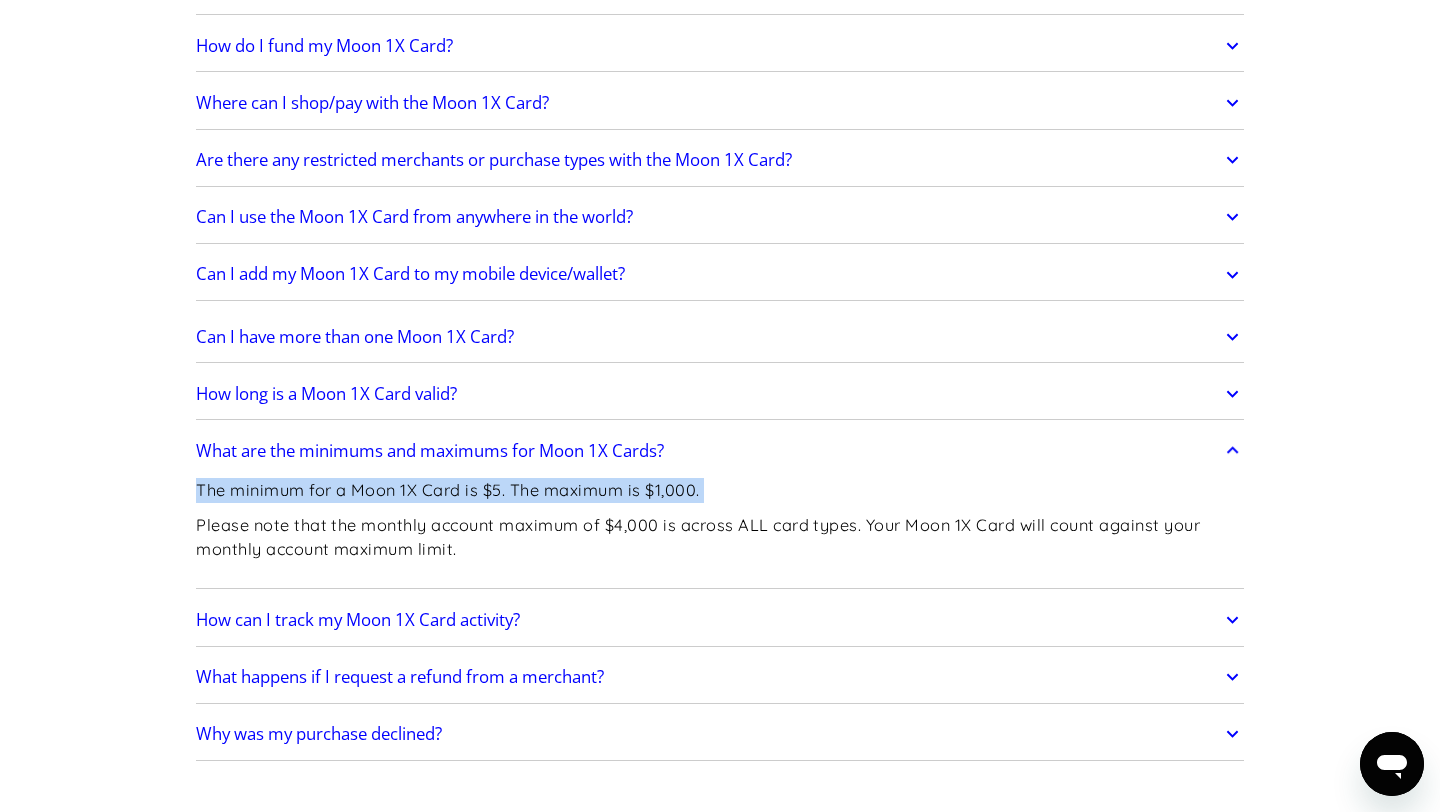 click on "Can I use the Moon 1X Card from anywhere in the world?" at bounding box center (409, -807) 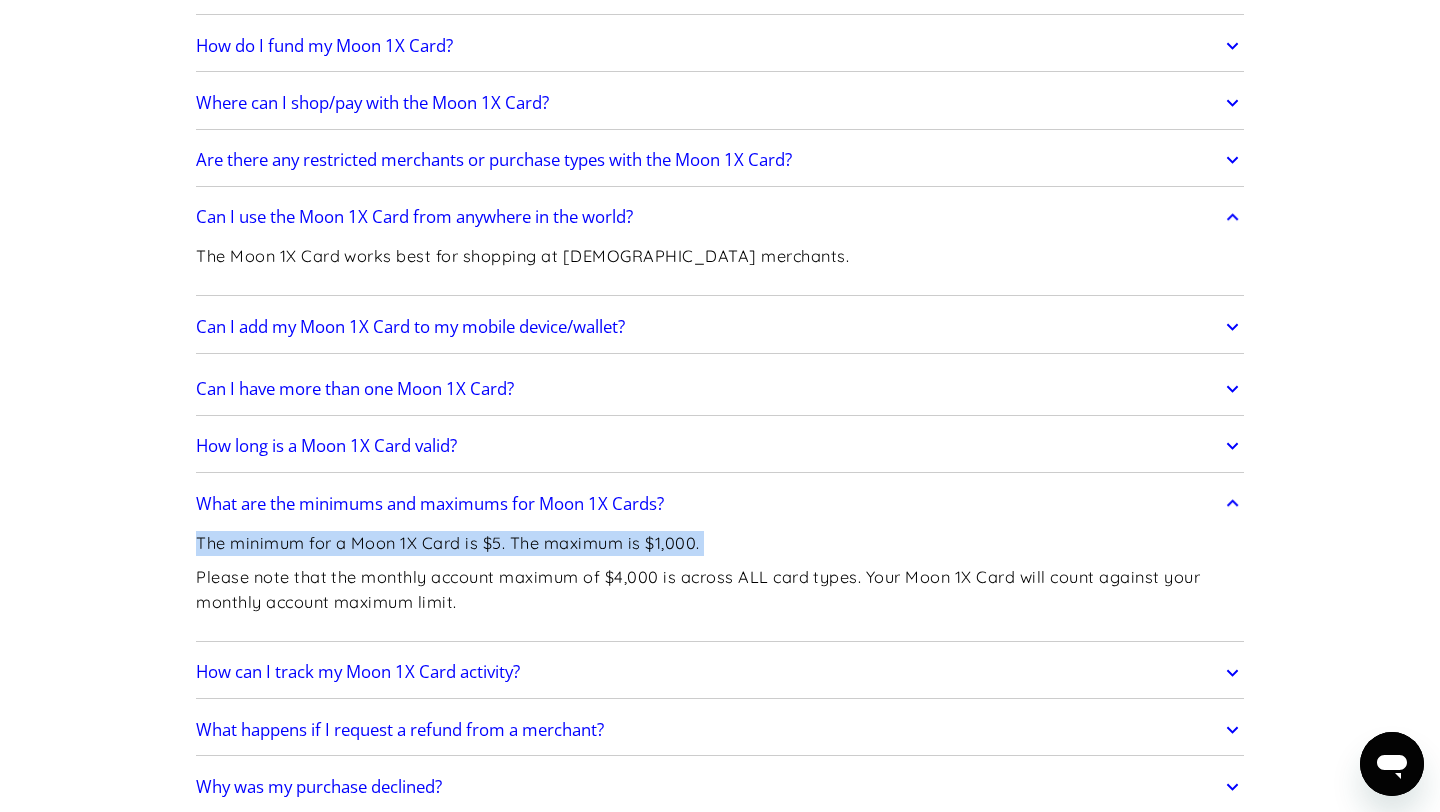 click on "Can I use the Moon 1X Card from anywhere in the world?" at bounding box center [409, -807] 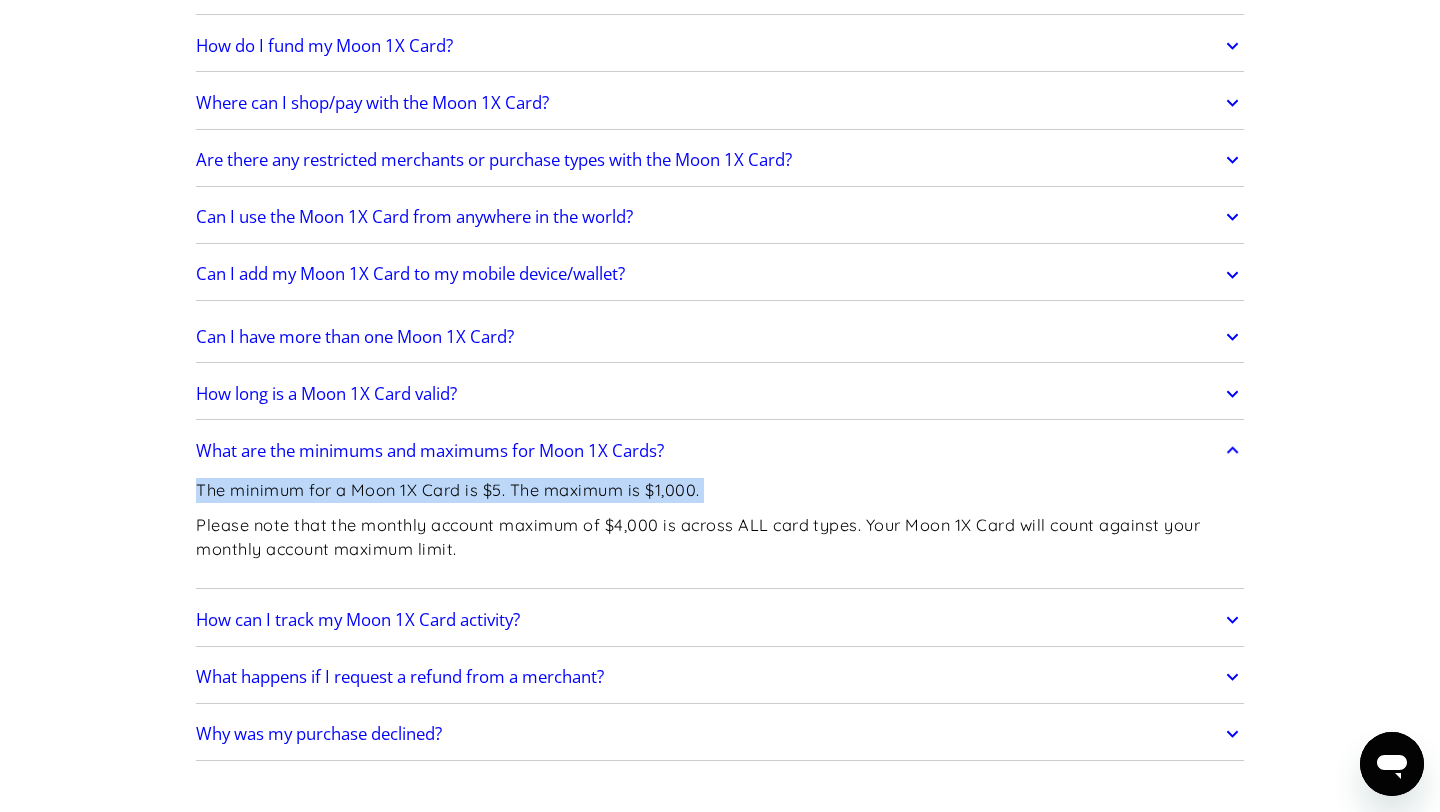 click on "Can I use the Moon 1X Card from anywhere in the world?" at bounding box center [409, -807] 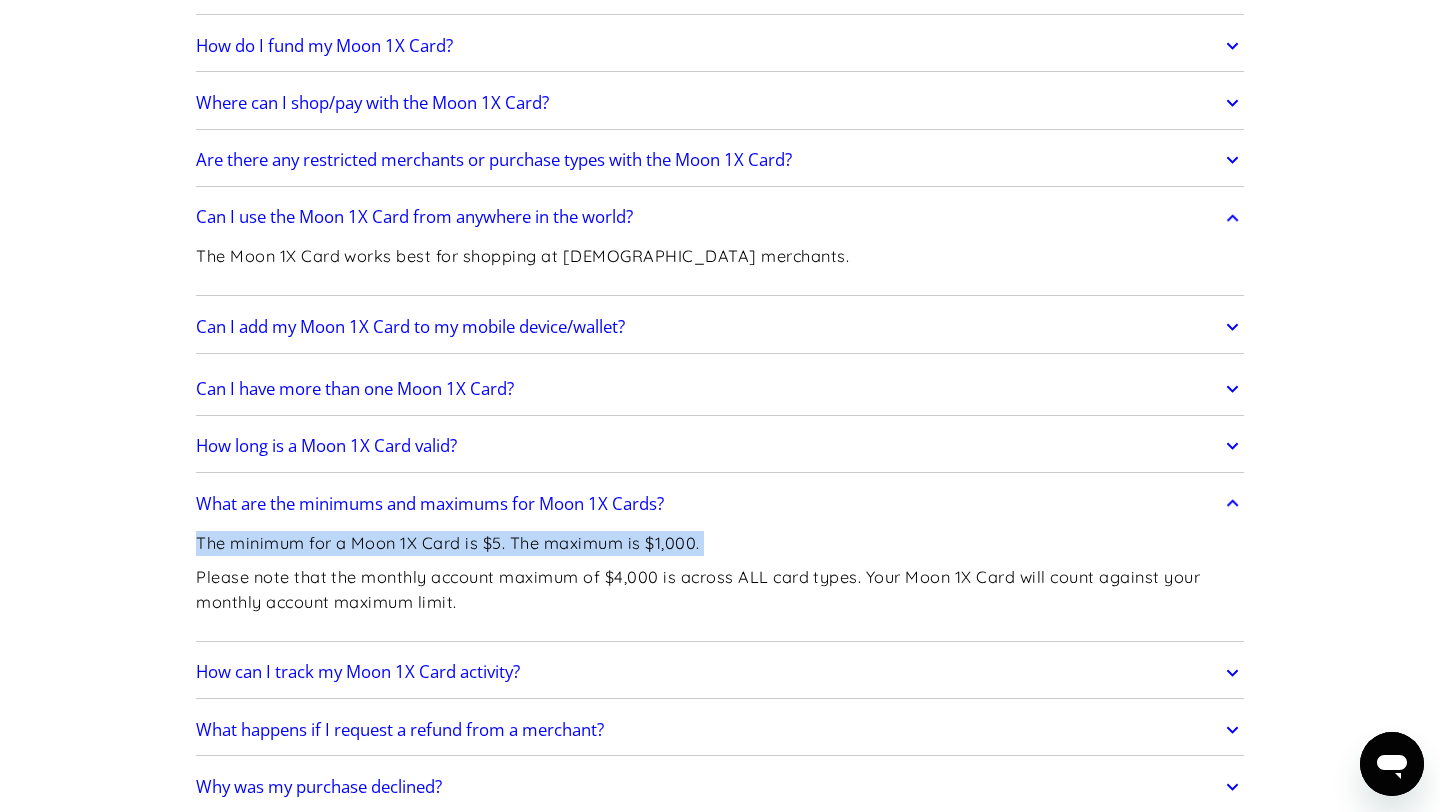 click on "Can I use the Moon 1X Card from anywhere in the world?" at bounding box center [409, -807] 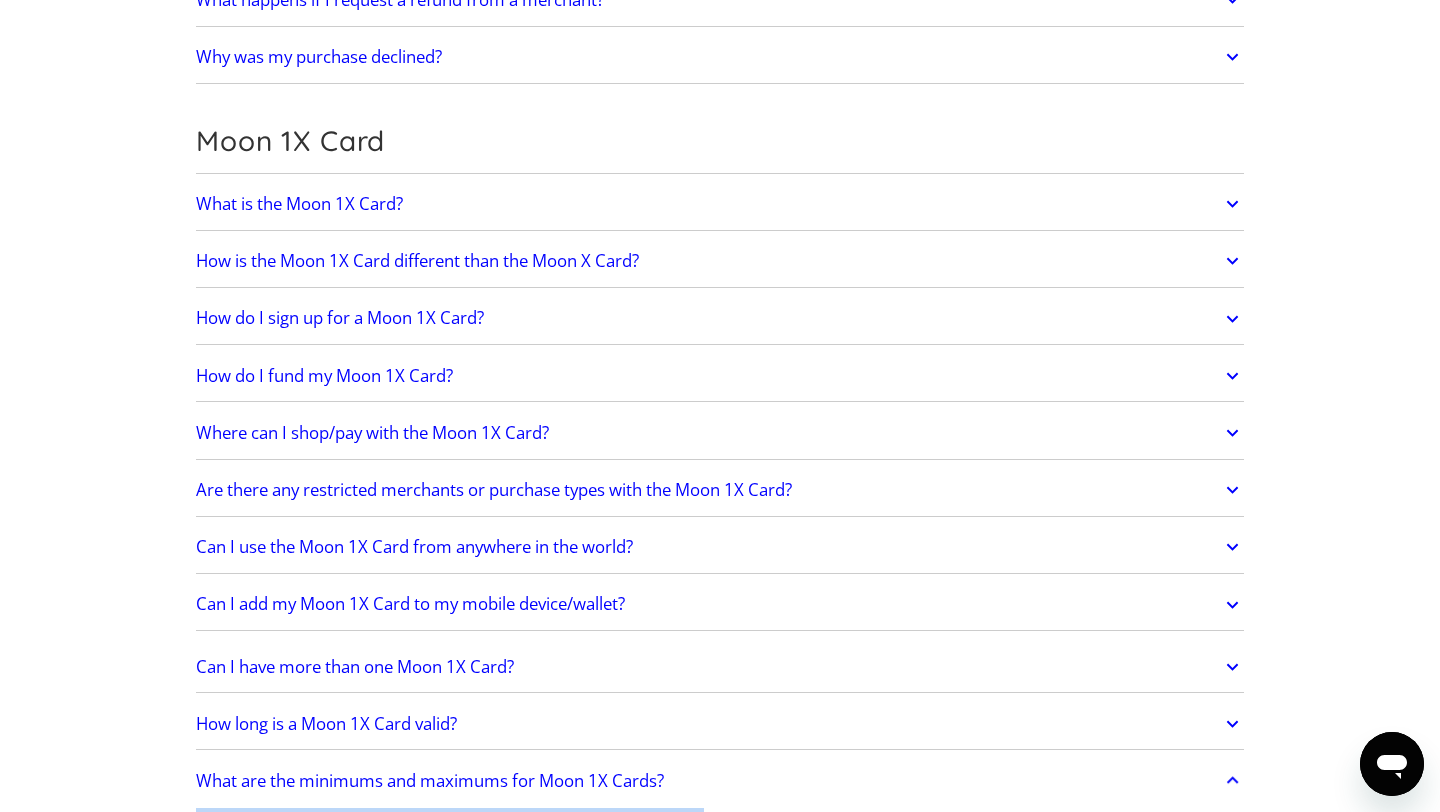 scroll, scrollTop: 2335, scrollLeft: 0, axis: vertical 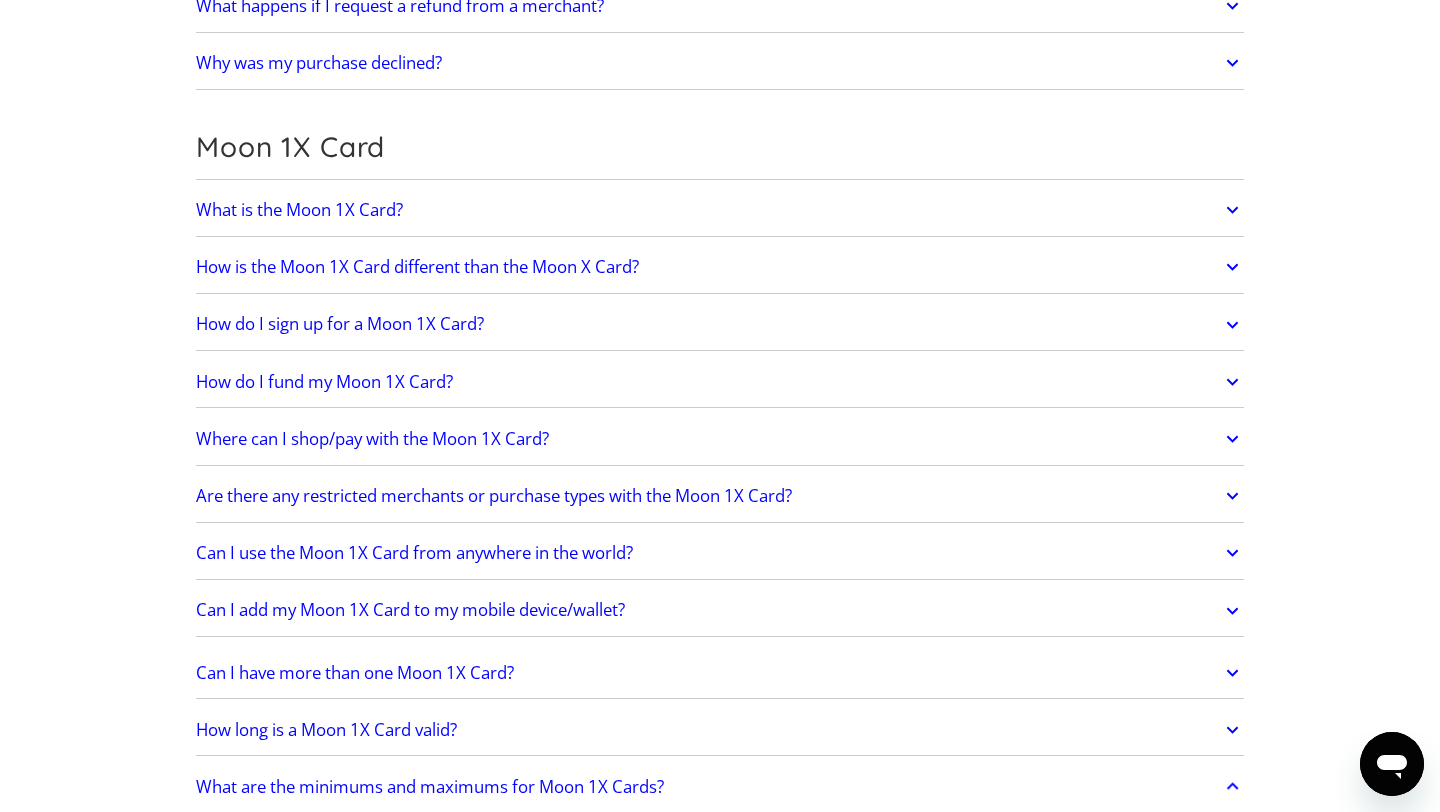 click on "Where can I shop/pay with the Moon 1X Card?" at bounding box center [367, -586] 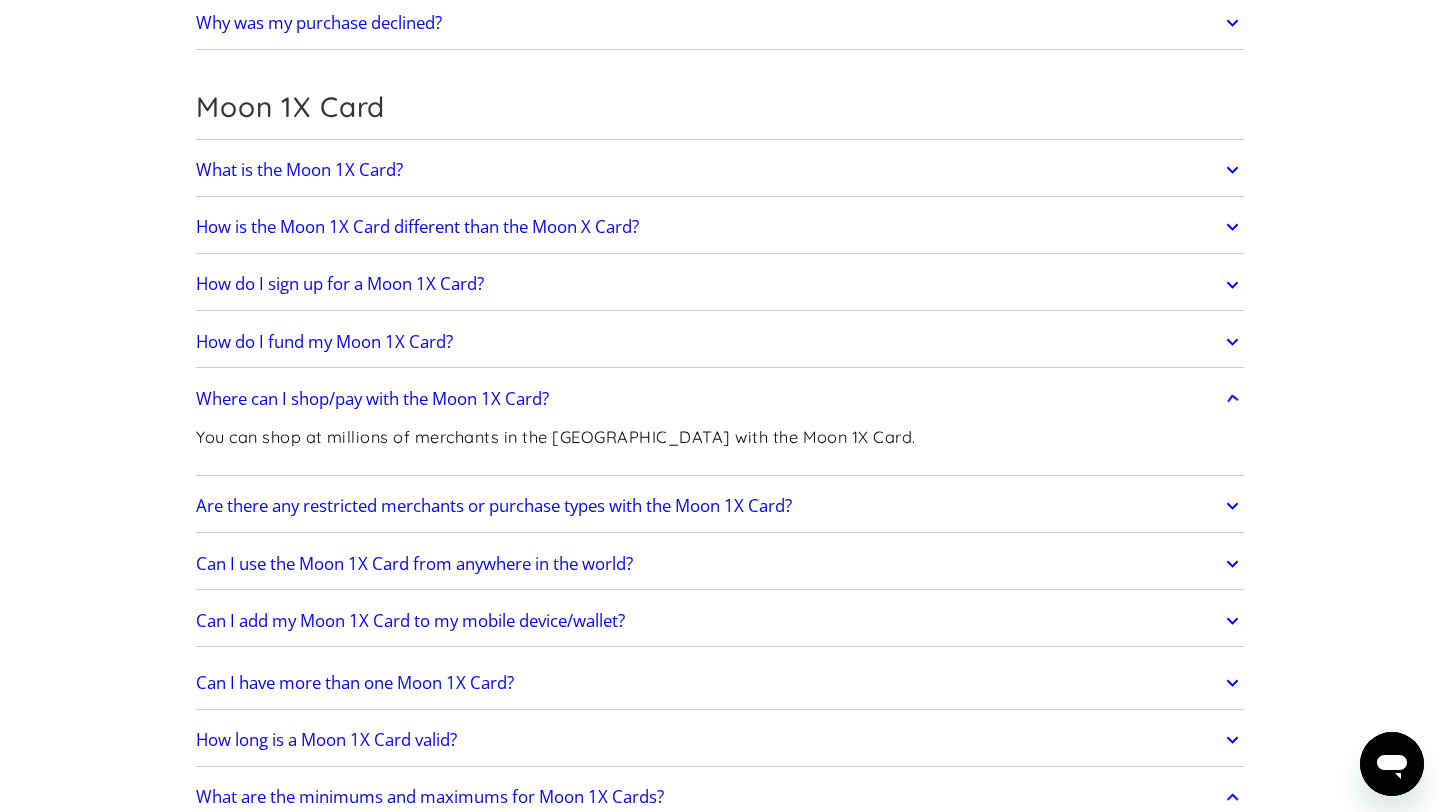 scroll, scrollTop: 2388, scrollLeft: 0, axis: vertical 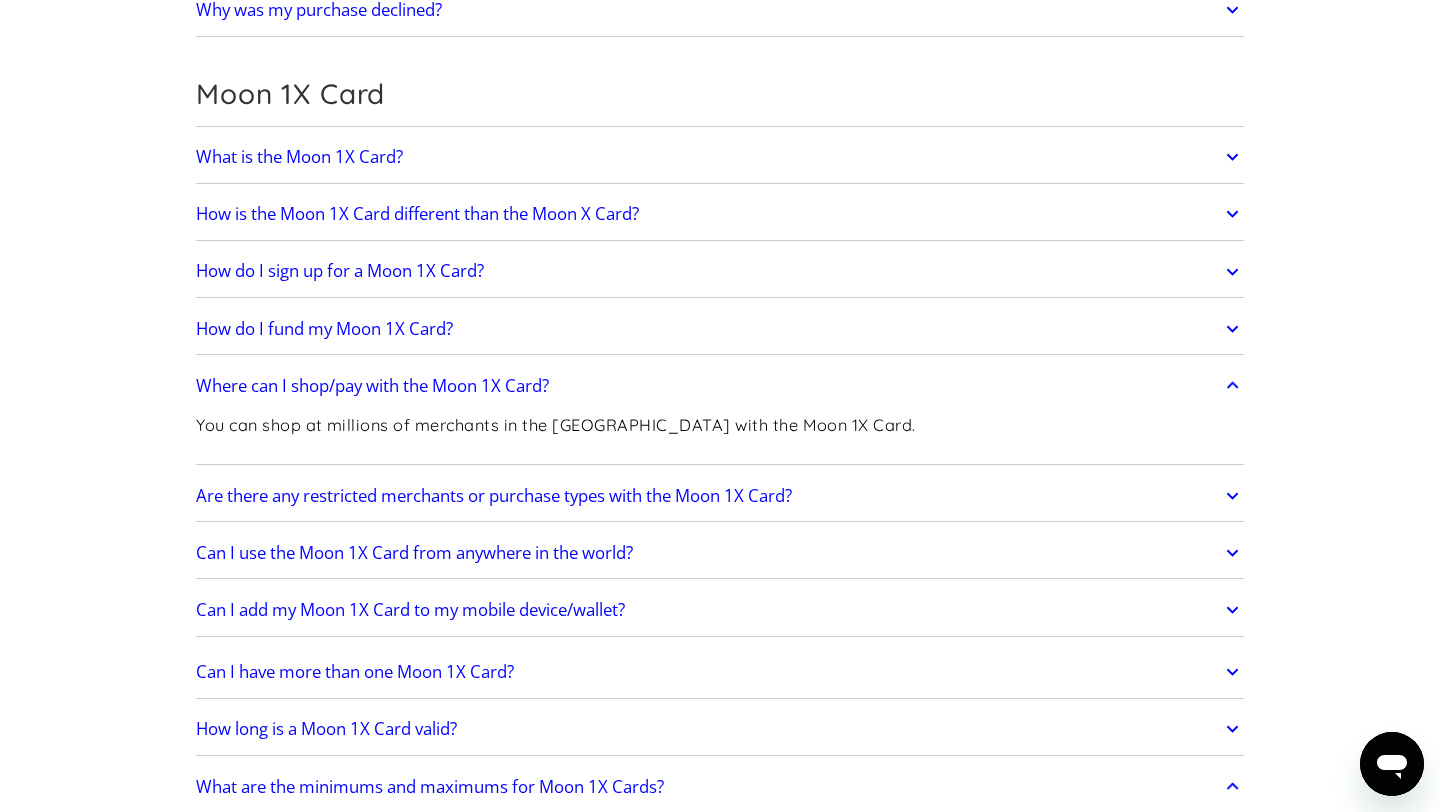 click on "Where can I shop/pay with the Moon 1X Card?" at bounding box center (367, -639) 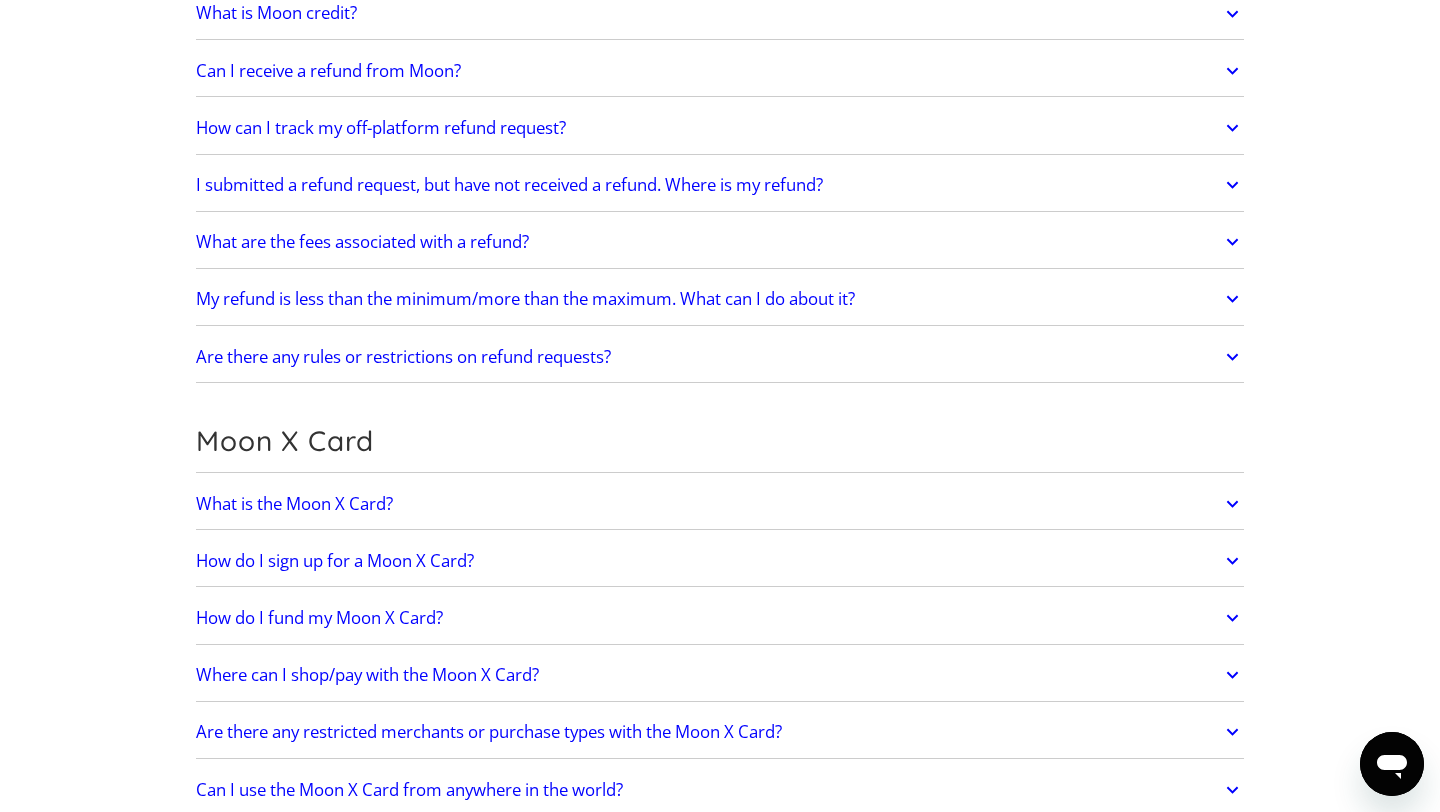 scroll, scrollTop: 1060, scrollLeft: 0, axis: vertical 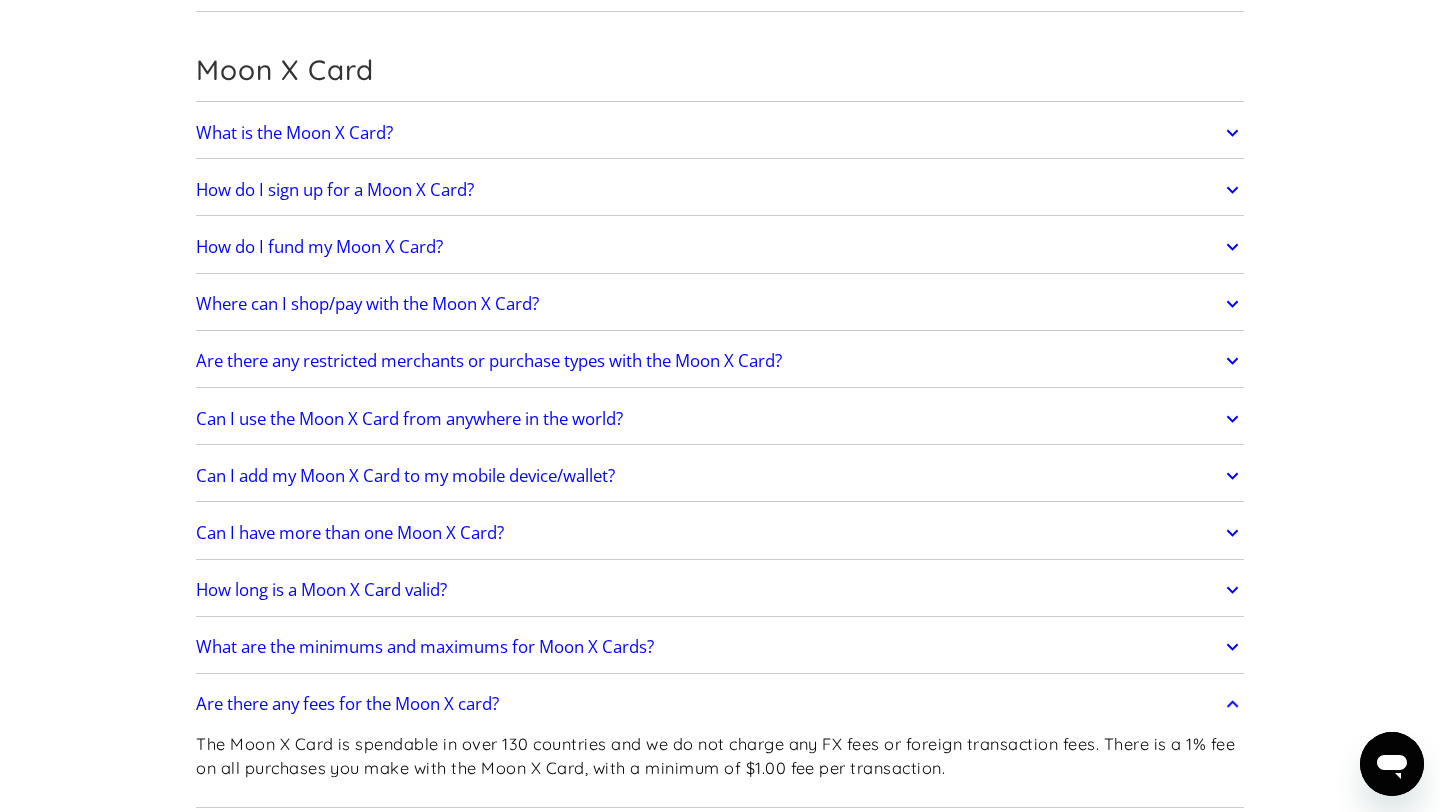 click on "Where can I shop/pay with the Moon X Card?" at bounding box center (367, 304) 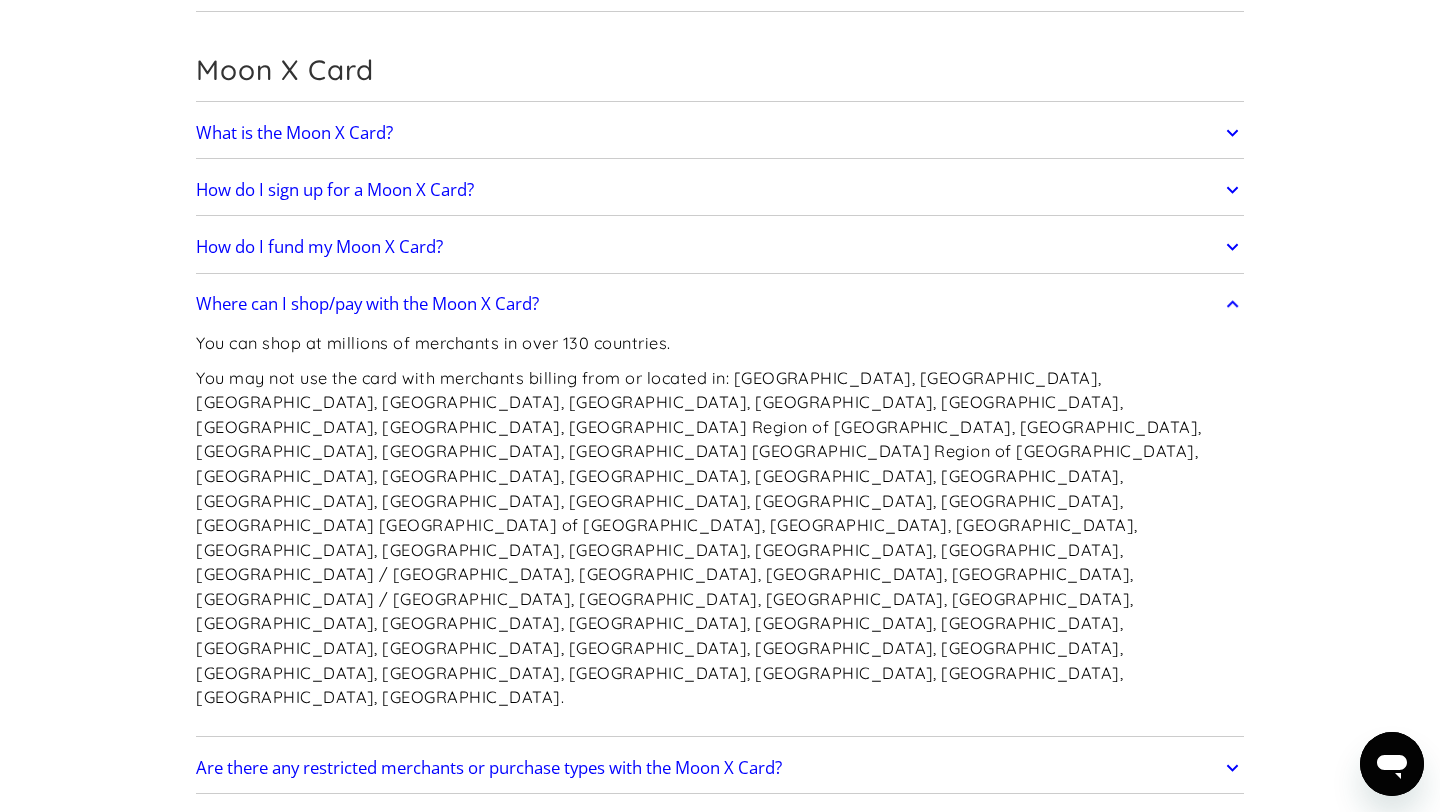 click on "Where can I shop/pay with the Moon X Card?" at bounding box center (367, 304) 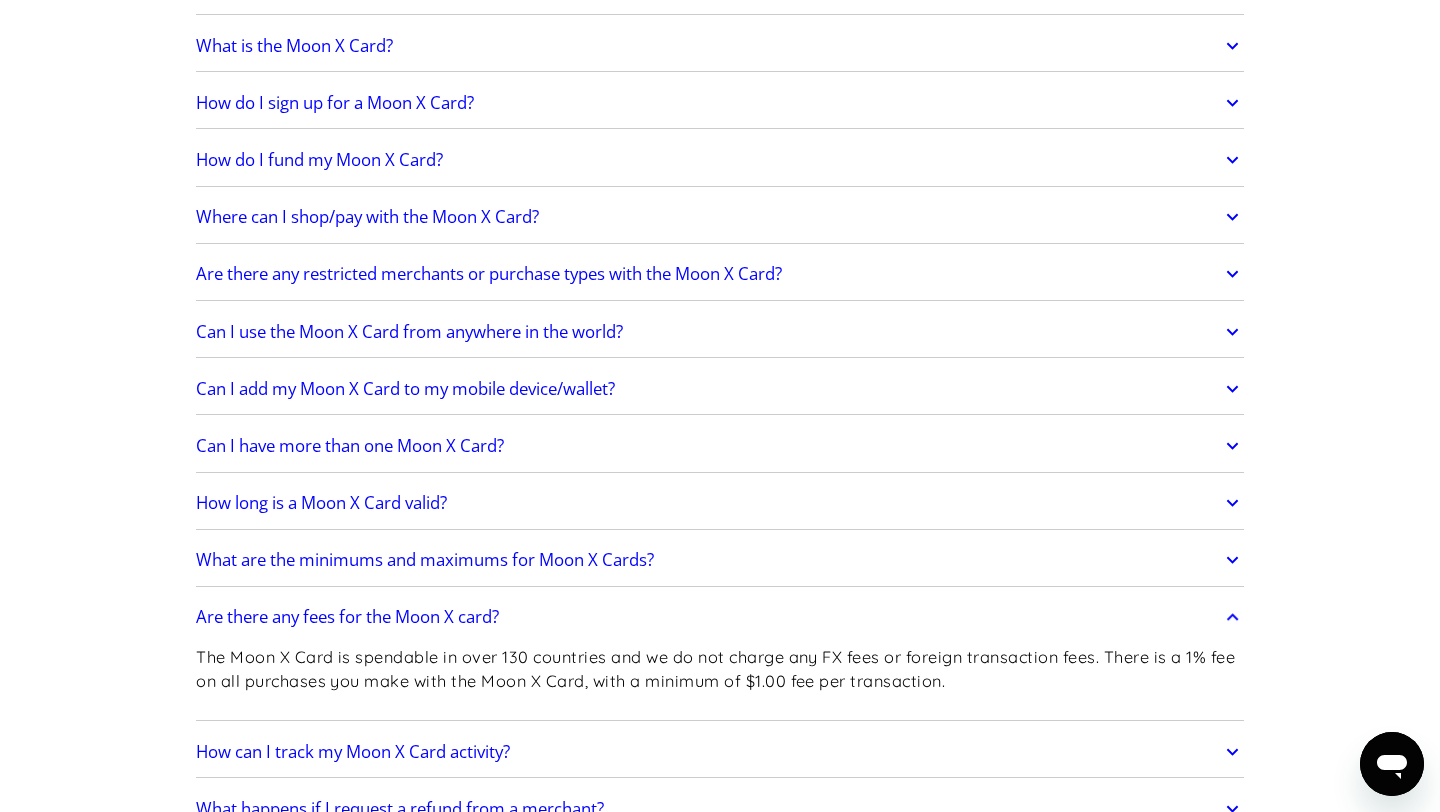 scroll, scrollTop: 1536, scrollLeft: 0, axis: vertical 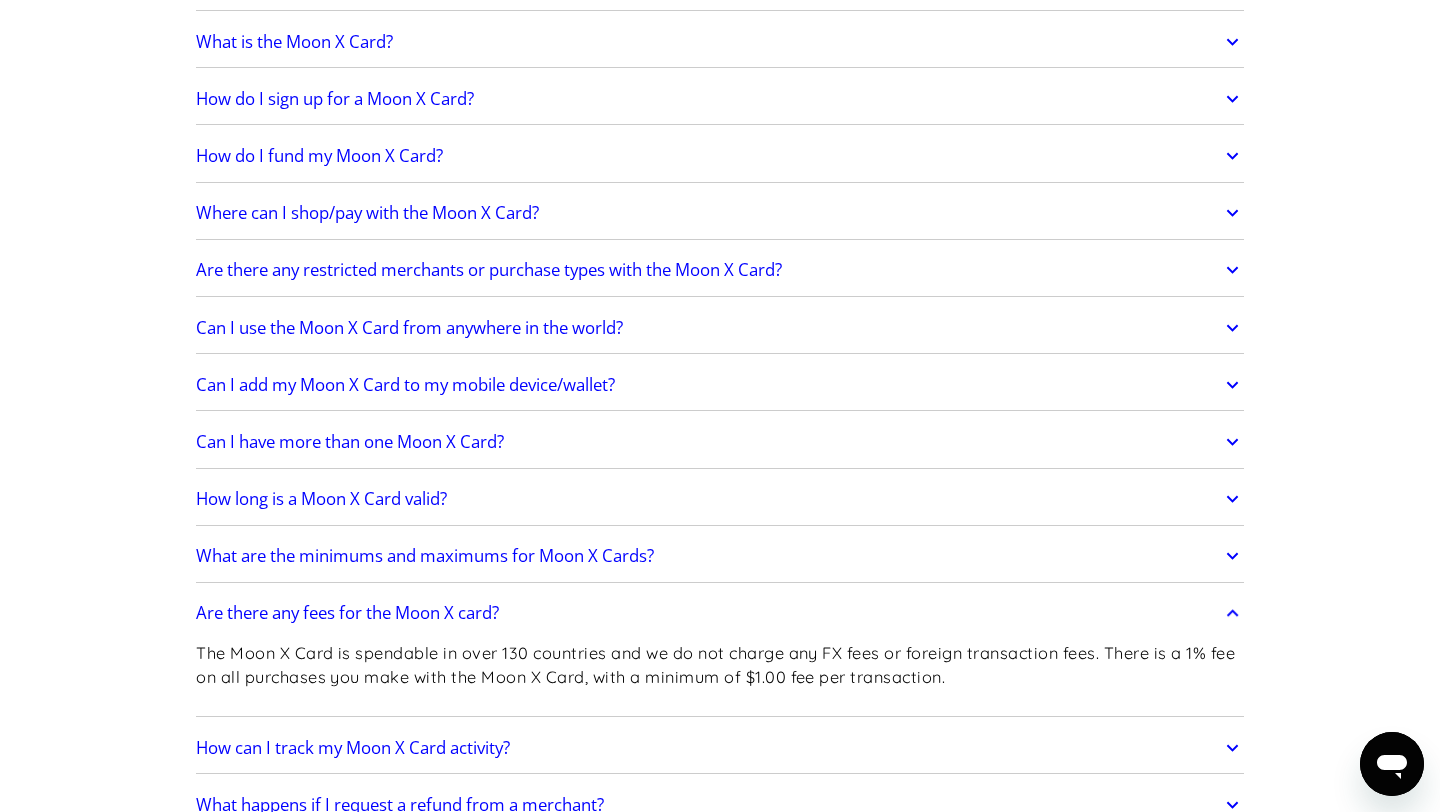 click on "Can I use the Moon X Card from anywhere in the world?" at bounding box center (409, 328) 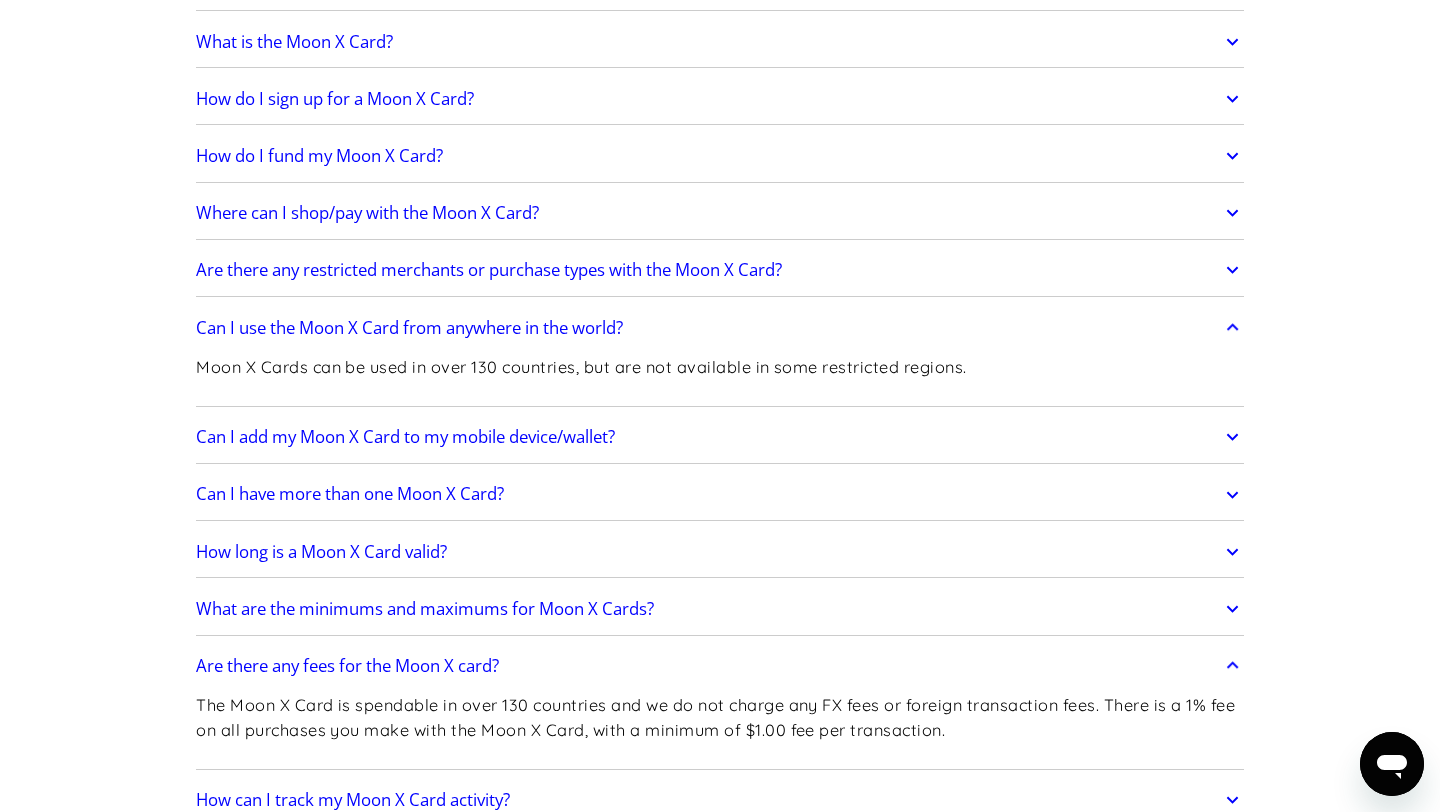 click on "Can I use the Moon X Card from anywhere in the world?" at bounding box center [409, 328] 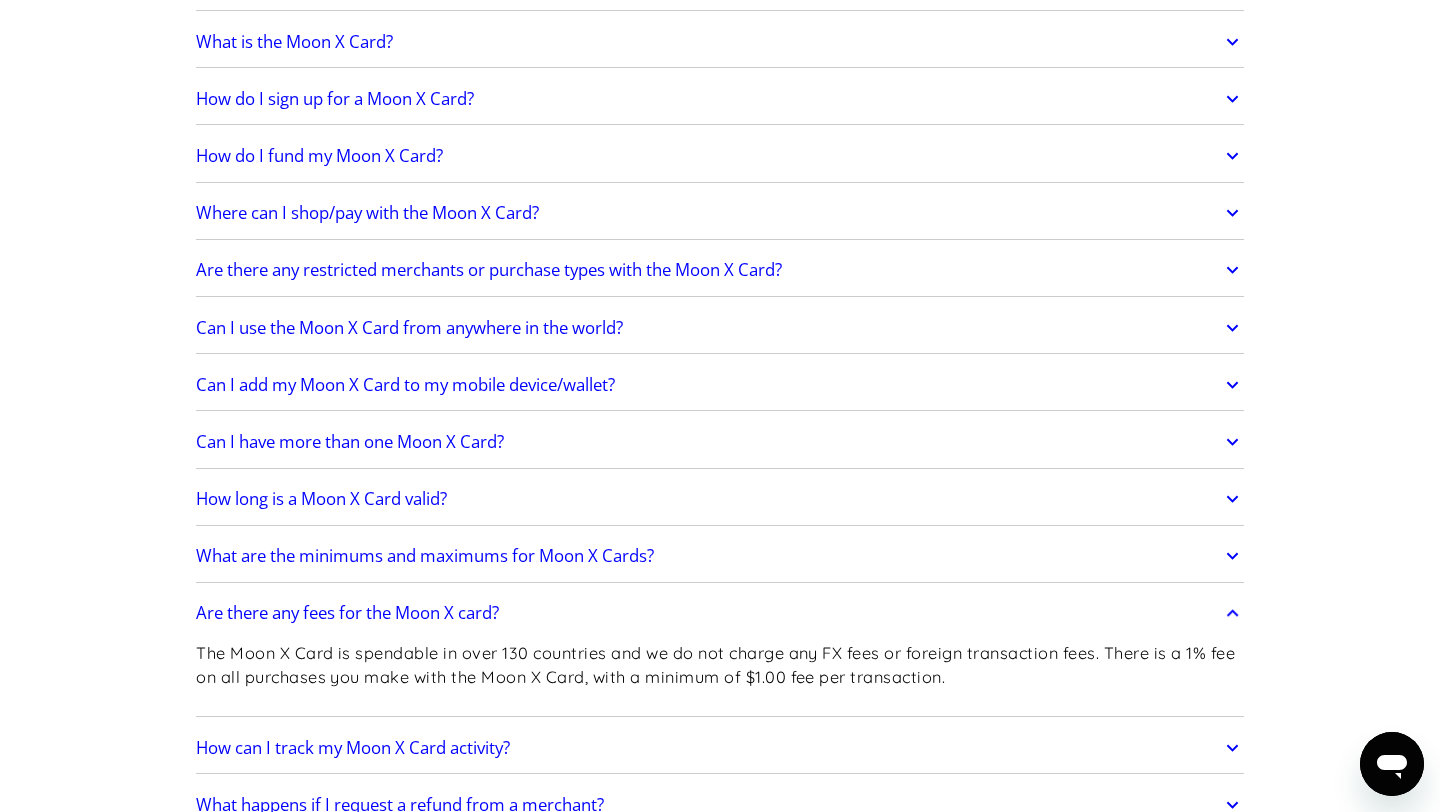 click on "Can I add my Moon X Card to my mobile device/wallet?" at bounding box center (720, 385) 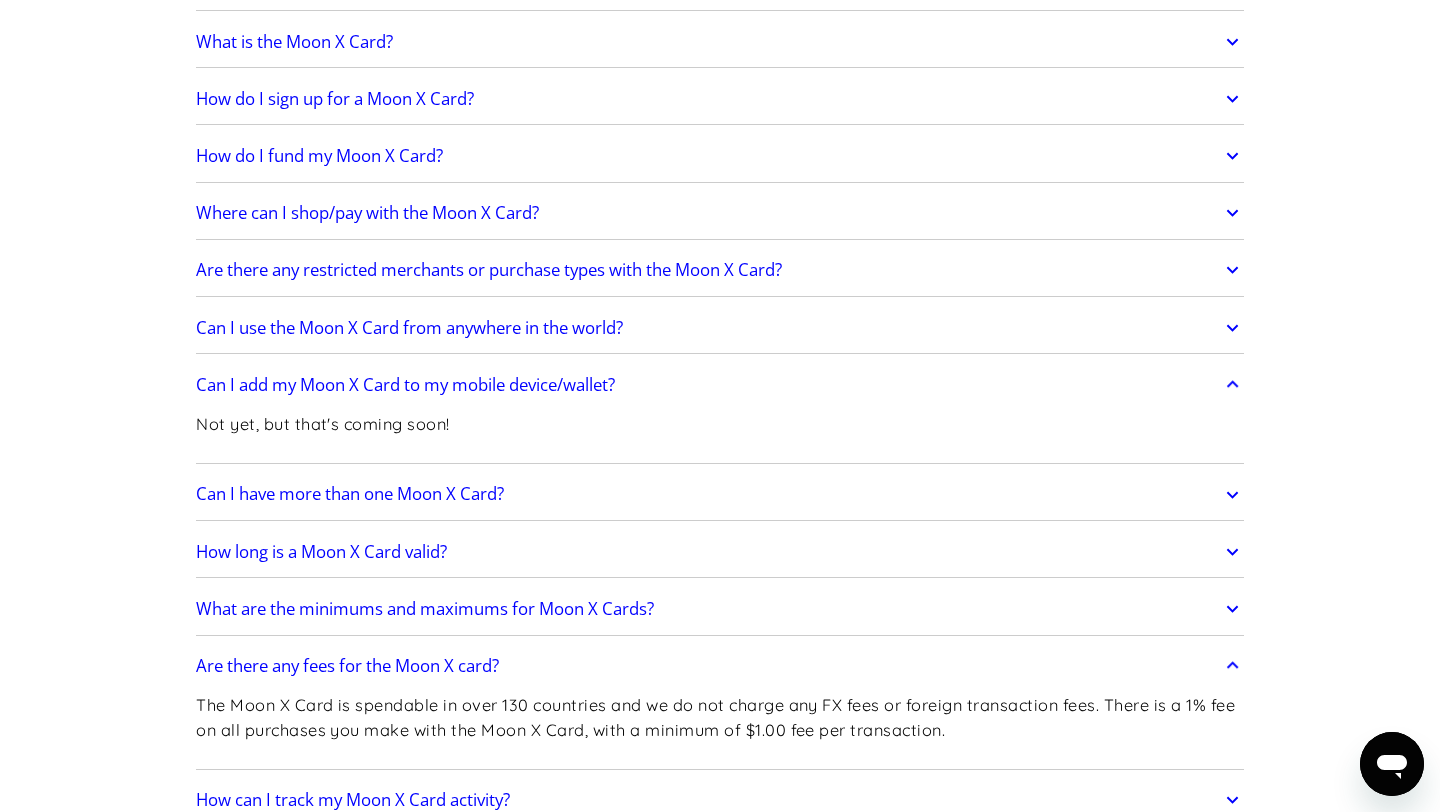 click on "Can I add my Moon X Card to my mobile device/wallet?" at bounding box center [720, 385] 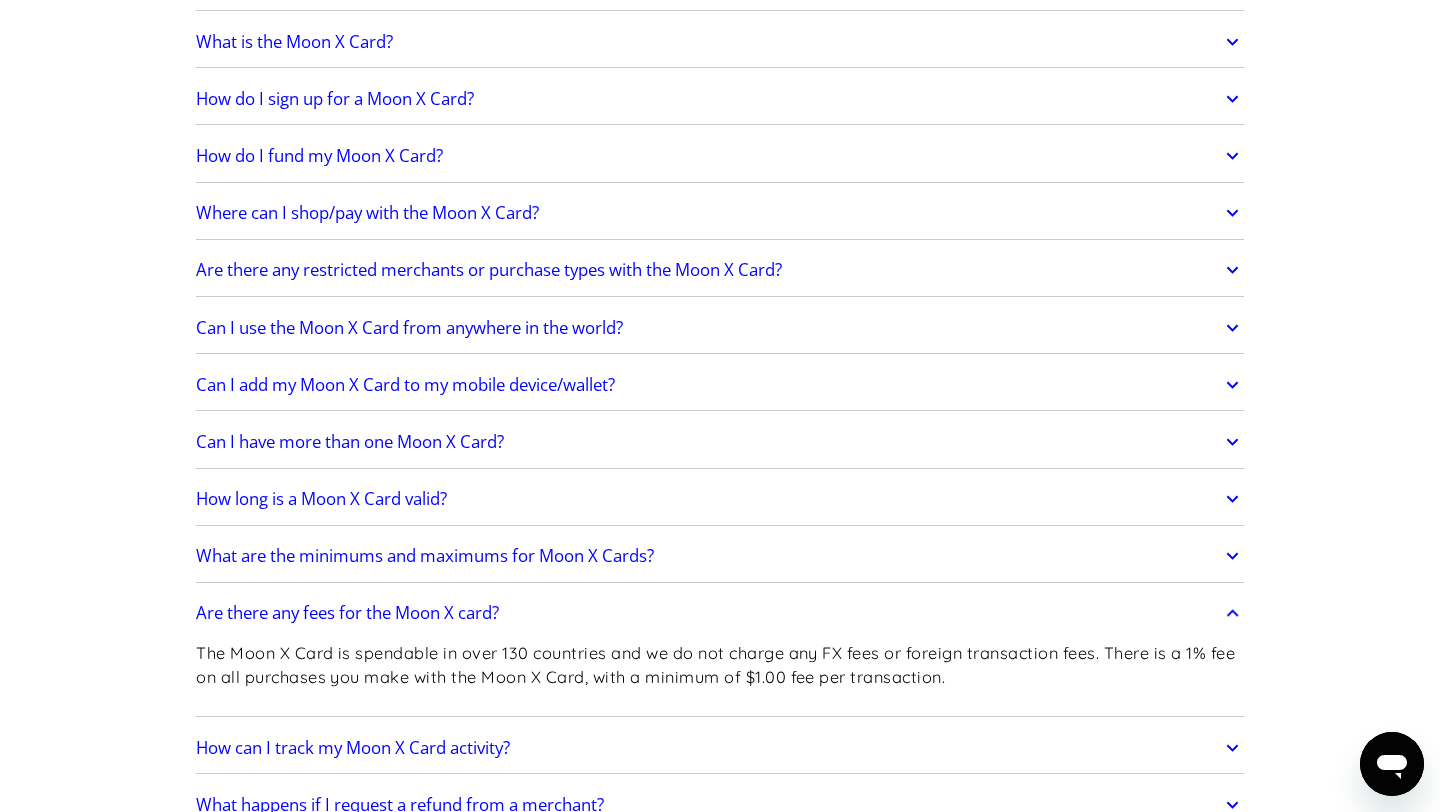 click on "Can I have more than one Moon X Card?" at bounding box center (350, 442) 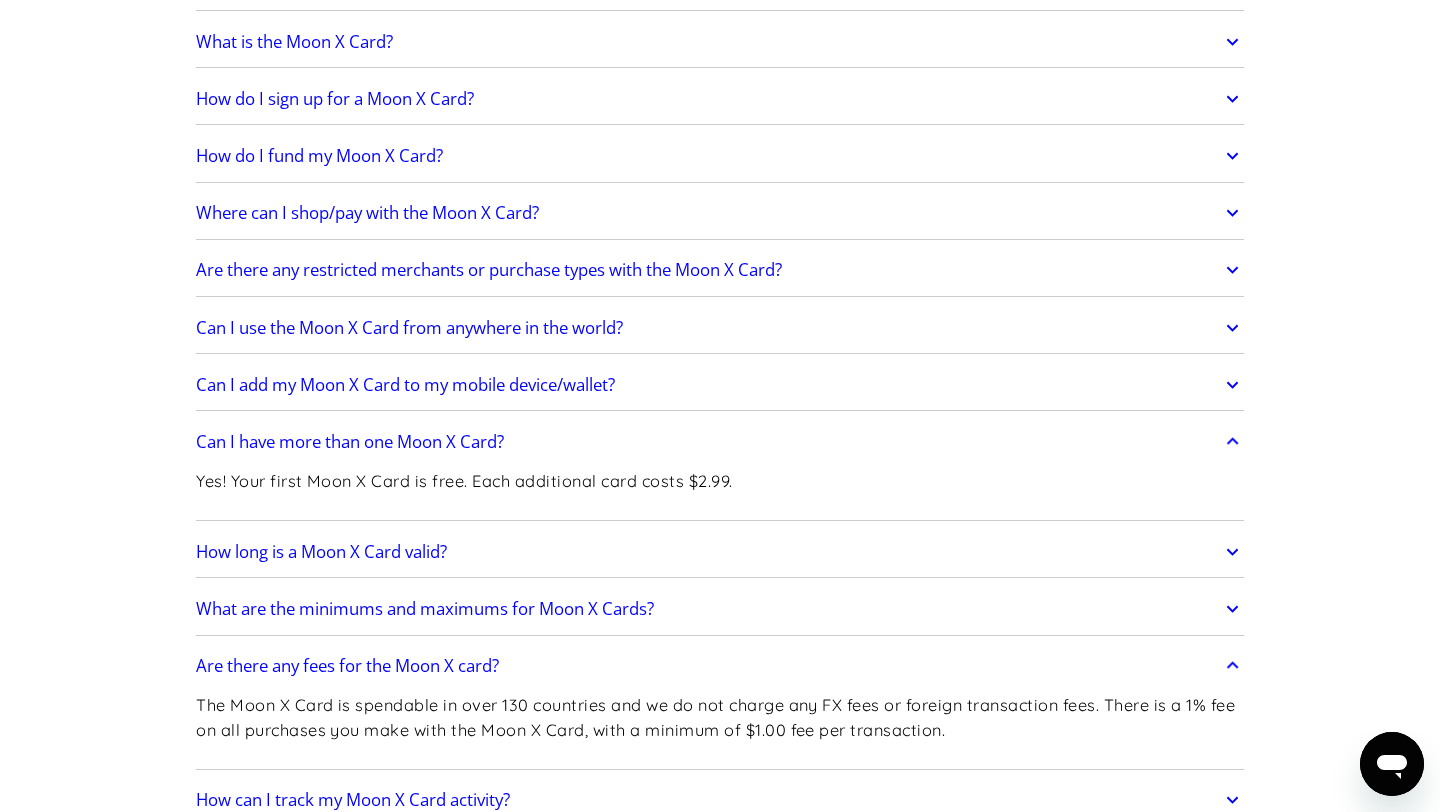 click on "Can I have more than one Moon X Card?" at bounding box center (350, 442) 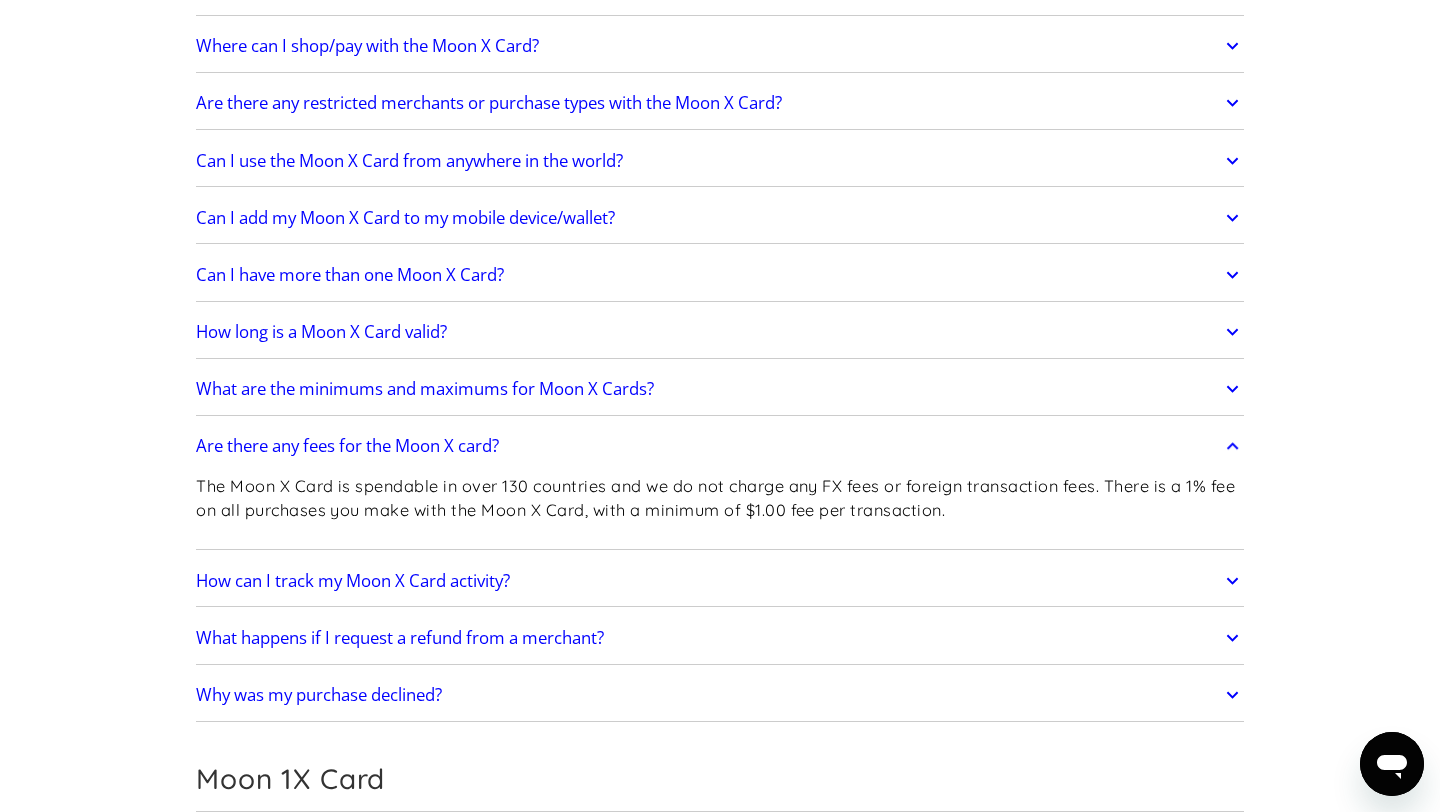 scroll, scrollTop: 1704, scrollLeft: 0, axis: vertical 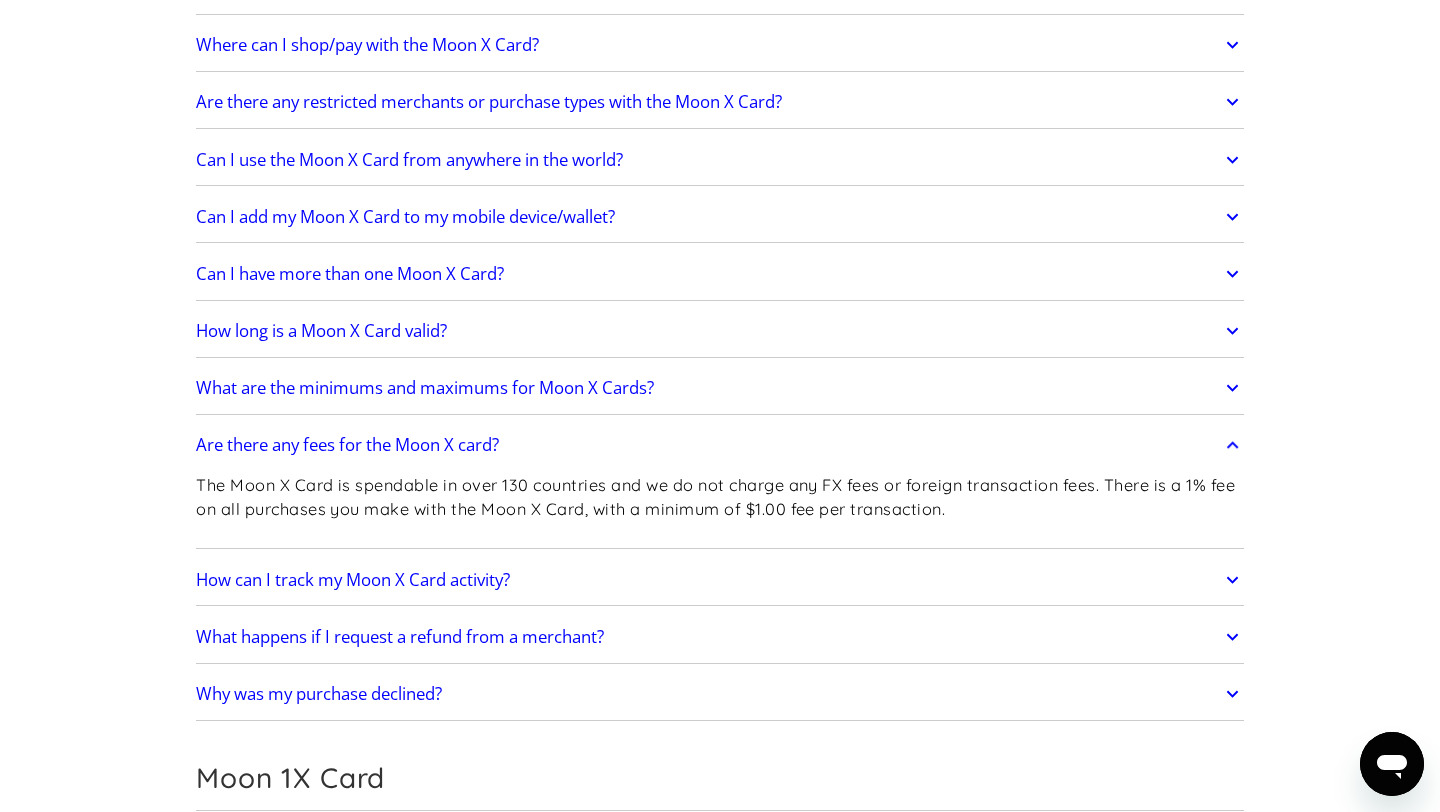 click on "What are the minimums and maximums for Moon X Cards?" at bounding box center (720, 388) 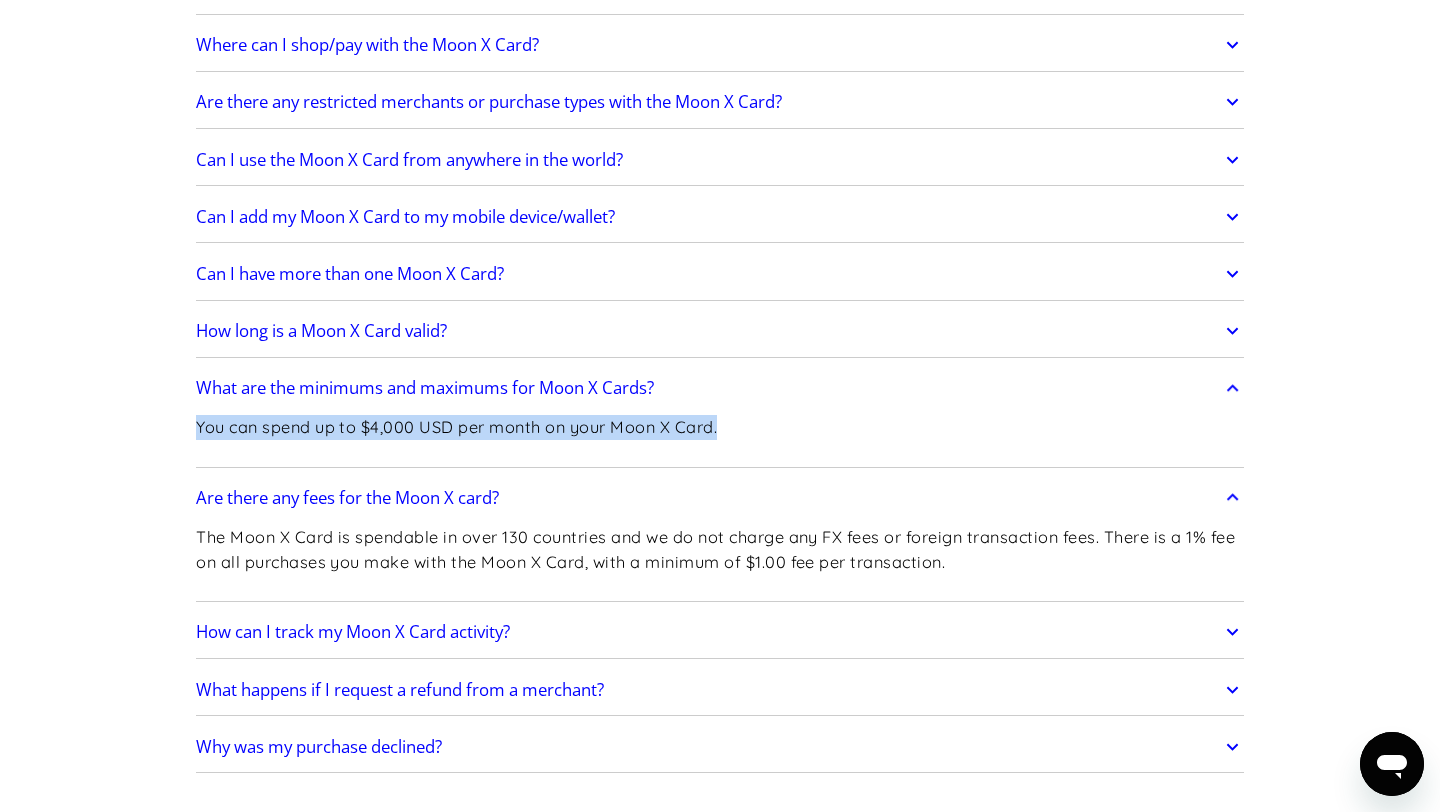 drag, startPoint x: 198, startPoint y: 424, endPoint x: 201, endPoint y: 448, distance: 24.186773 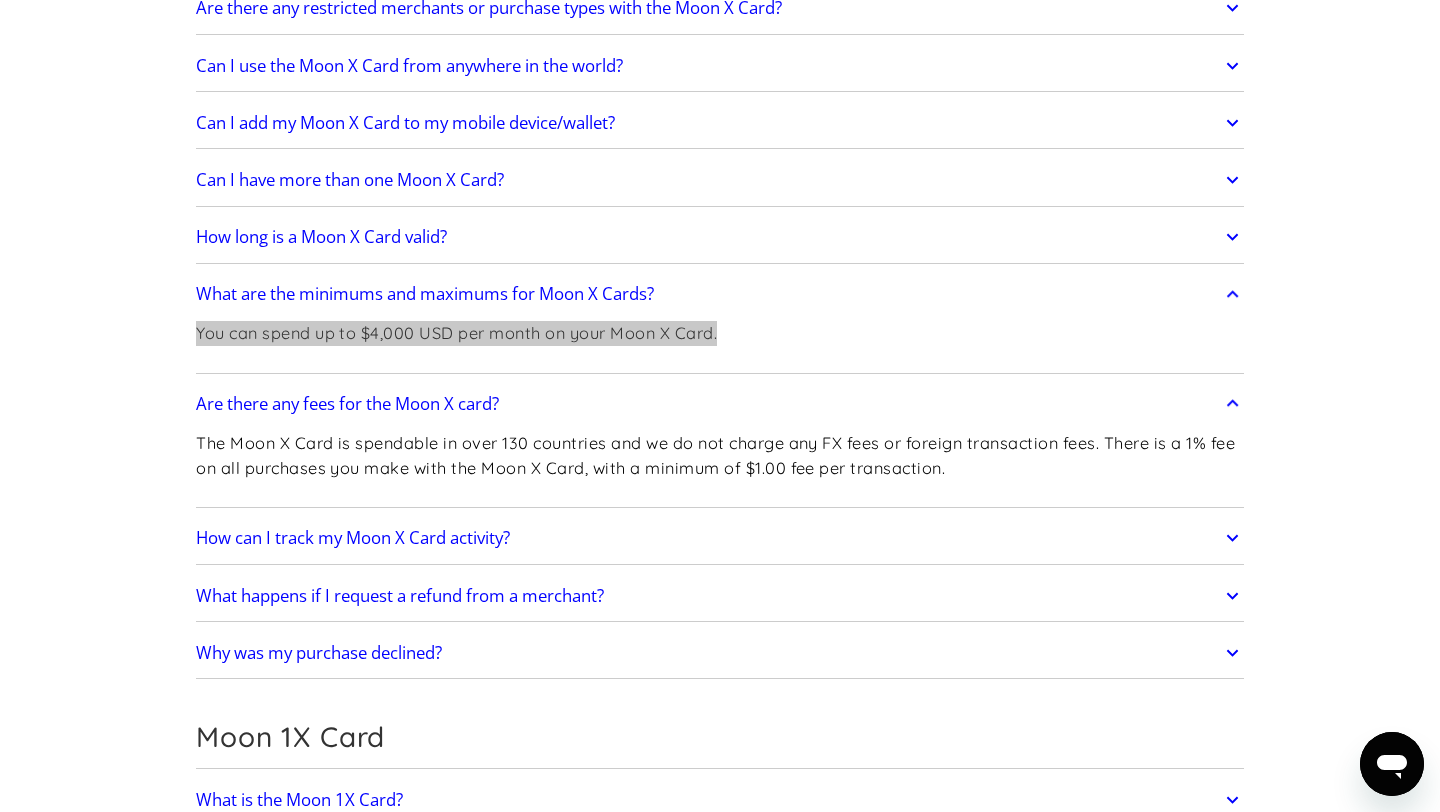 scroll, scrollTop: 1799, scrollLeft: 0, axis: vertical 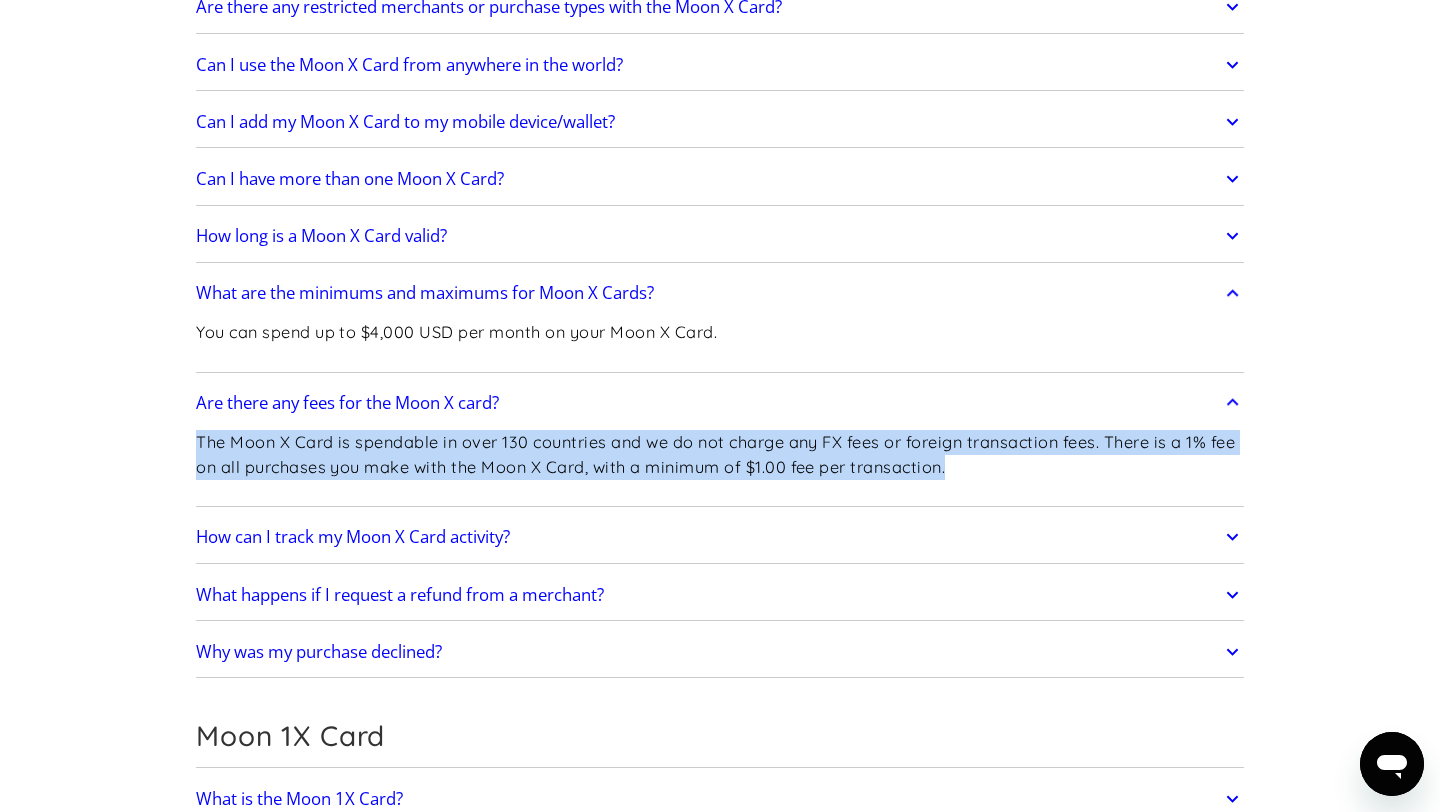 copy on "The Moon X Card is spendable in over 130 countries and we do not charge any FX fees or foreign transaction fees. There is a 1% fee on all purchases you make with the Moon X Card, with a minimum of $1.00 fee per transaction." 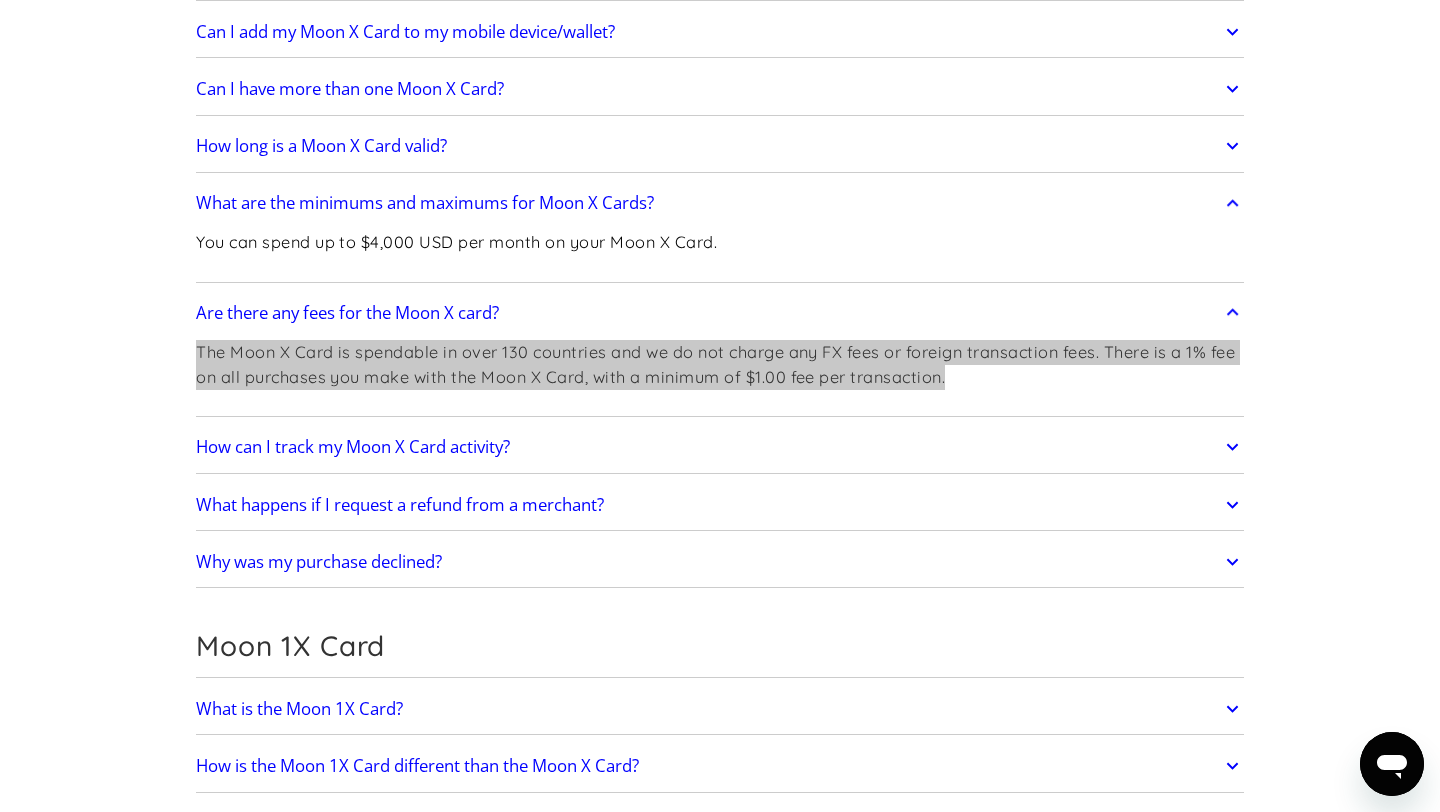 scroll, scrollTop: 1892, scrollLeft: 0, axis: vertical 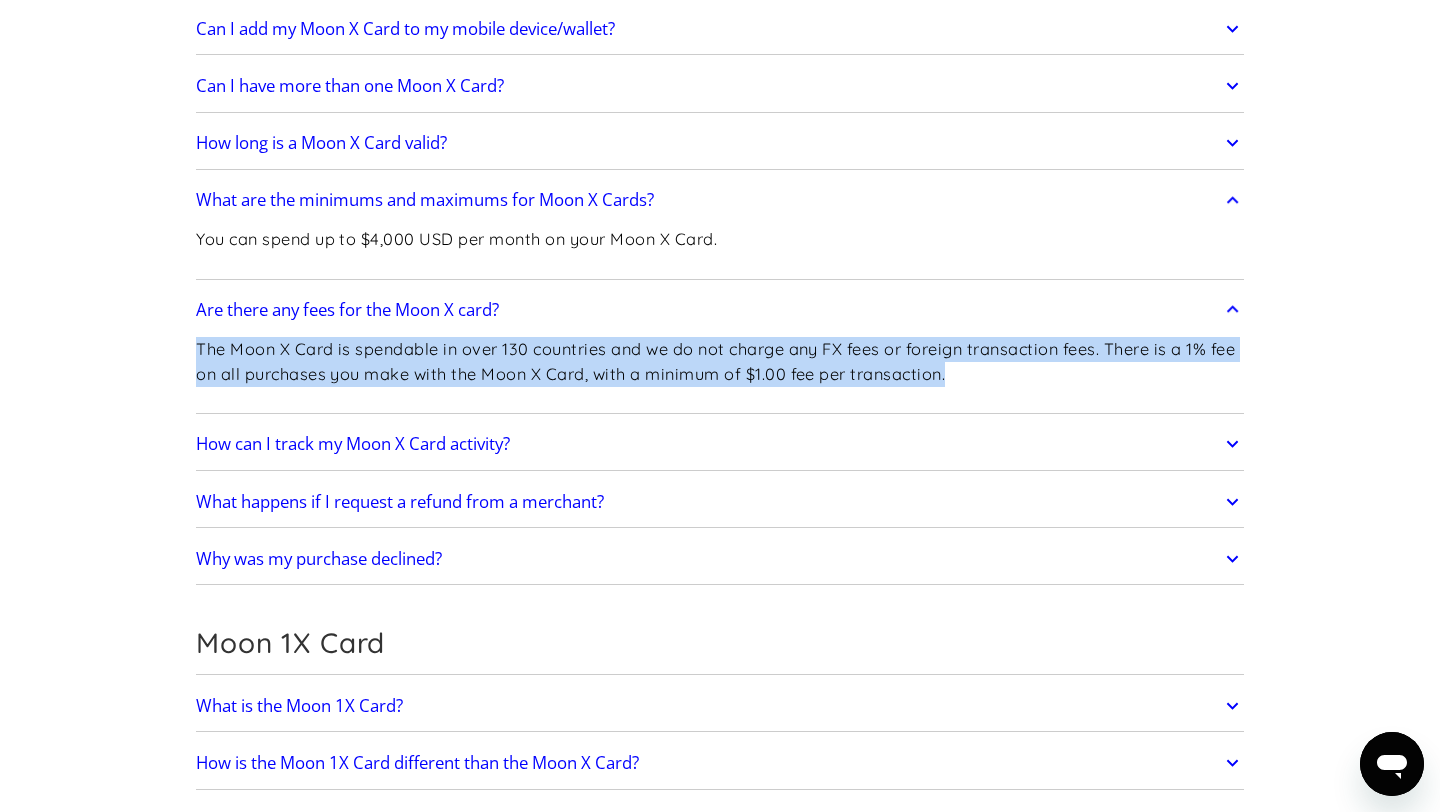 click on "How can I track my Moon X Card activity?" at bounding box center (720, 444) 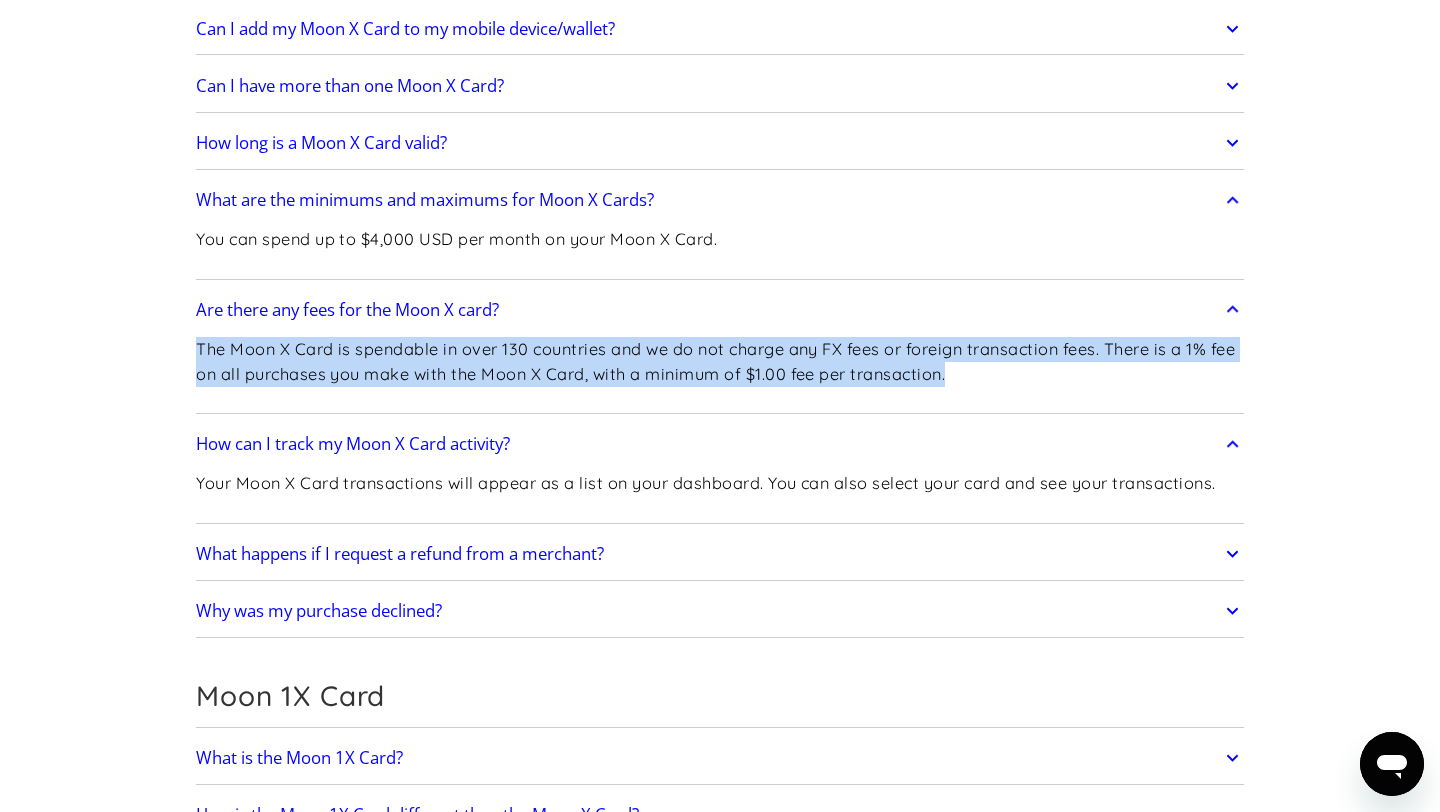 click on "What happens if I request a refund from a merchant?" at bounding box center [400, 554] 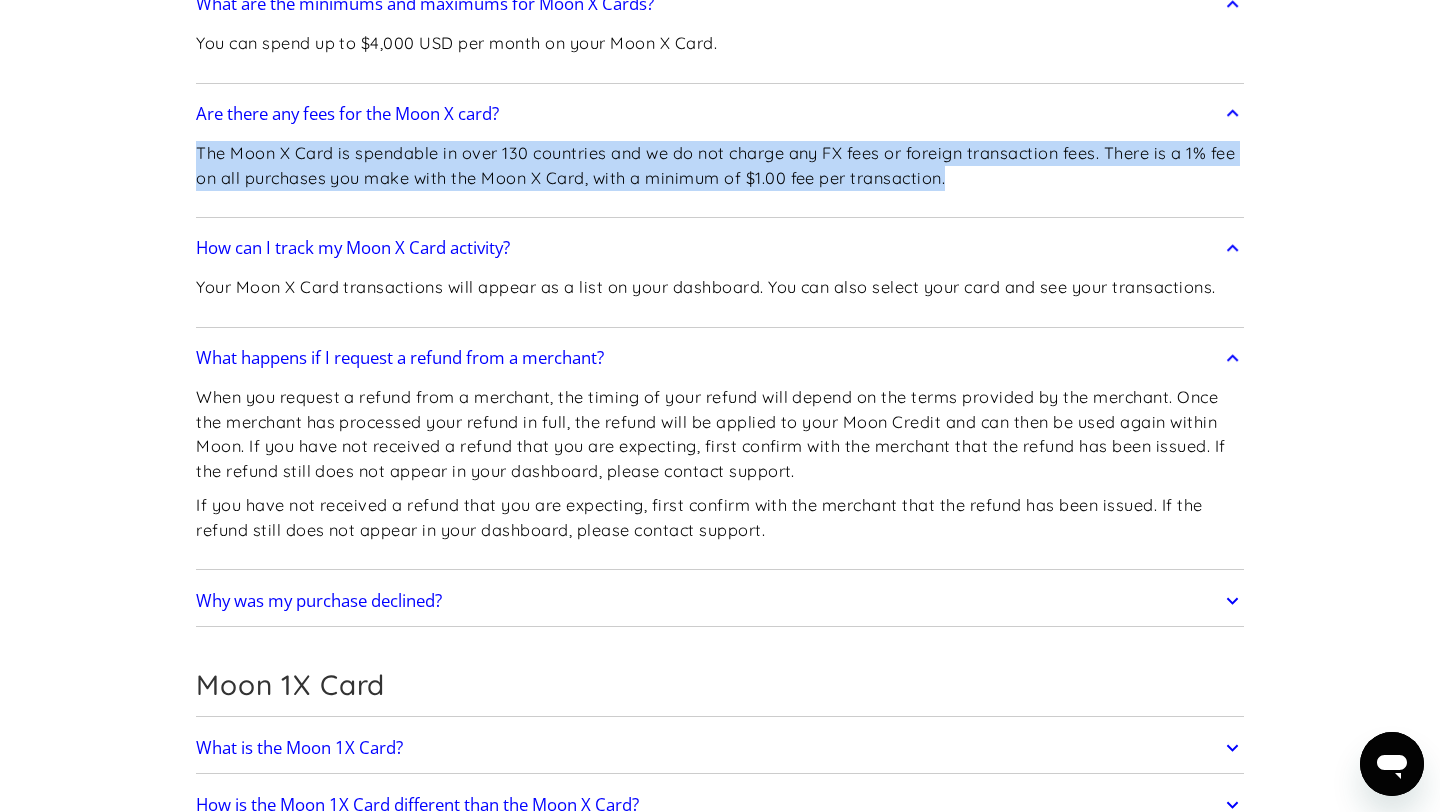 scroll, scrollTop: 2189, scrollLeft: 0, axis: vertical 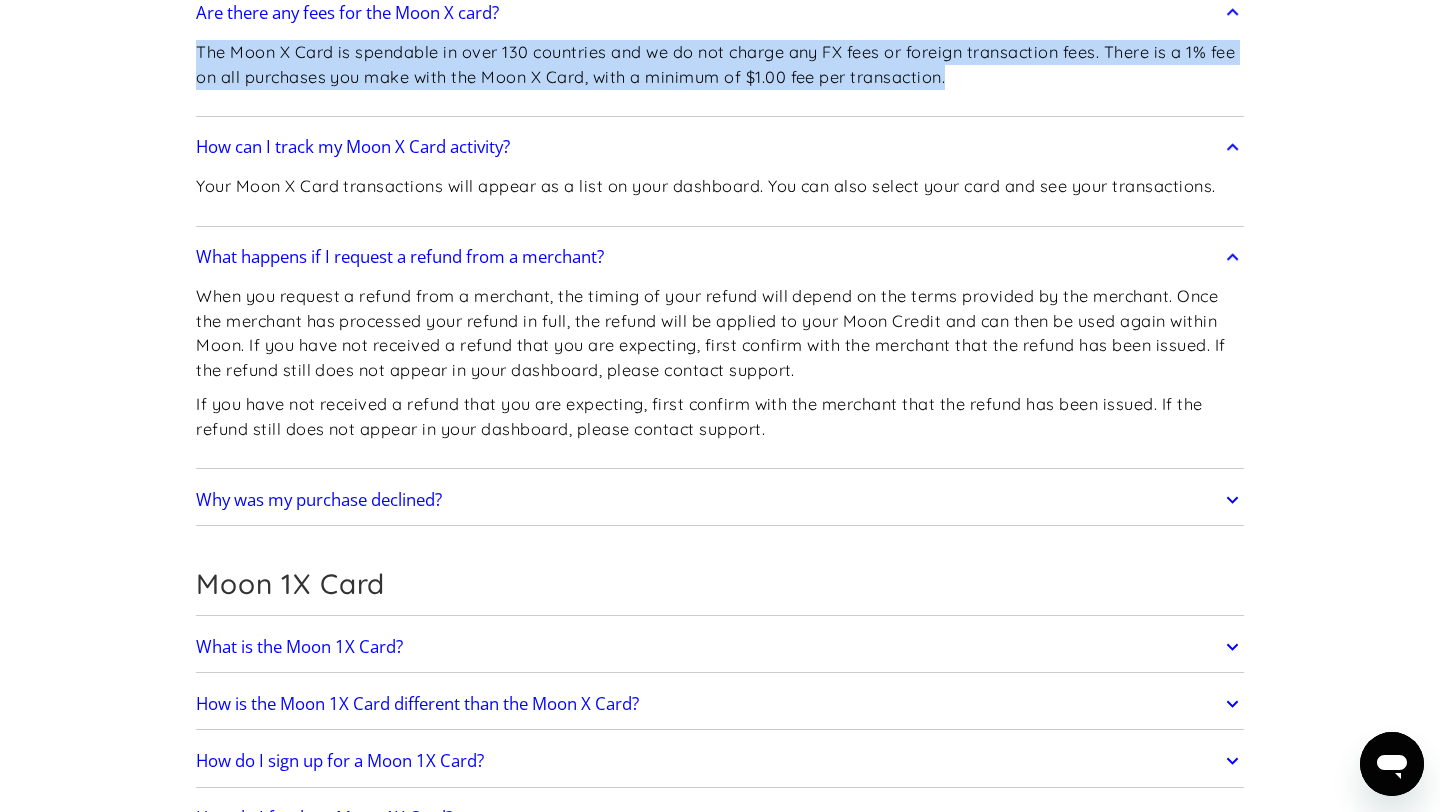click on "Why was my purchase declined?" at bounding box center (319, 500) 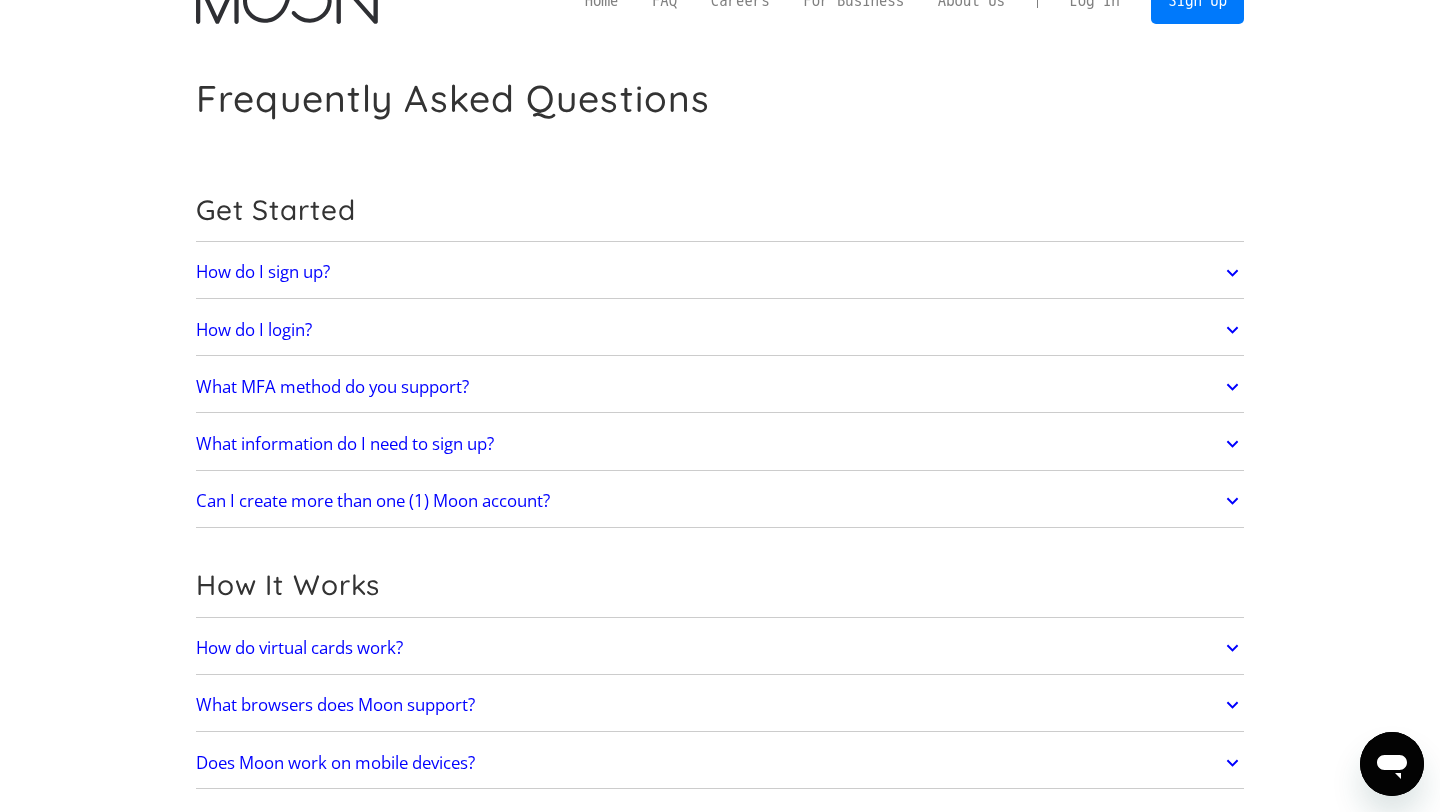 scroll, scrollTop: 0, scrollLeft: 0, axis: both 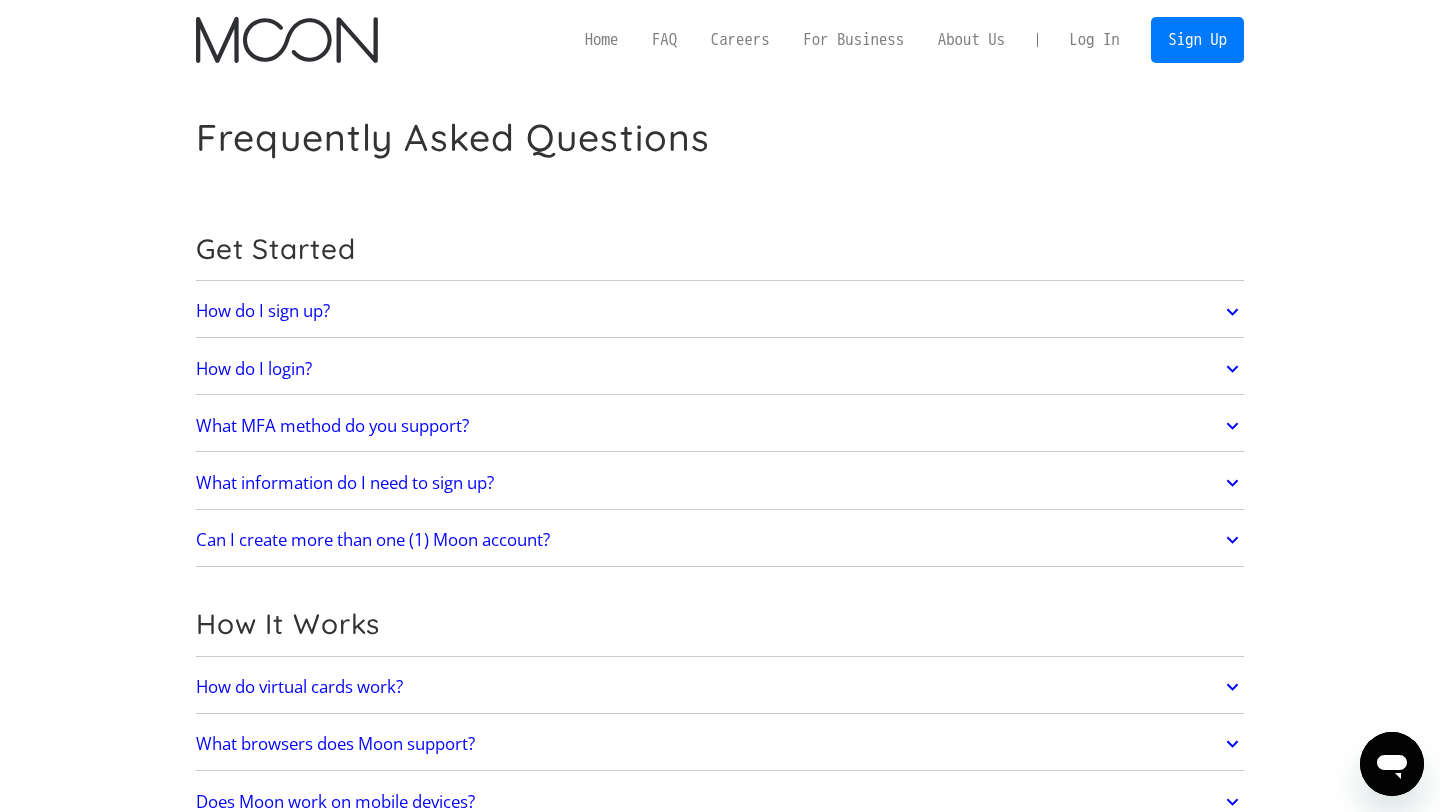 click on "Can I create more than one (1) Moon account?" at bounding box center (720, 540) 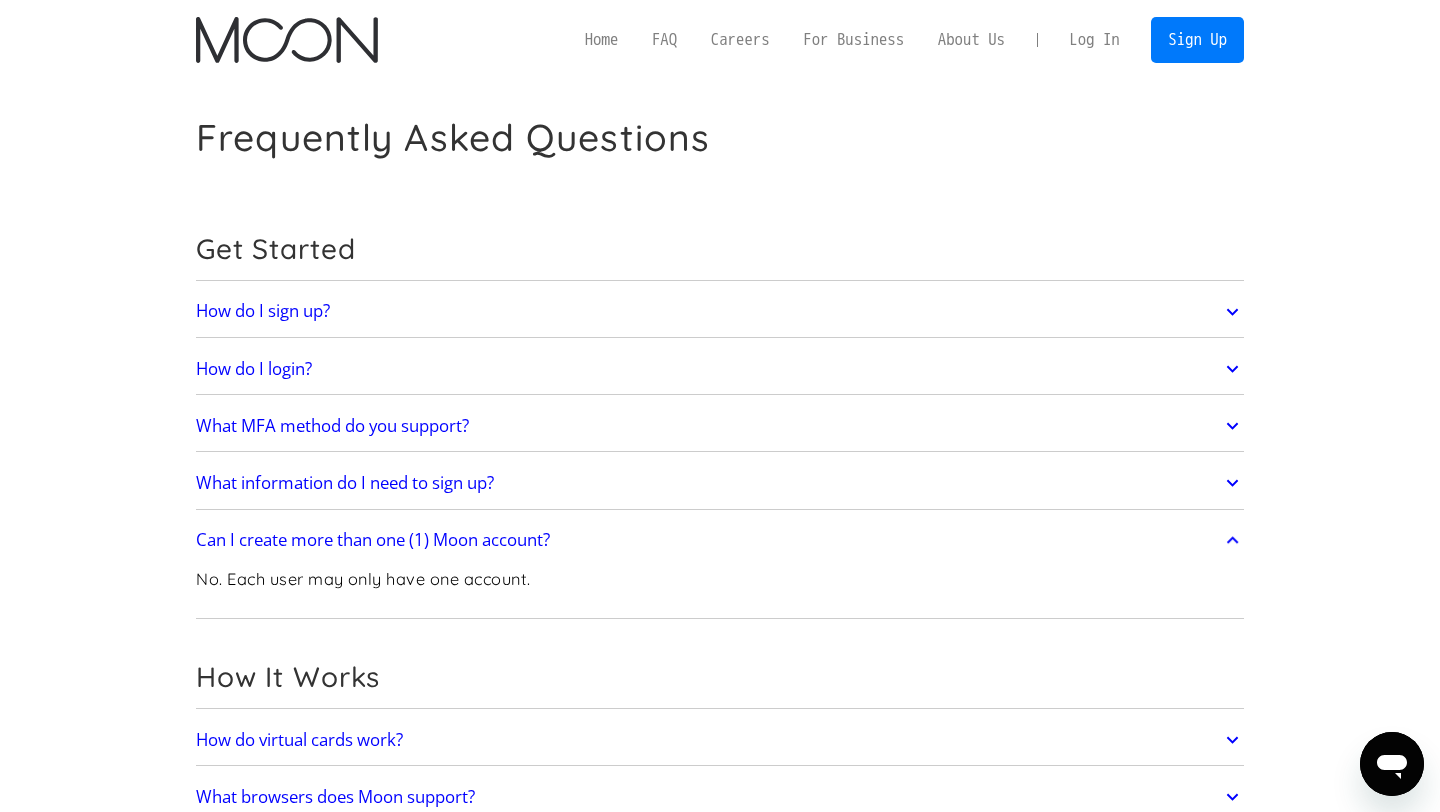 click on "Can I create more than one (1) Moon account?" at bounding box center (373, 540) 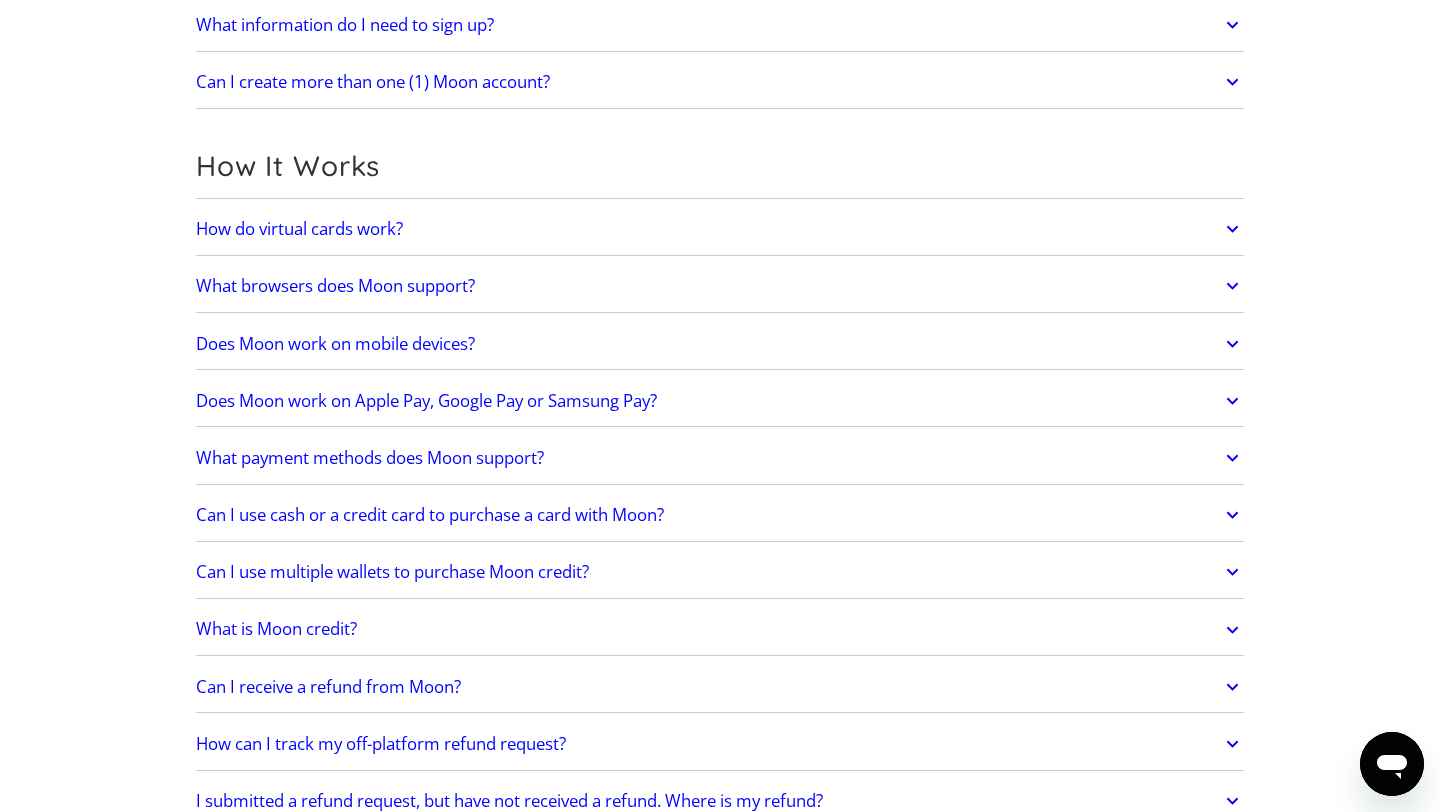 scroll, scrollTop: 459, scrollLeft: 0, axis: vertical 